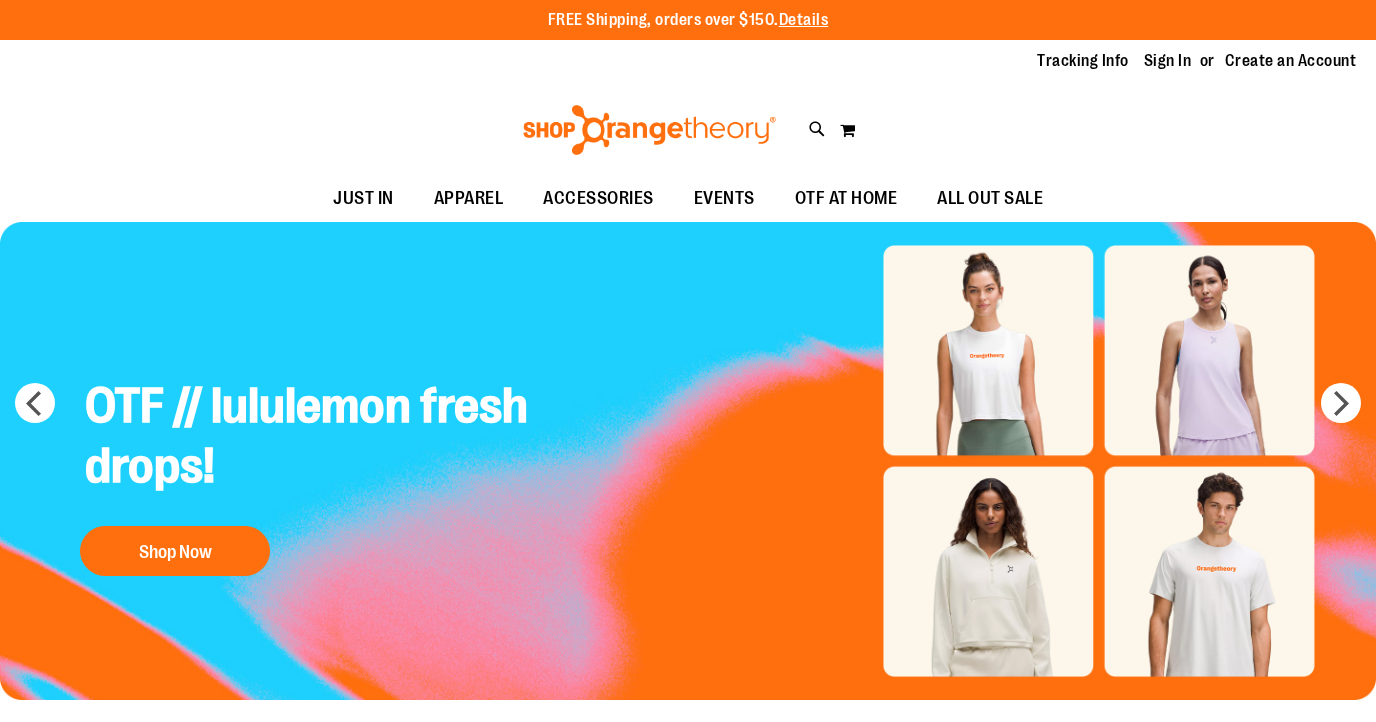 scroll, scrollTop: 0, scrollLeft: 0, axis: both 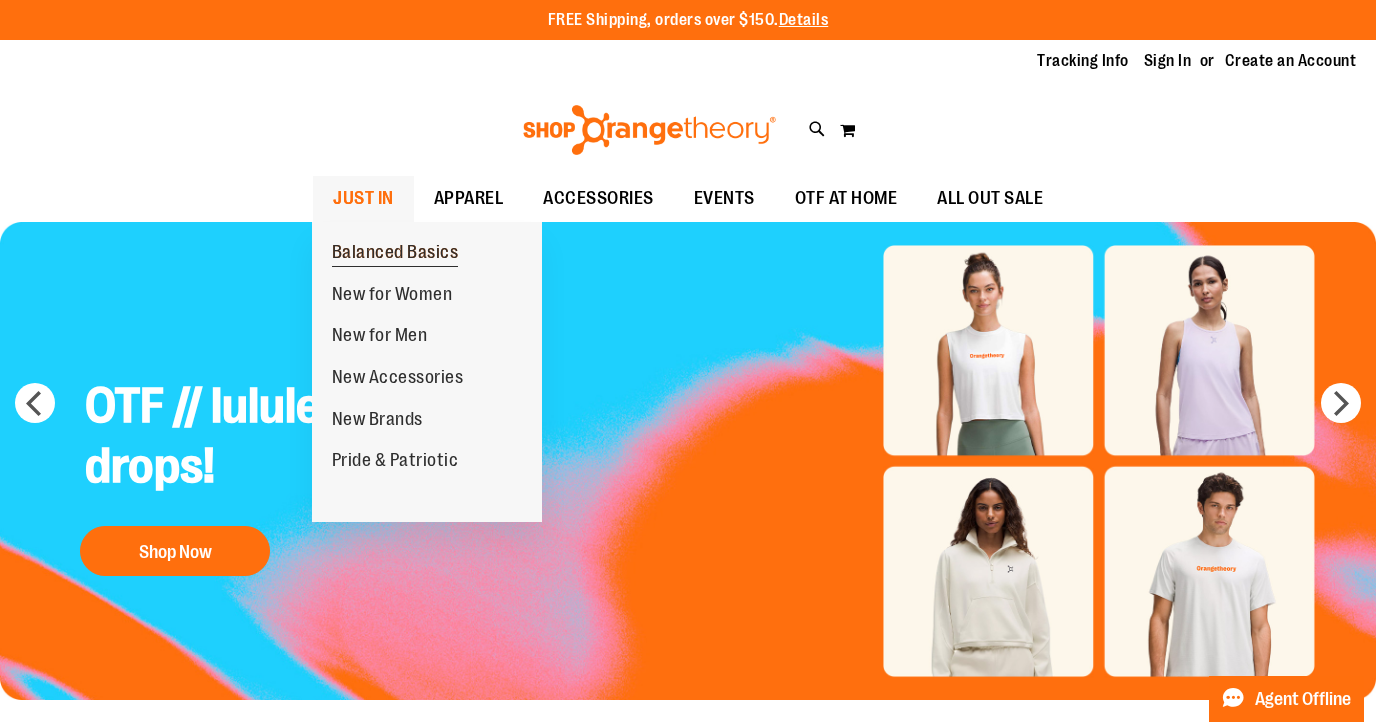 type on "**********" 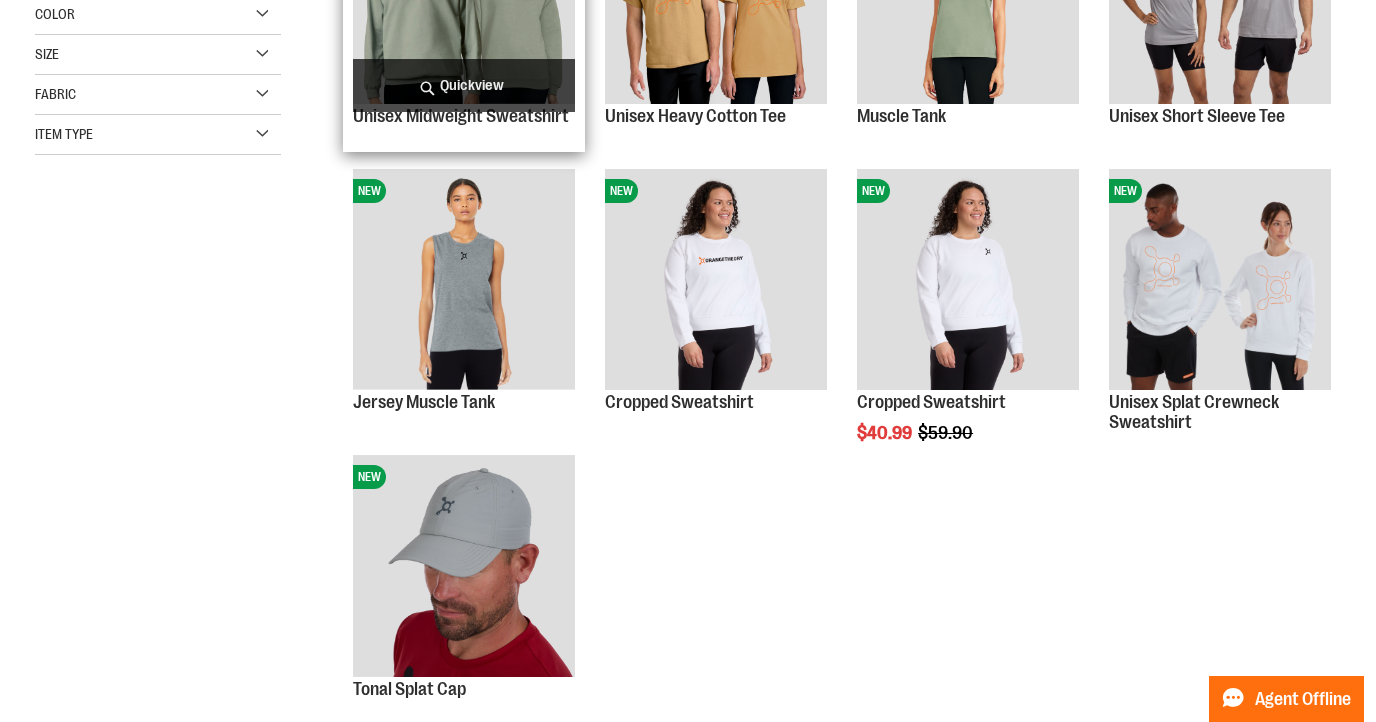 scroll, scrollTop: 0, scrollLeft: 0, axis: both 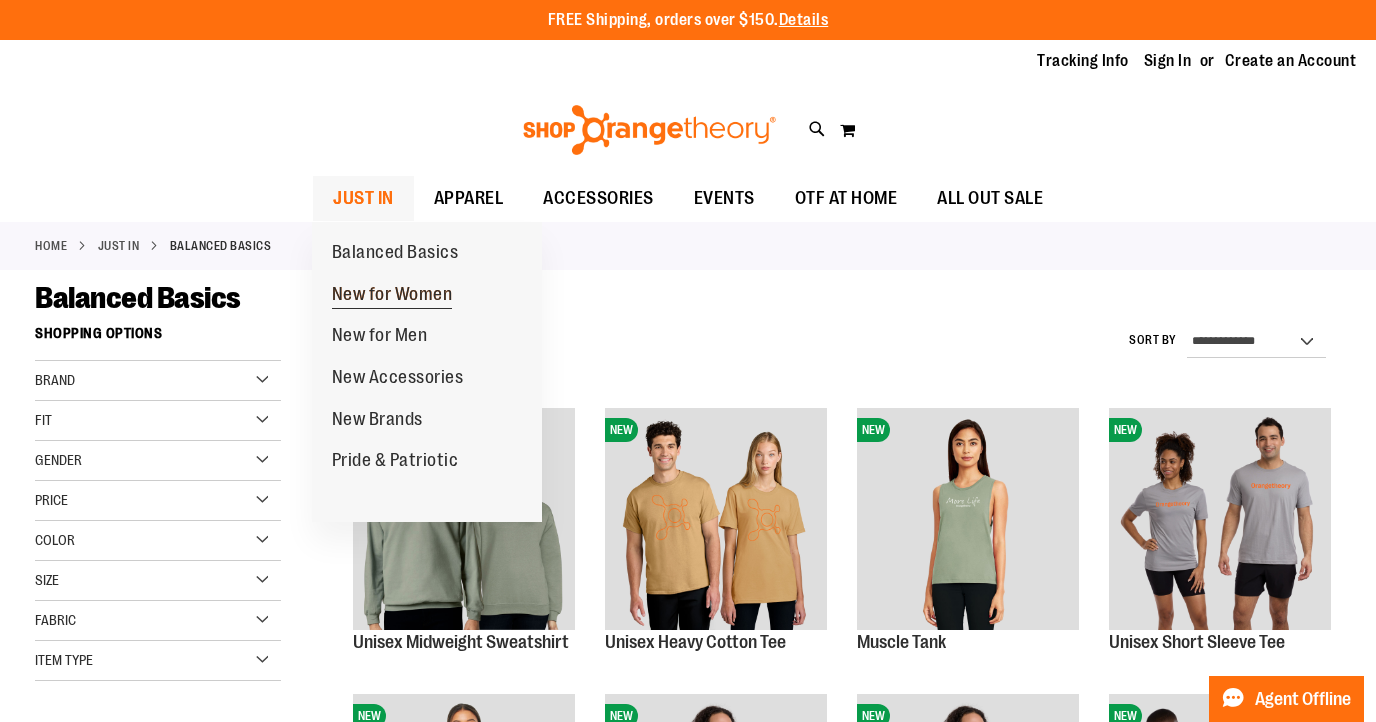 type on "**********" 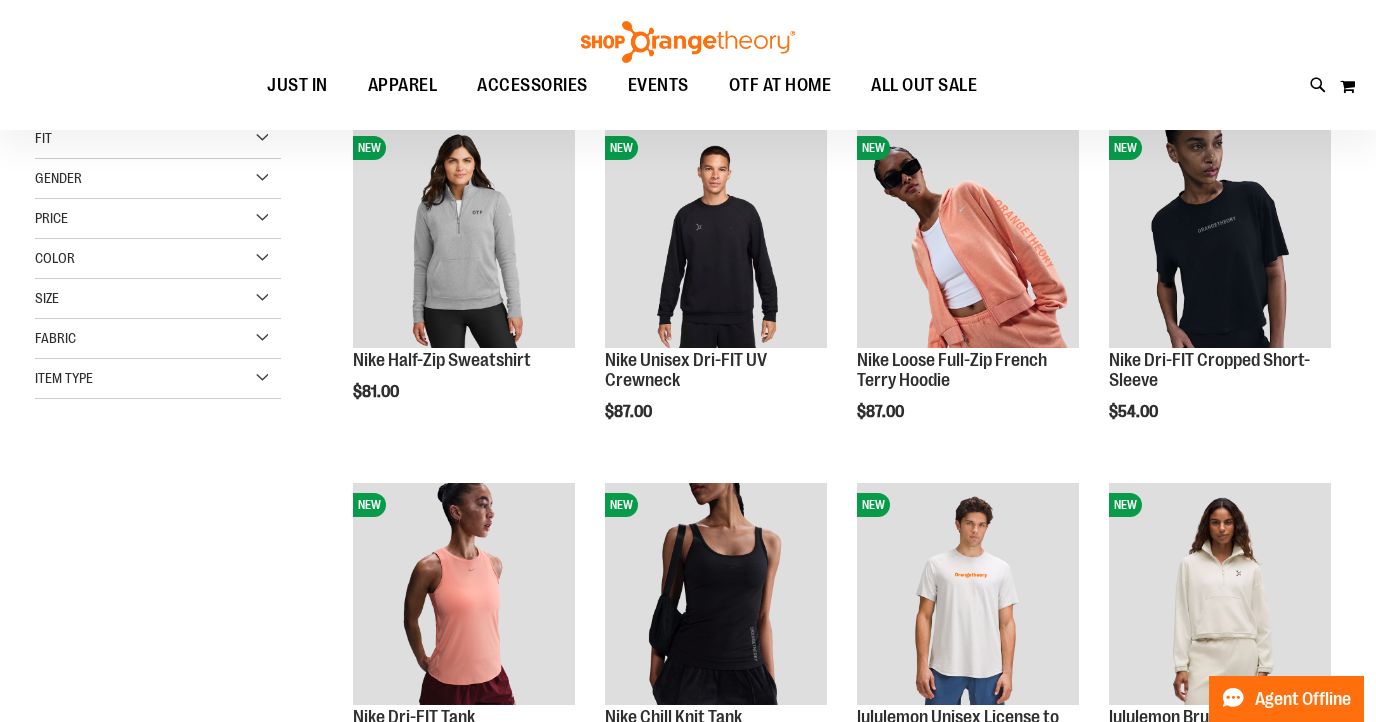 scroll, scrollTop: 309, scrollLeft: 0, axis: vertical 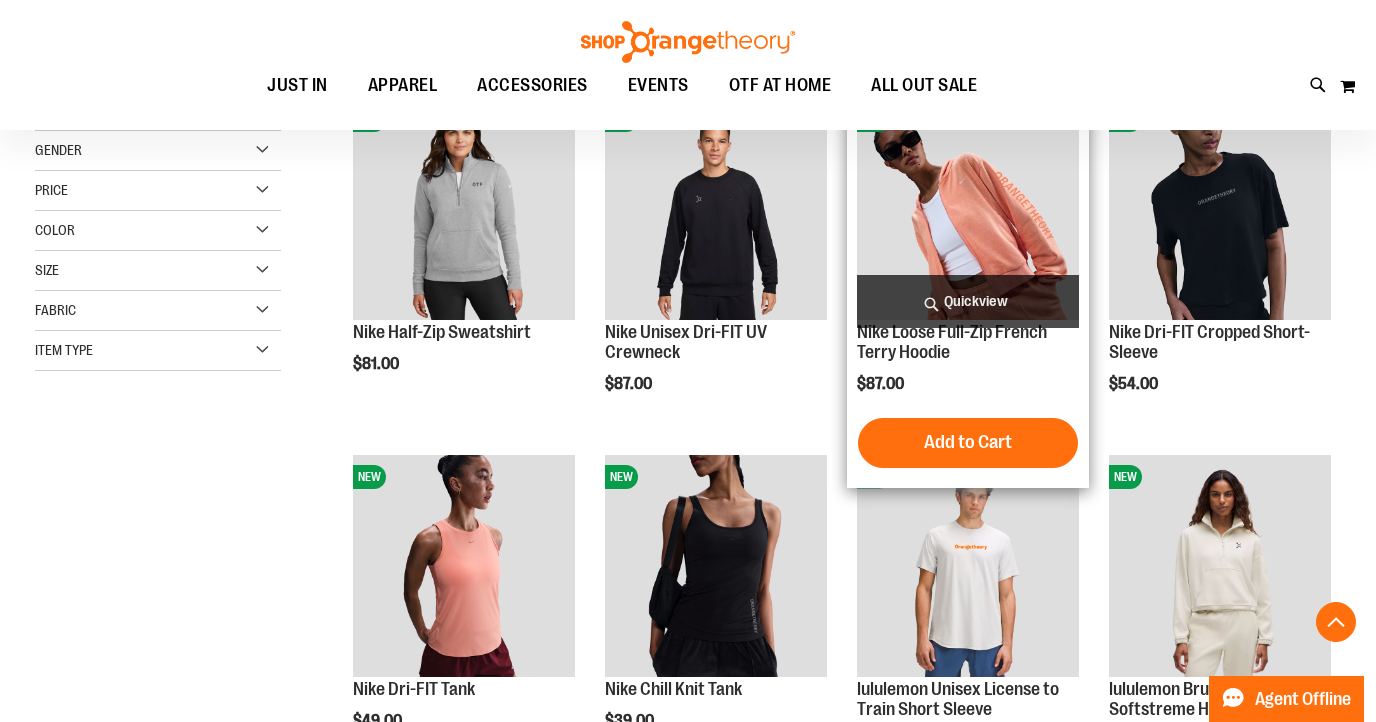 type on "**********" 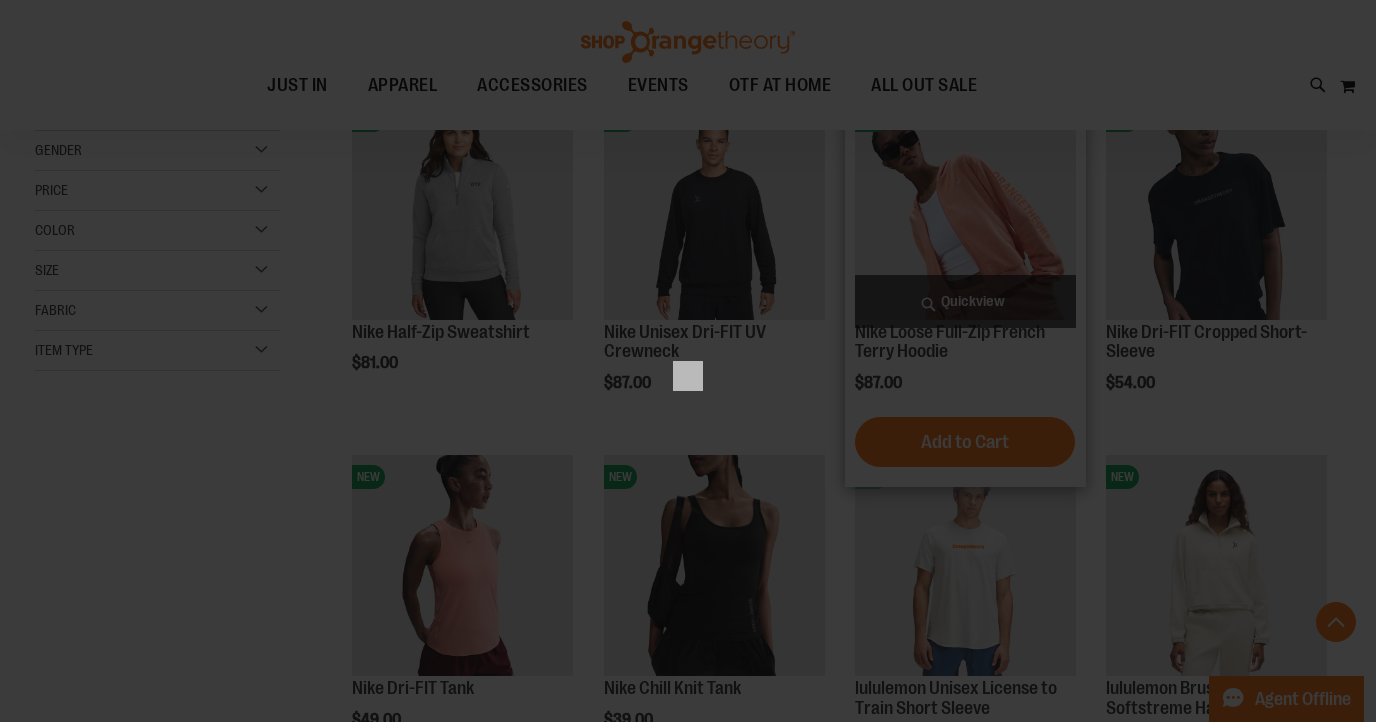 scroll, scrollTop: 0, scrollLeft: 0, axis: both 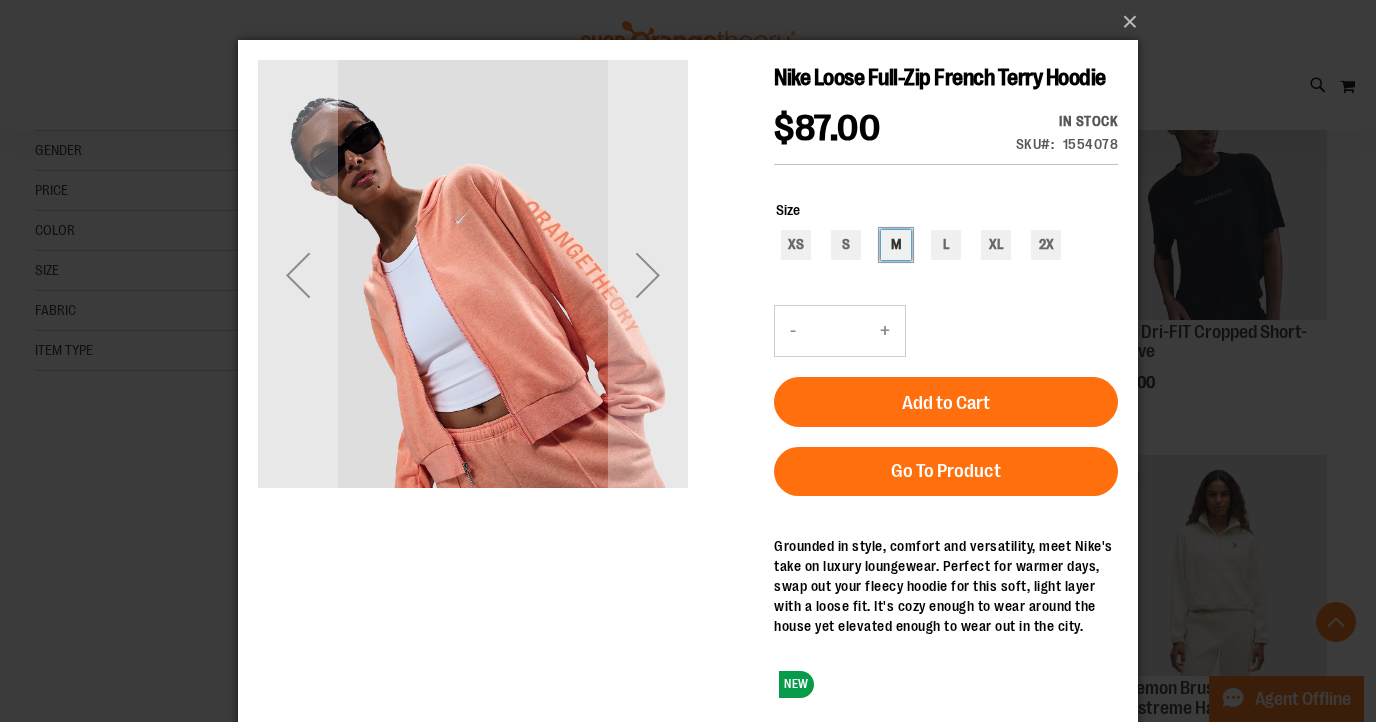 click on "M" at bounding box center [896, 245] 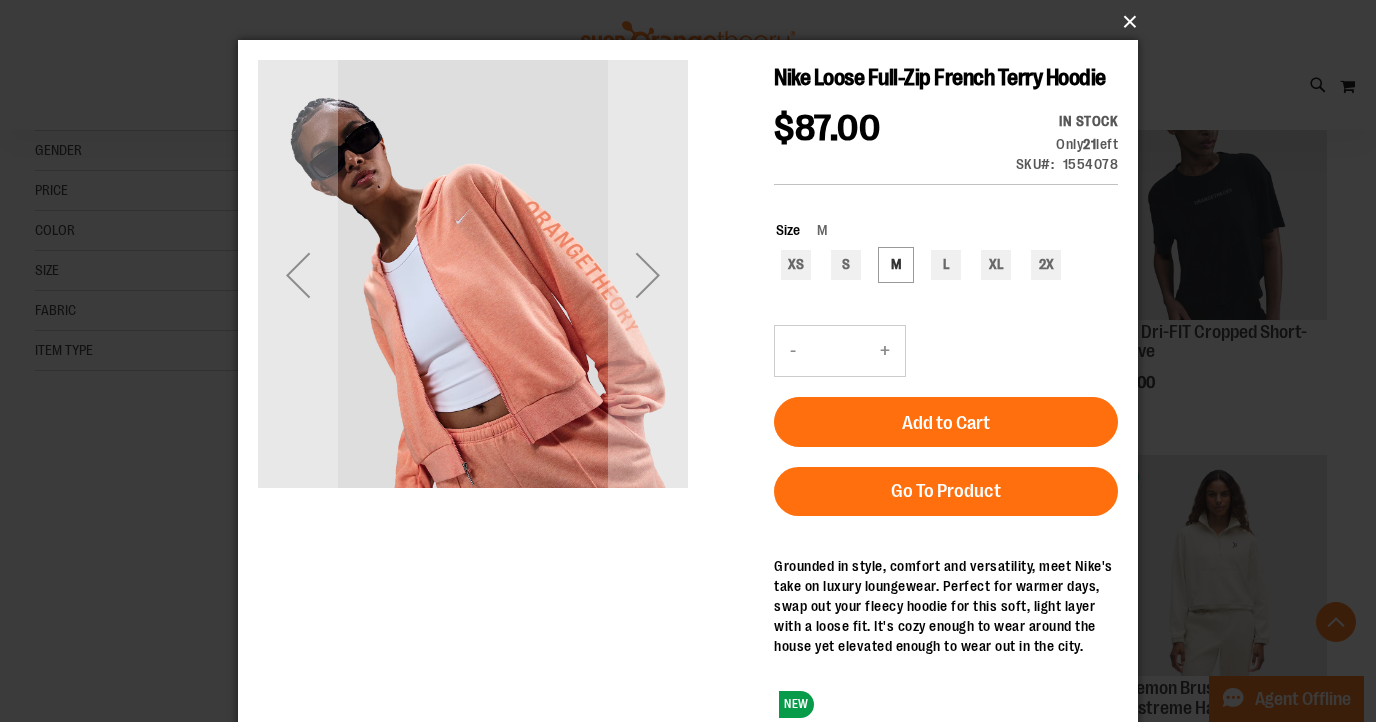 click on "×" at bounding box center [694, 22] 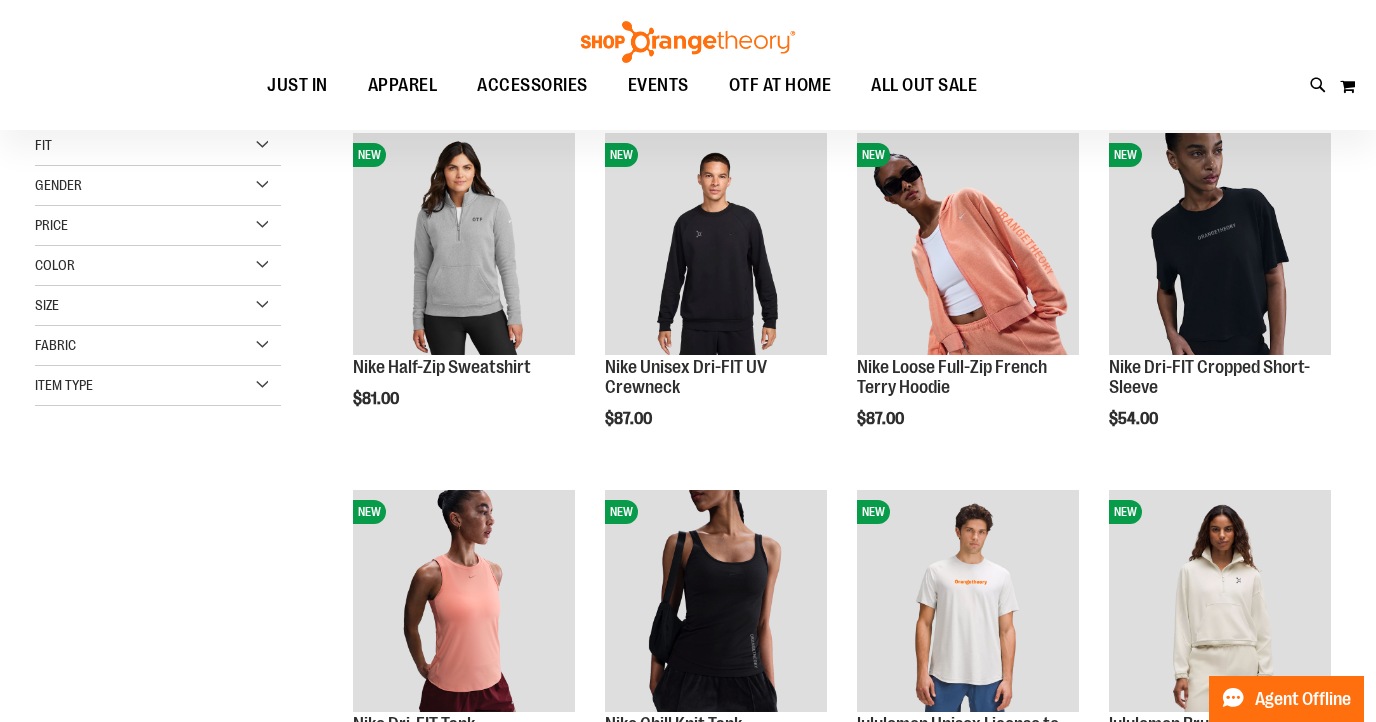 scroll, scrollTop: 271, scrollLeft: 0, axis: vertical 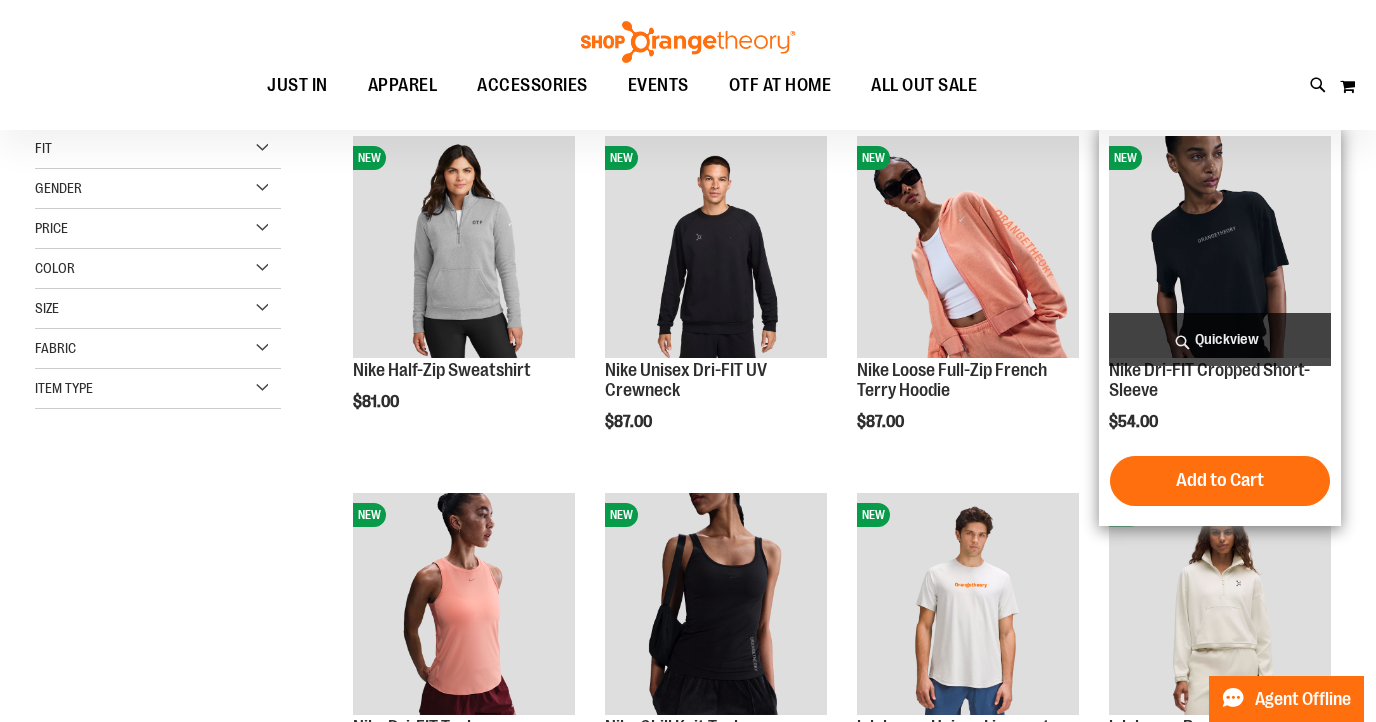 click on "Quickview" at bounding box center [1220, 339] 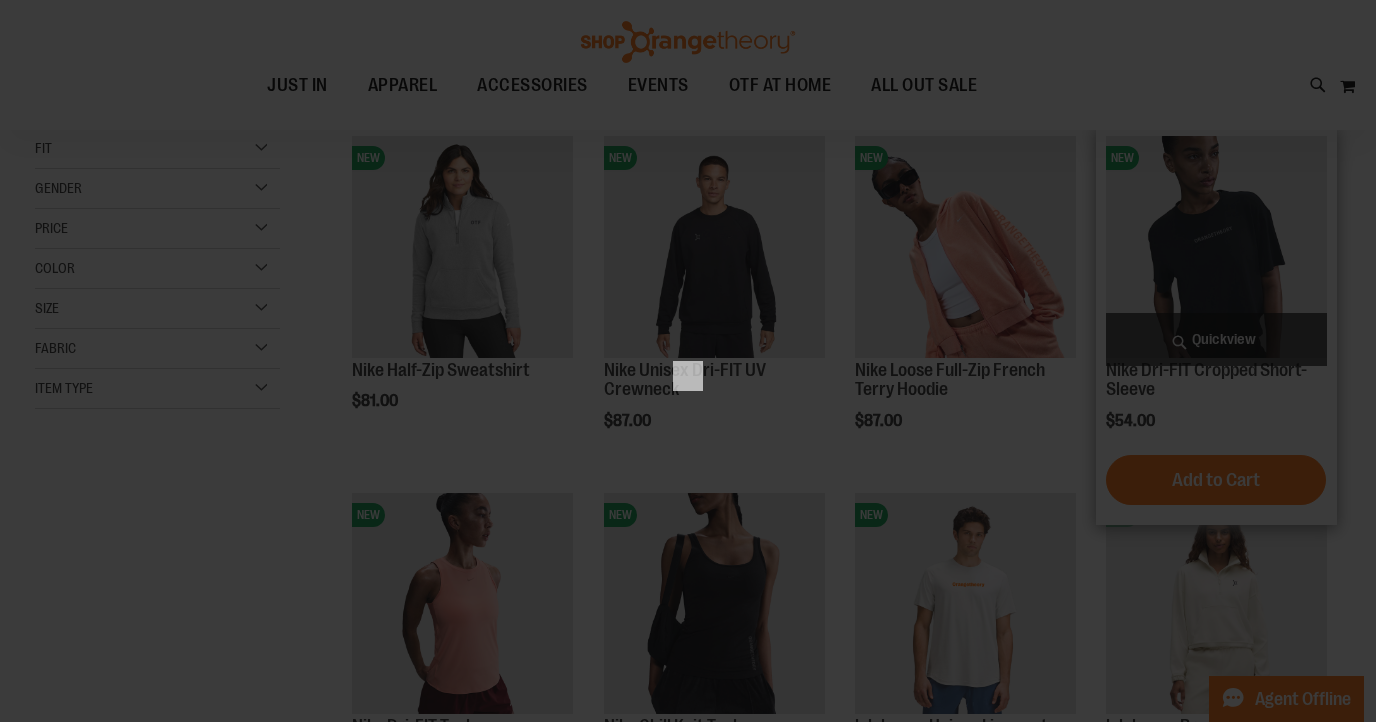 scroll, scrollTop: 0, scrollLeft: 0, axis: both 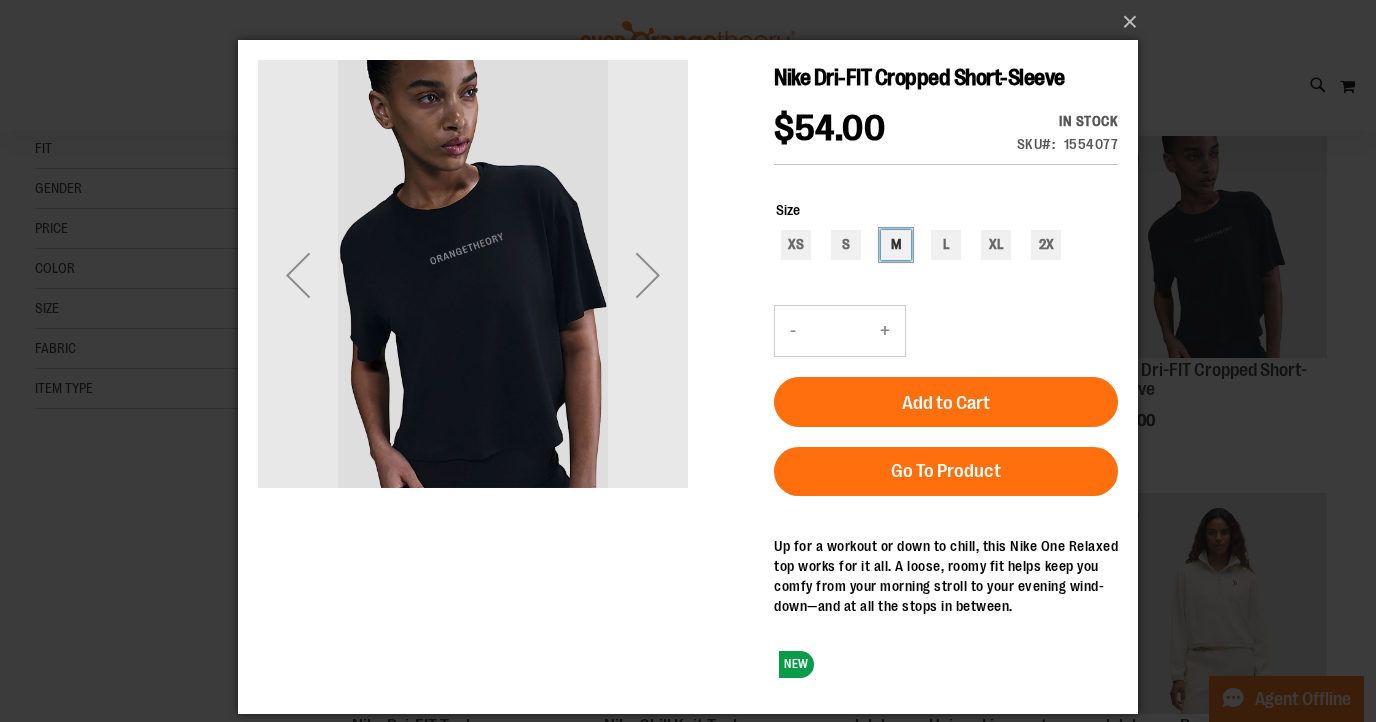 click on "M" at bounding box center (896, 245) 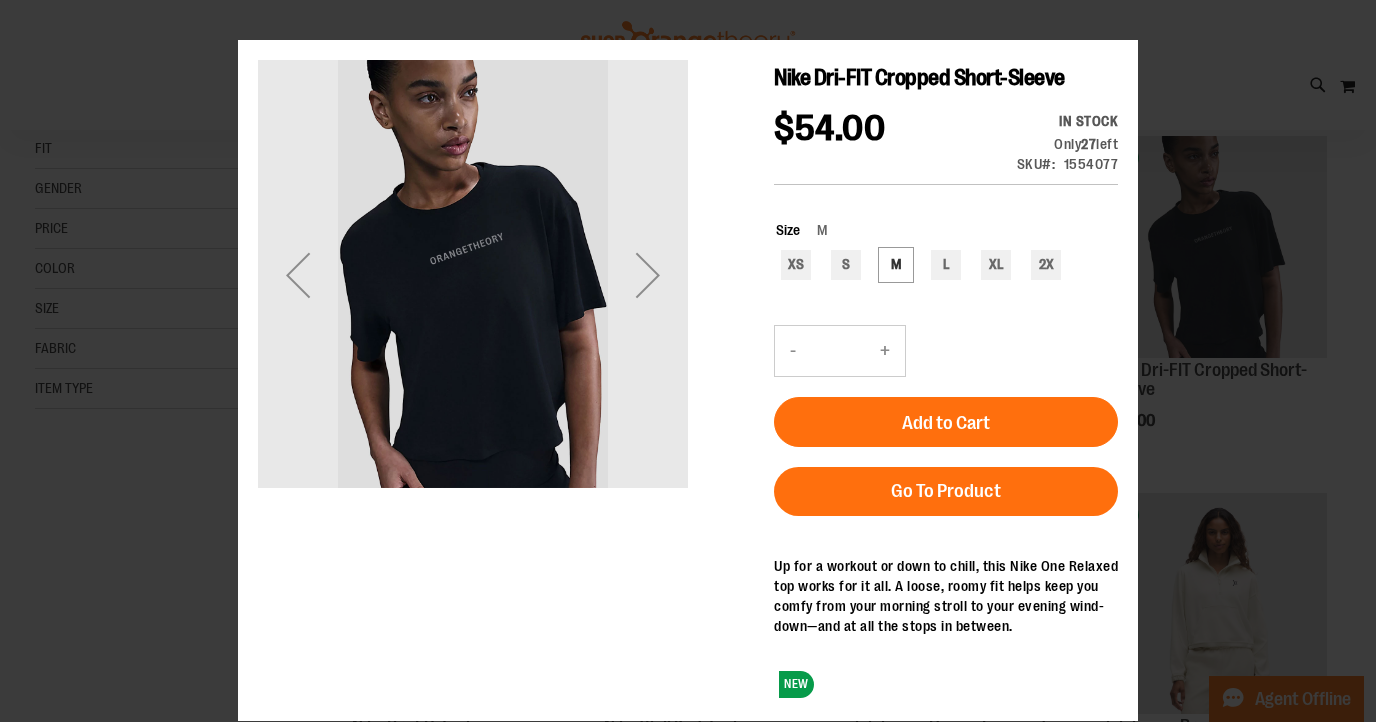 click on "×" at bounding box center (688, 361) 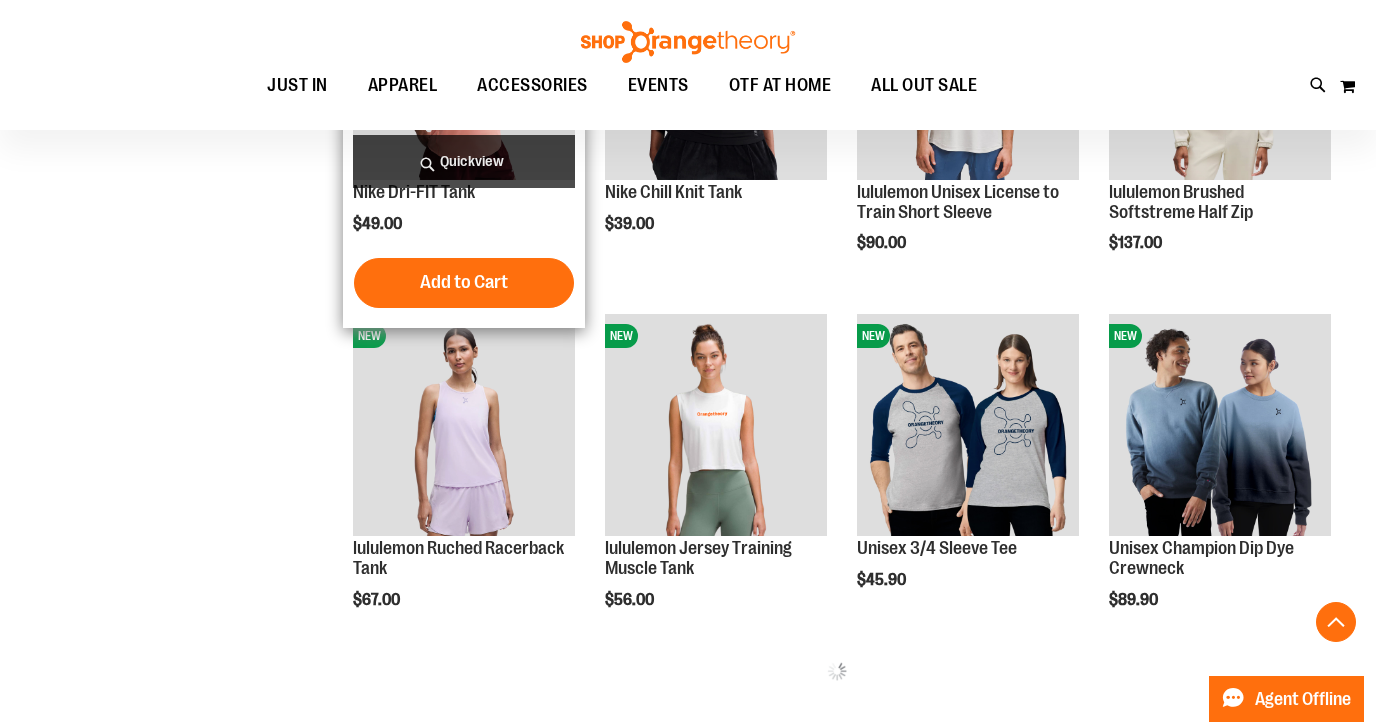 scroll, scrollTop: 812, scrollLeft: 0, axis: vertical 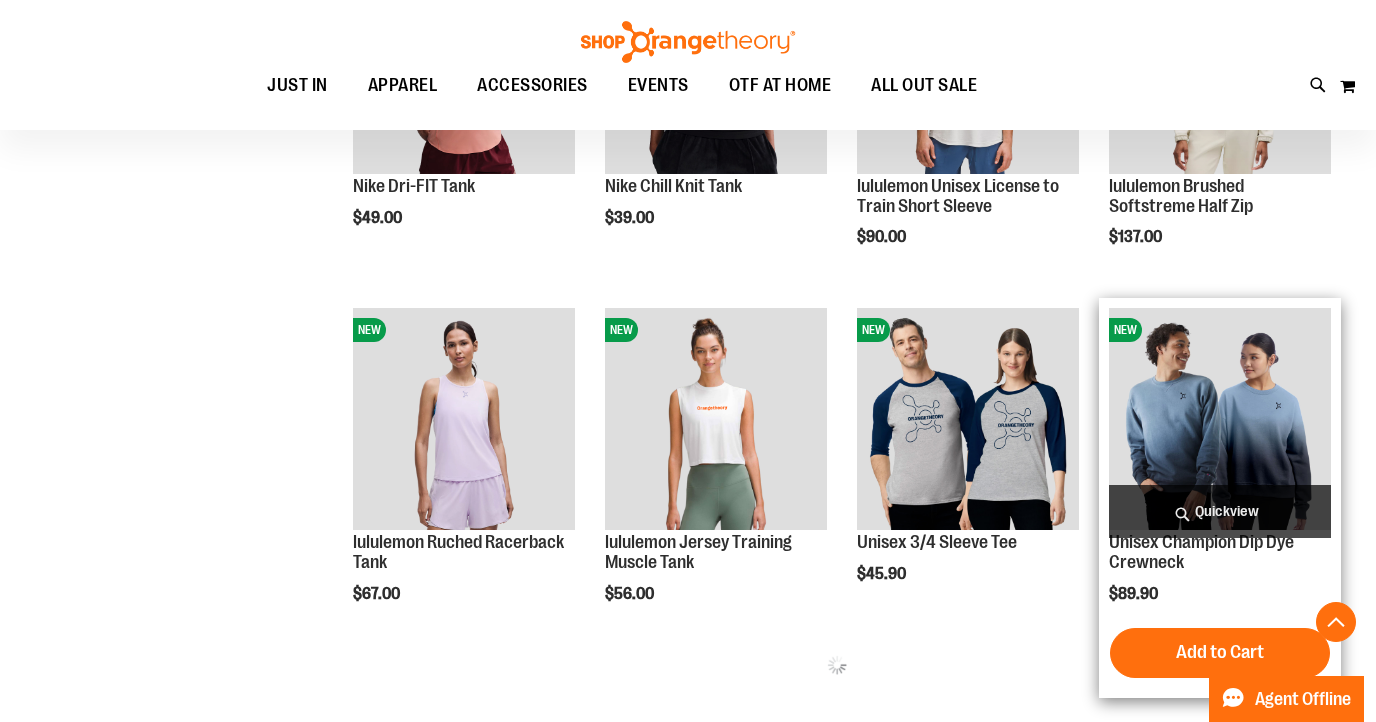 click on "Quickview" at bounding box center [1220, 511] 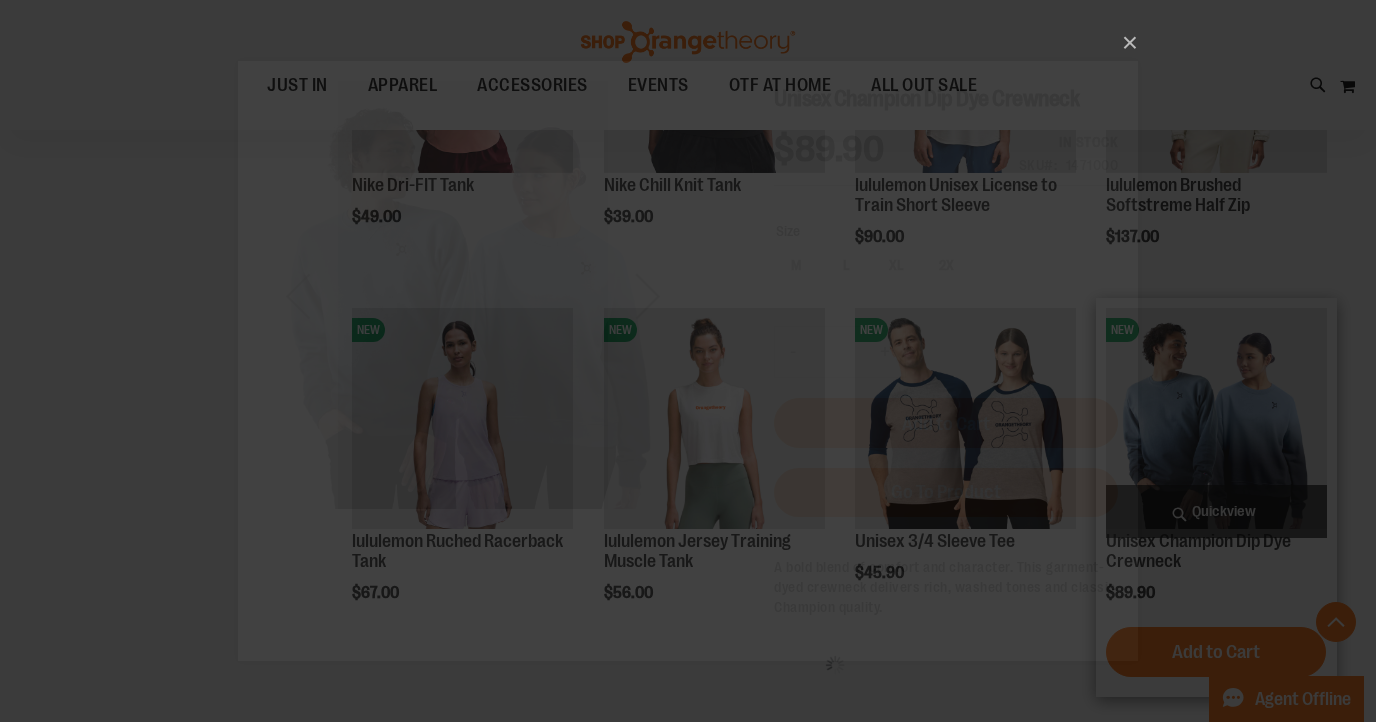 scroll, scrollTop: 0, scrollLeft: 0, axis: both 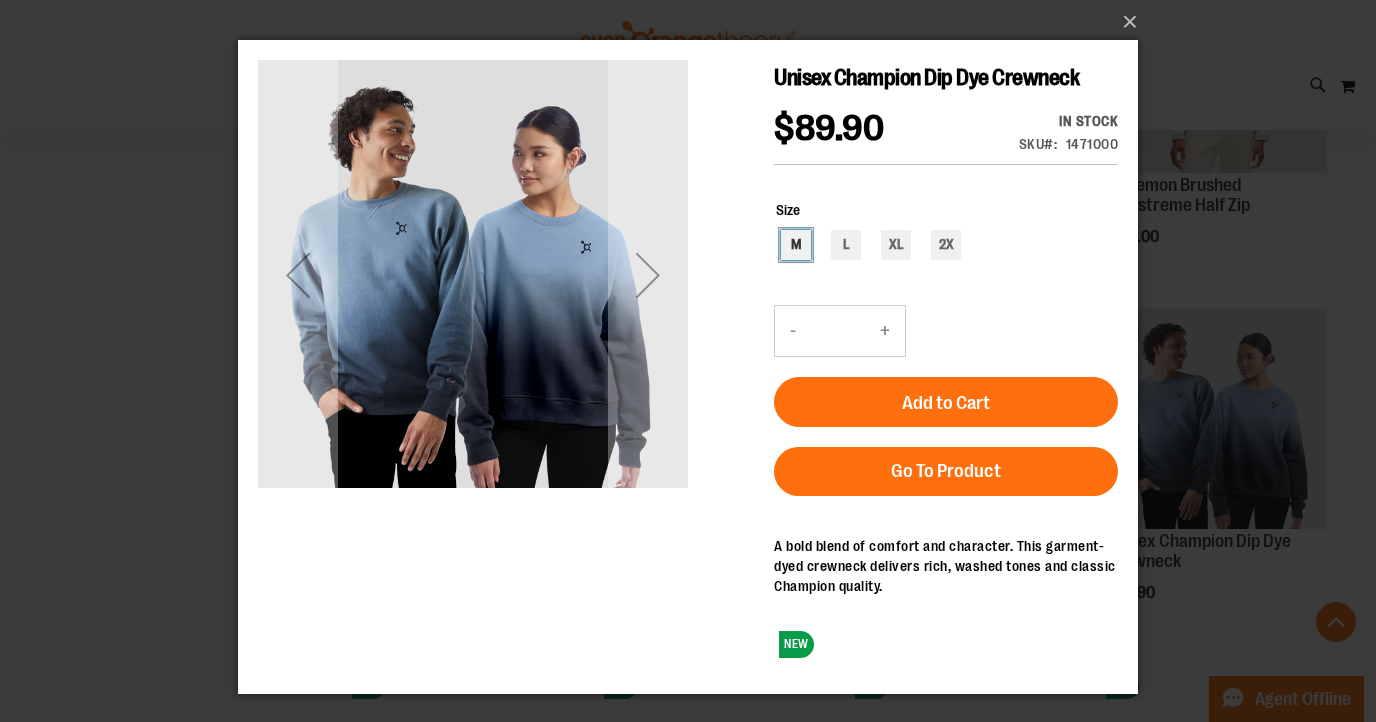 click on "M" at bounding box center (796, 245) 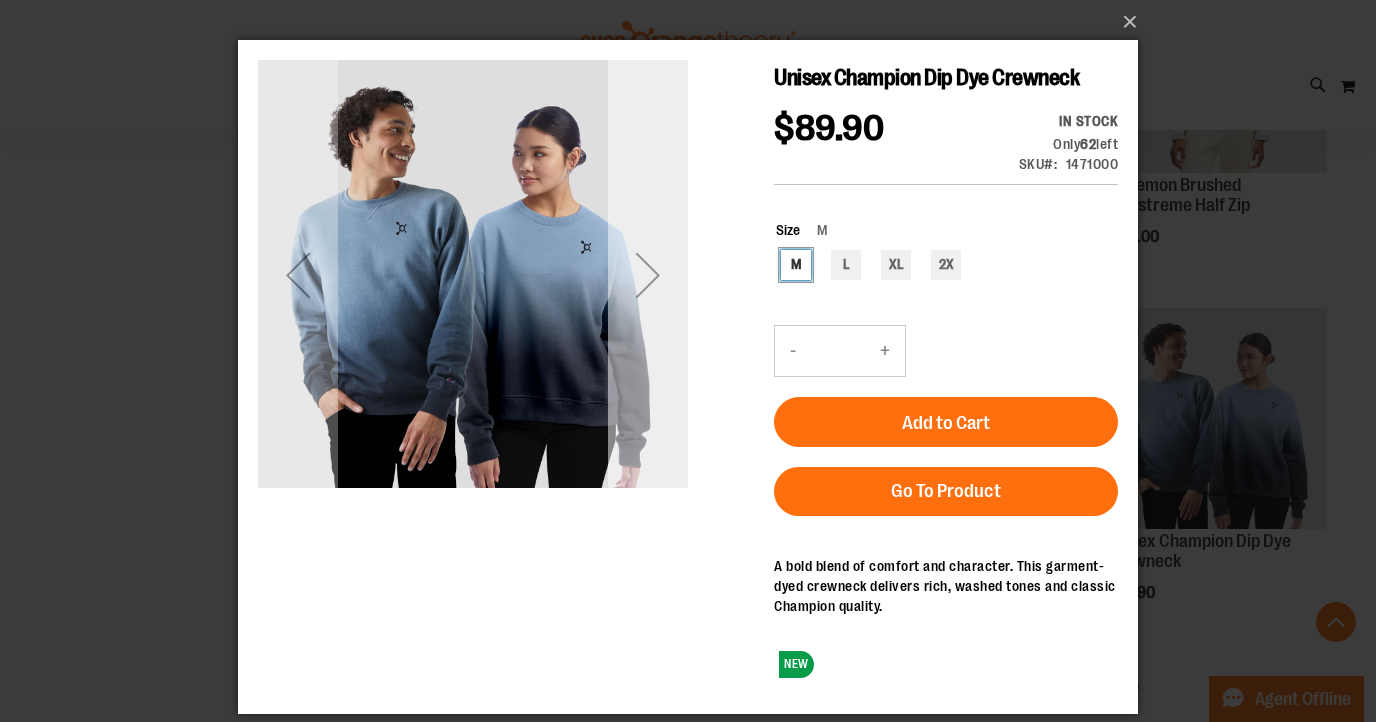 click at bounding box center [648, 275] 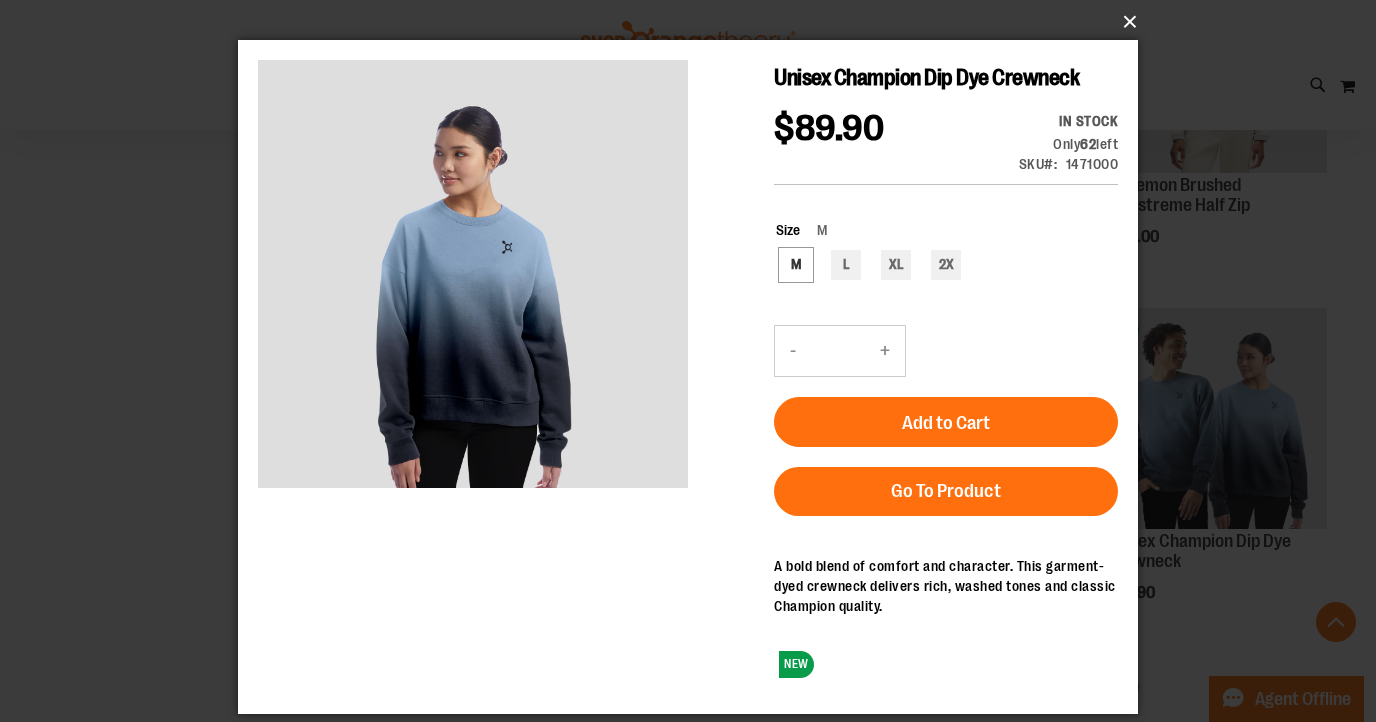 click on "×" at bounding box center (694, 22) 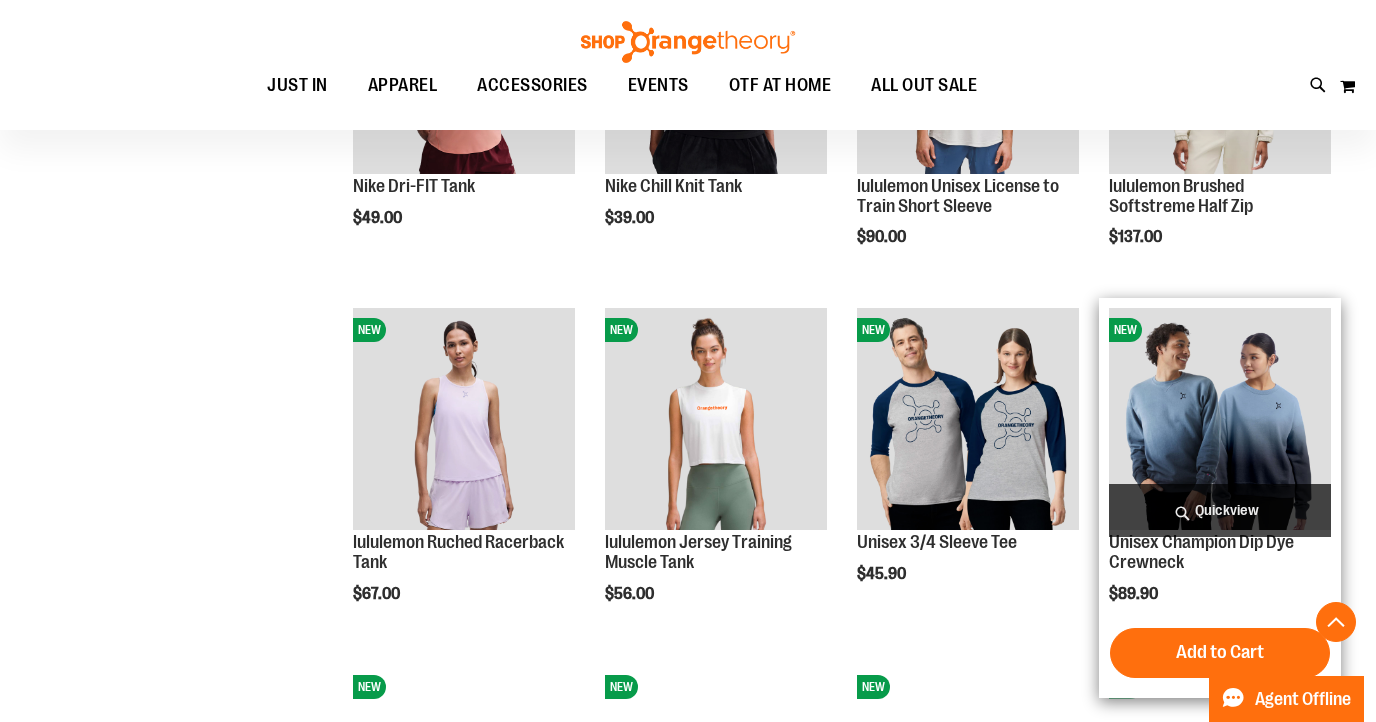 click at bounding box center (1220, 419) 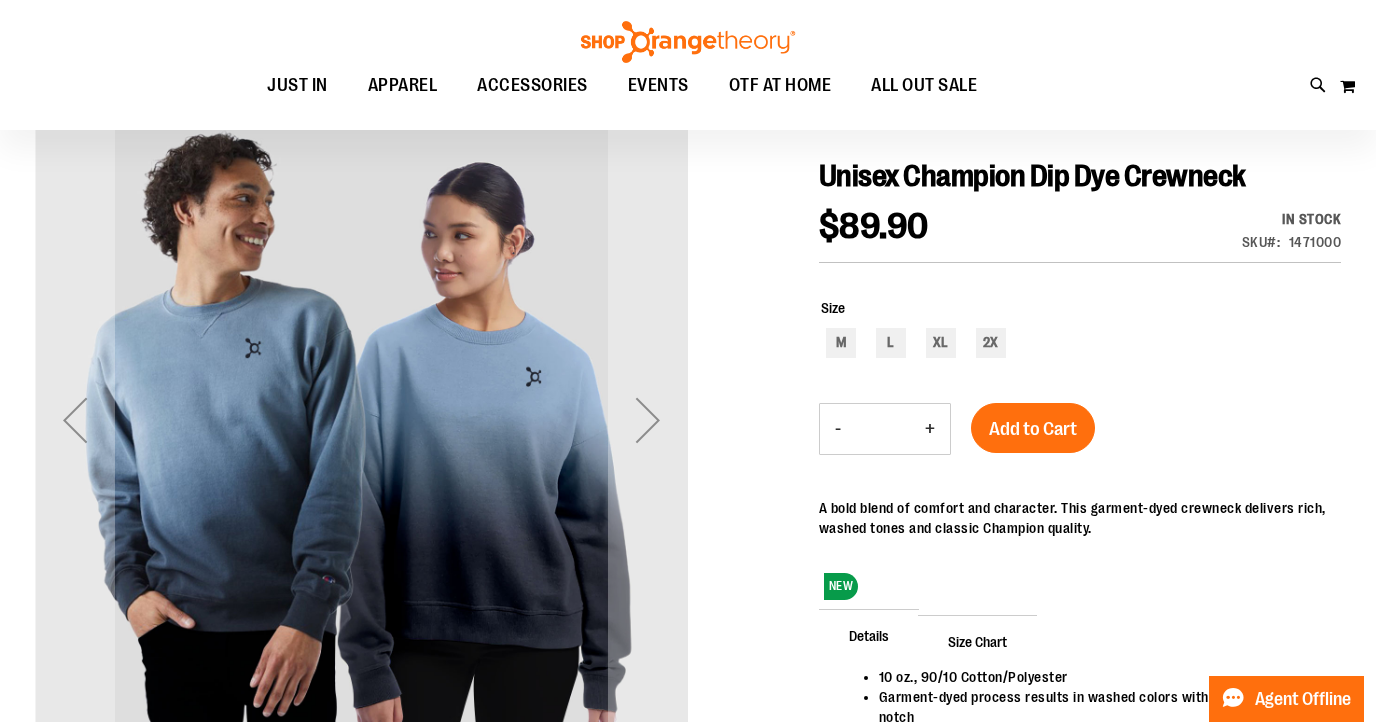 scroll, scrollTop: 218, scrollLeft: 0, axis: vertical 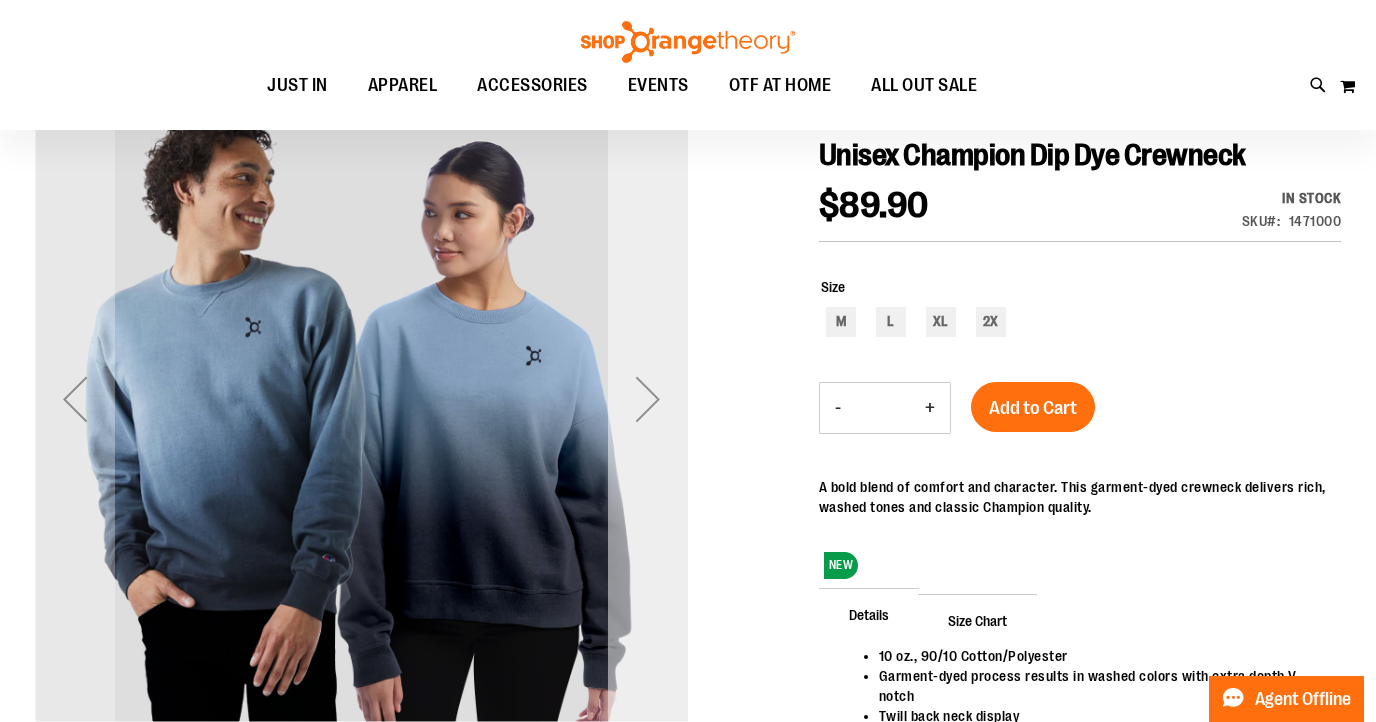 type on "**********" 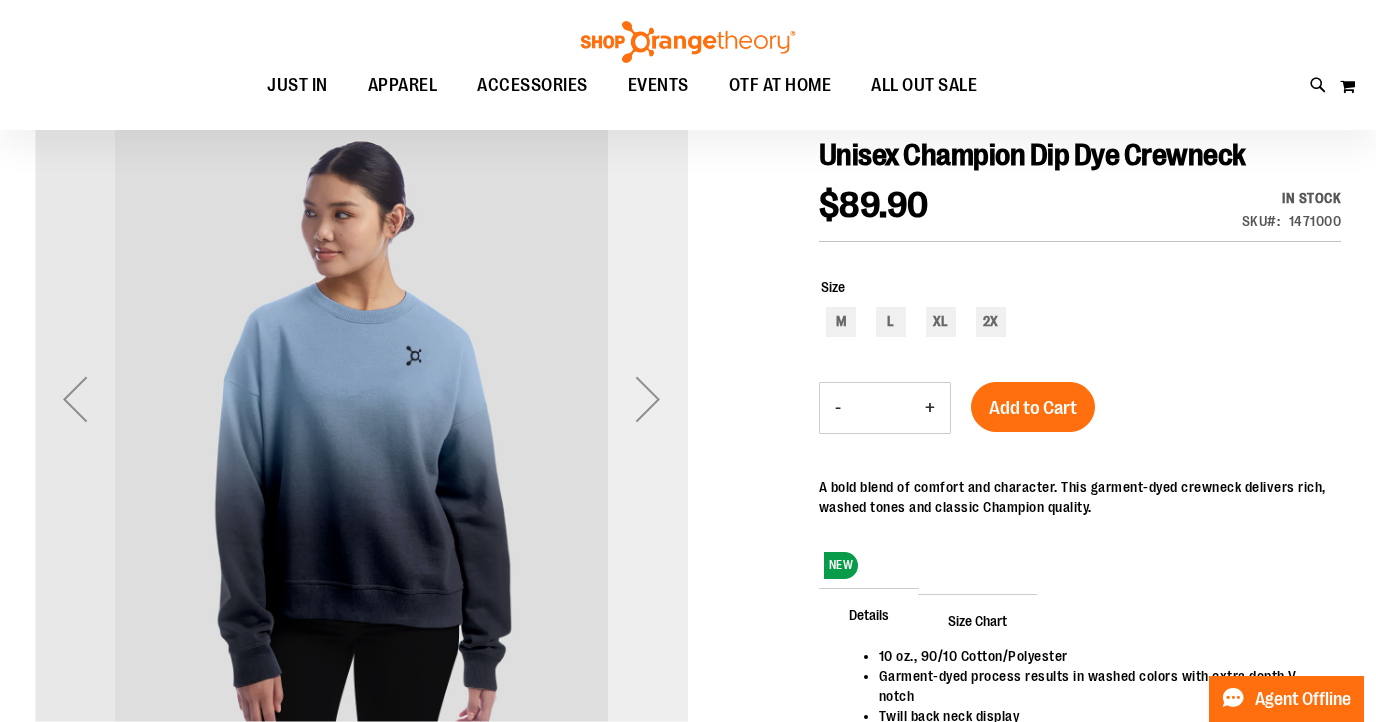 click at bounding box center (648, 399) 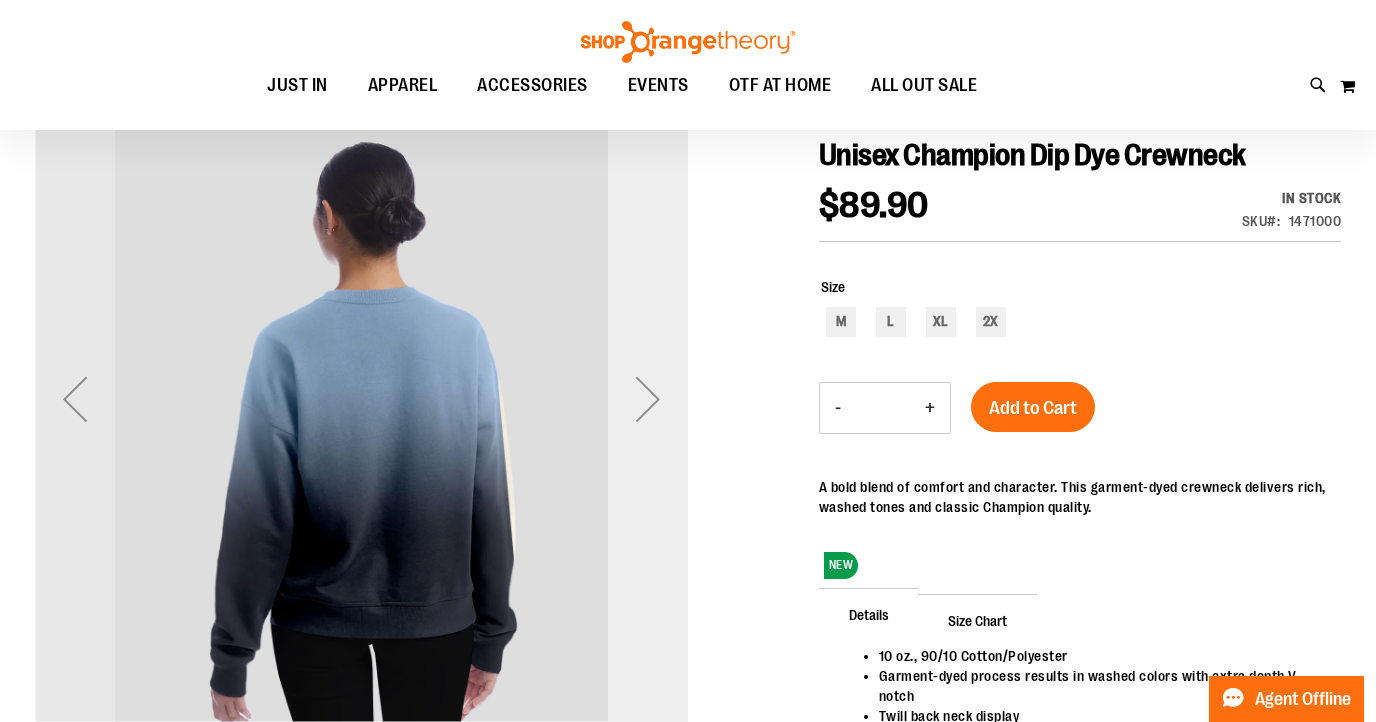 click at bounding box center [648, 399] 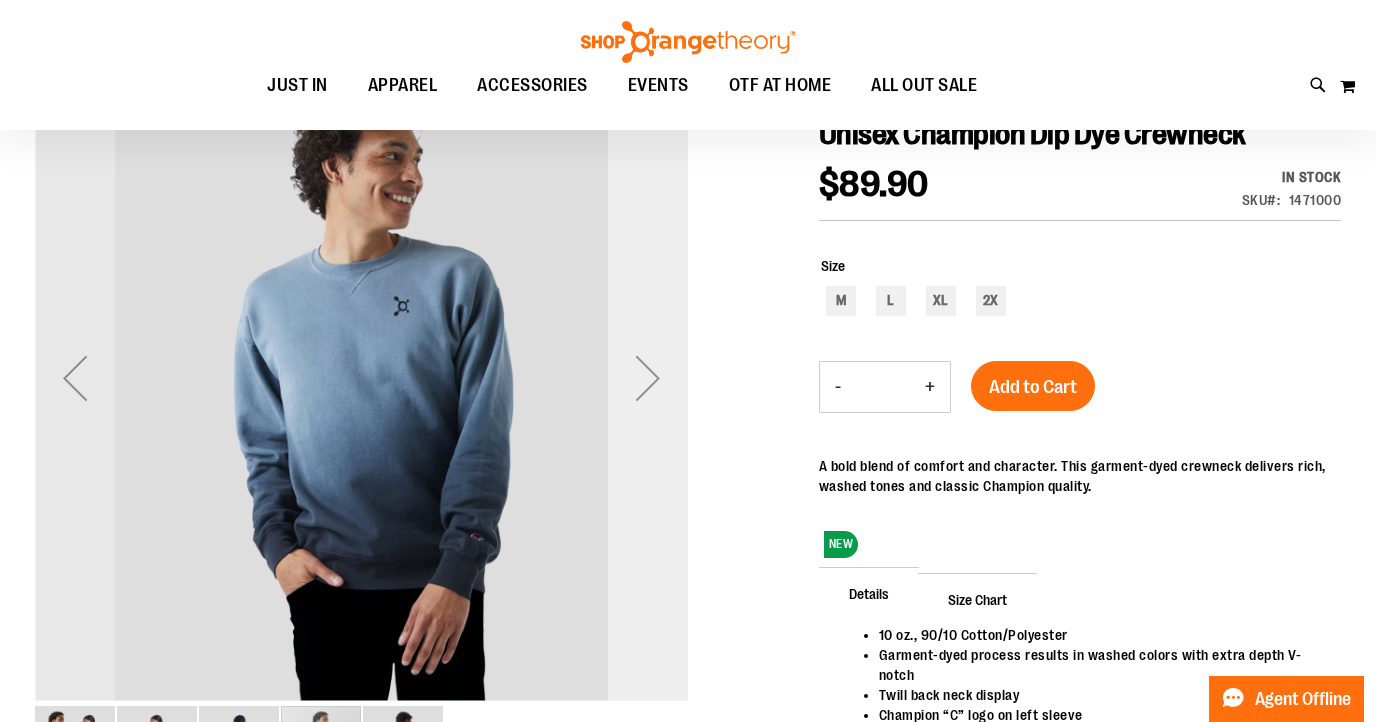 scroll, scrollTop: 0, scrollLeft: 0, axis: both 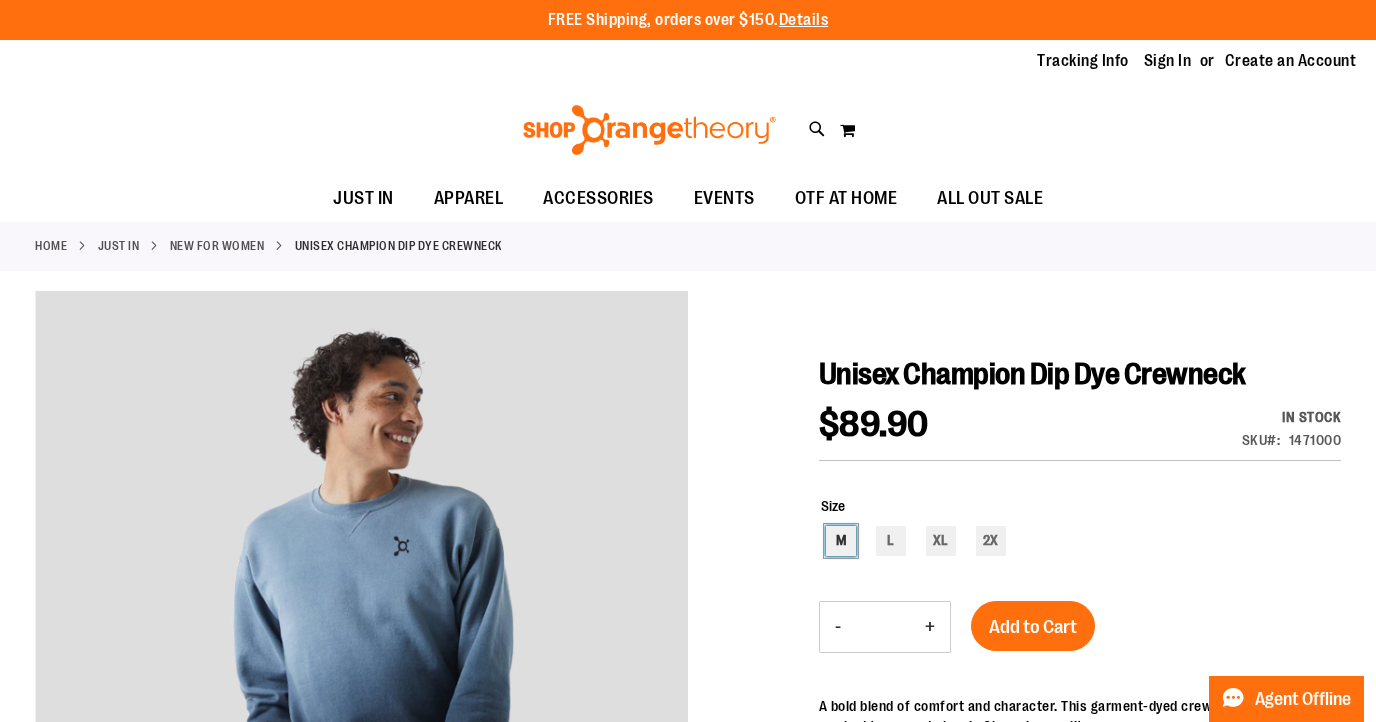 click on "M" at bounding box center (841, 541) 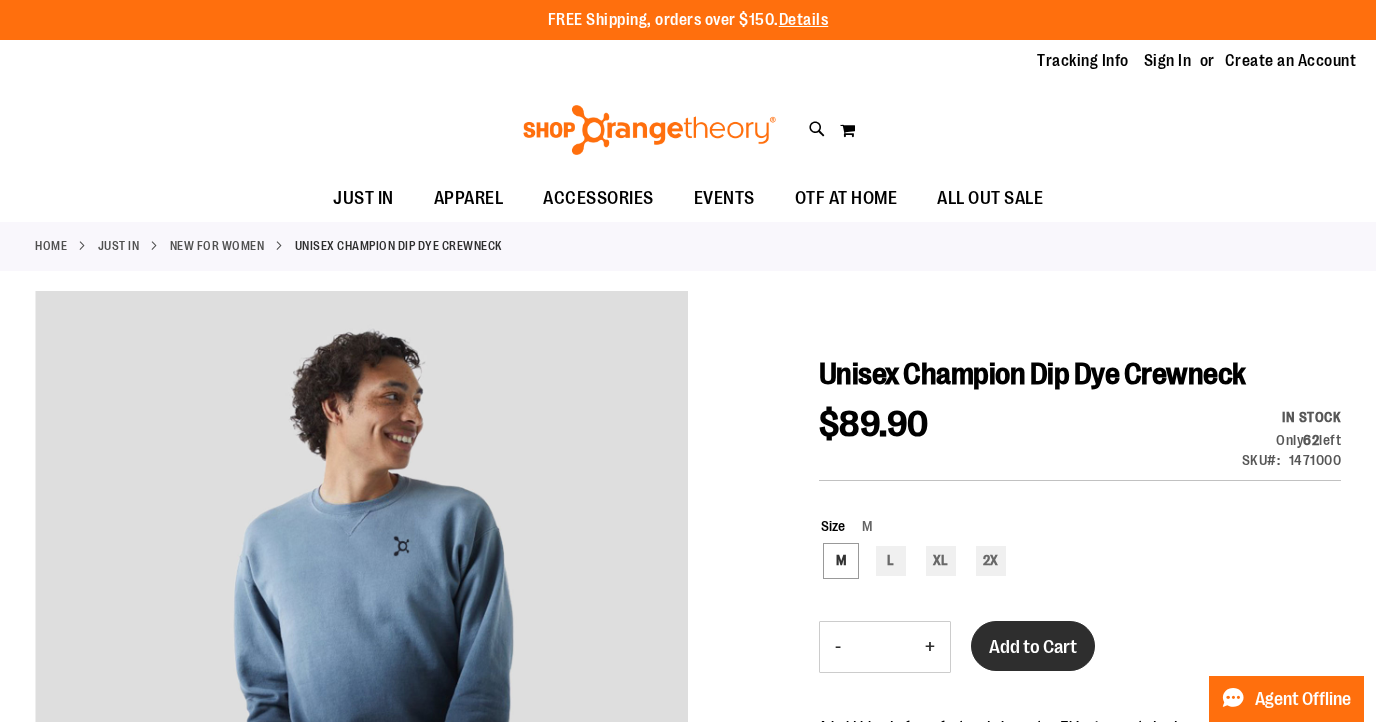 click on "Add to Cart" at bounding box center [1033, 647] 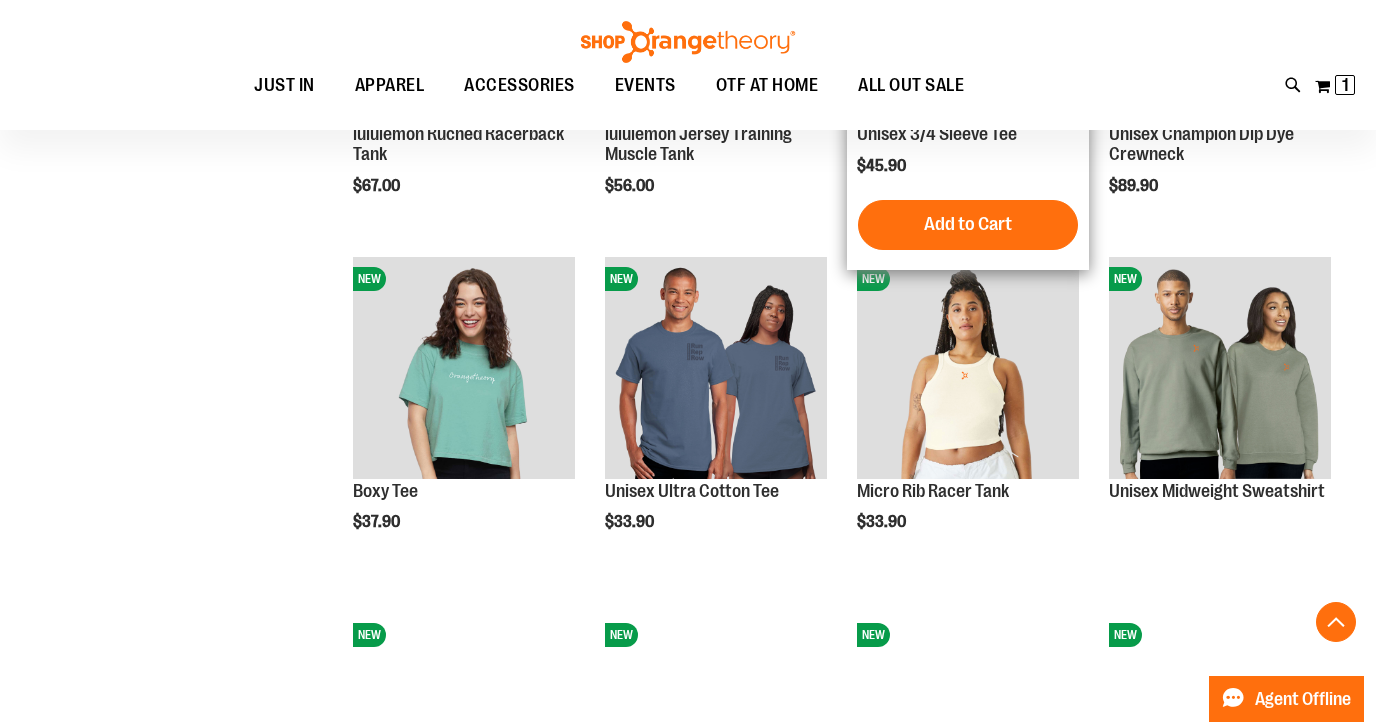 scroll, scrollTop: 1222, scrollLeft: 0, axis: vertical 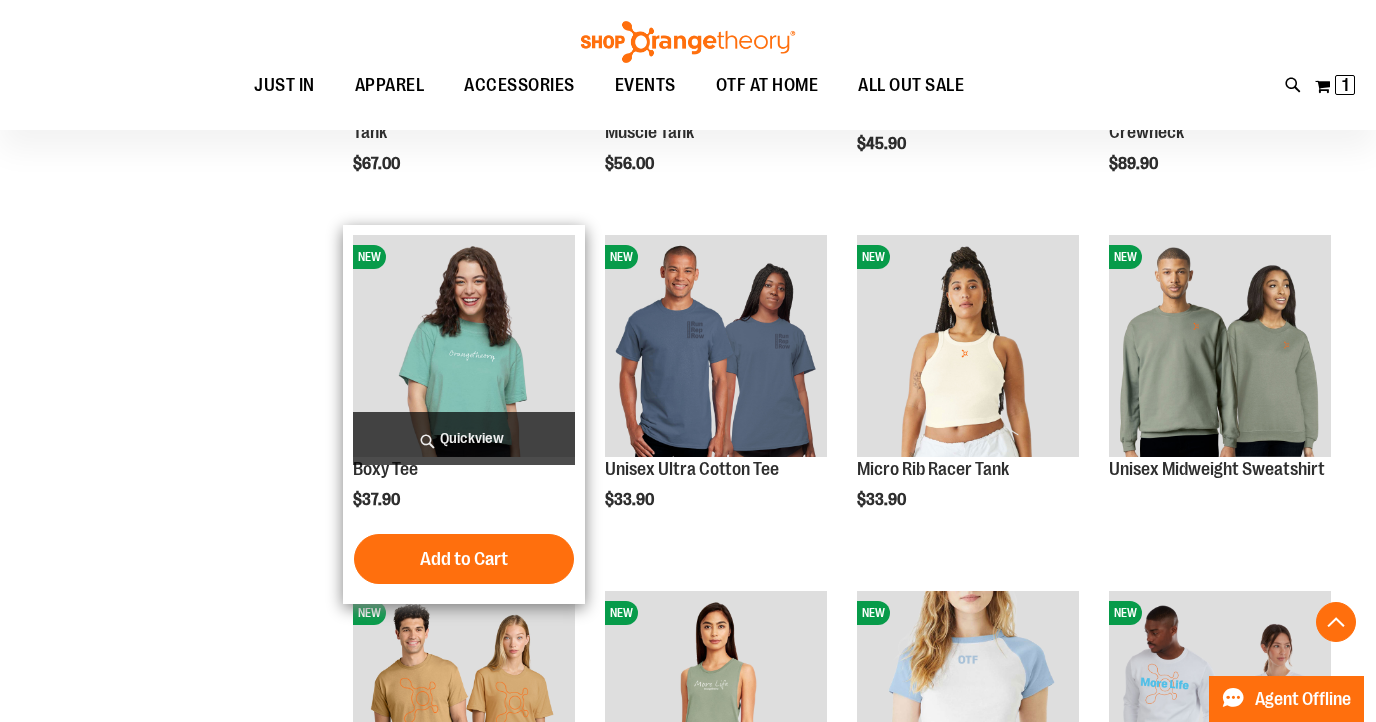 type on "**********" 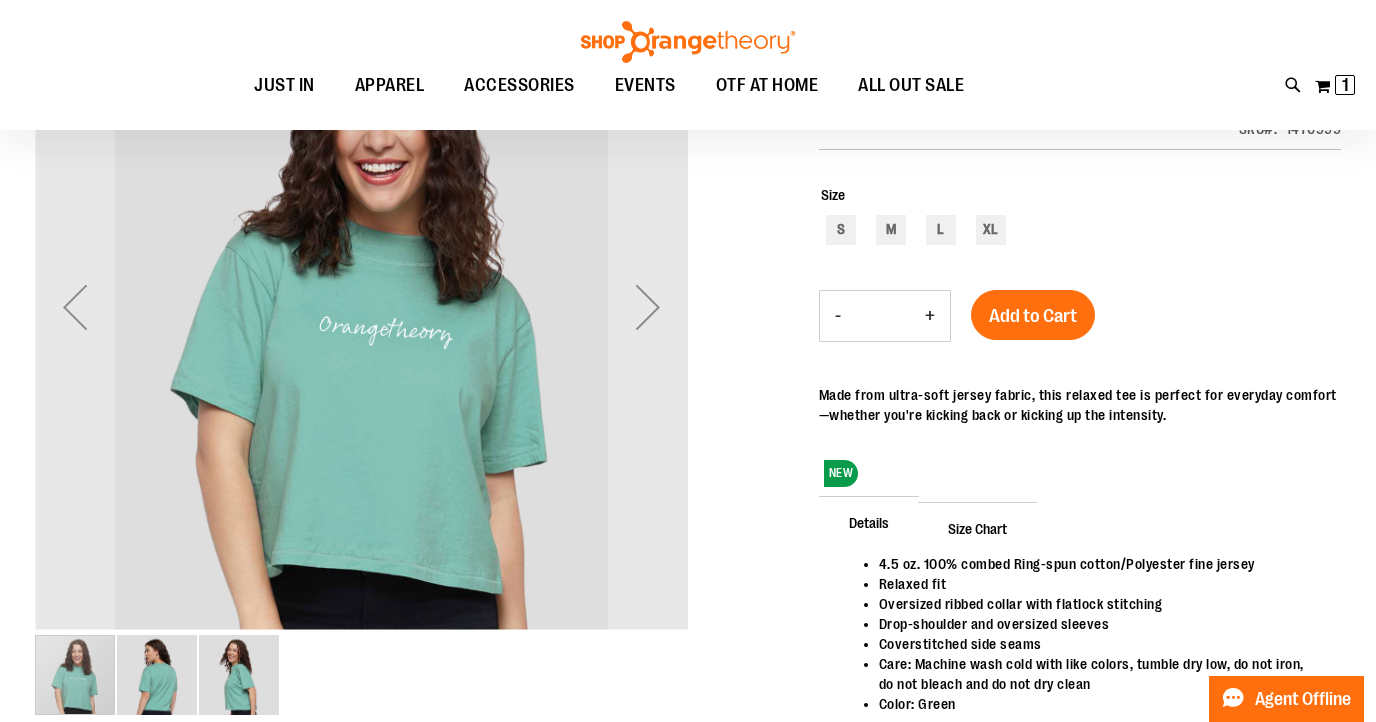 scroll, scrollTop: 156, scrollLeft: 0, axis: vertical 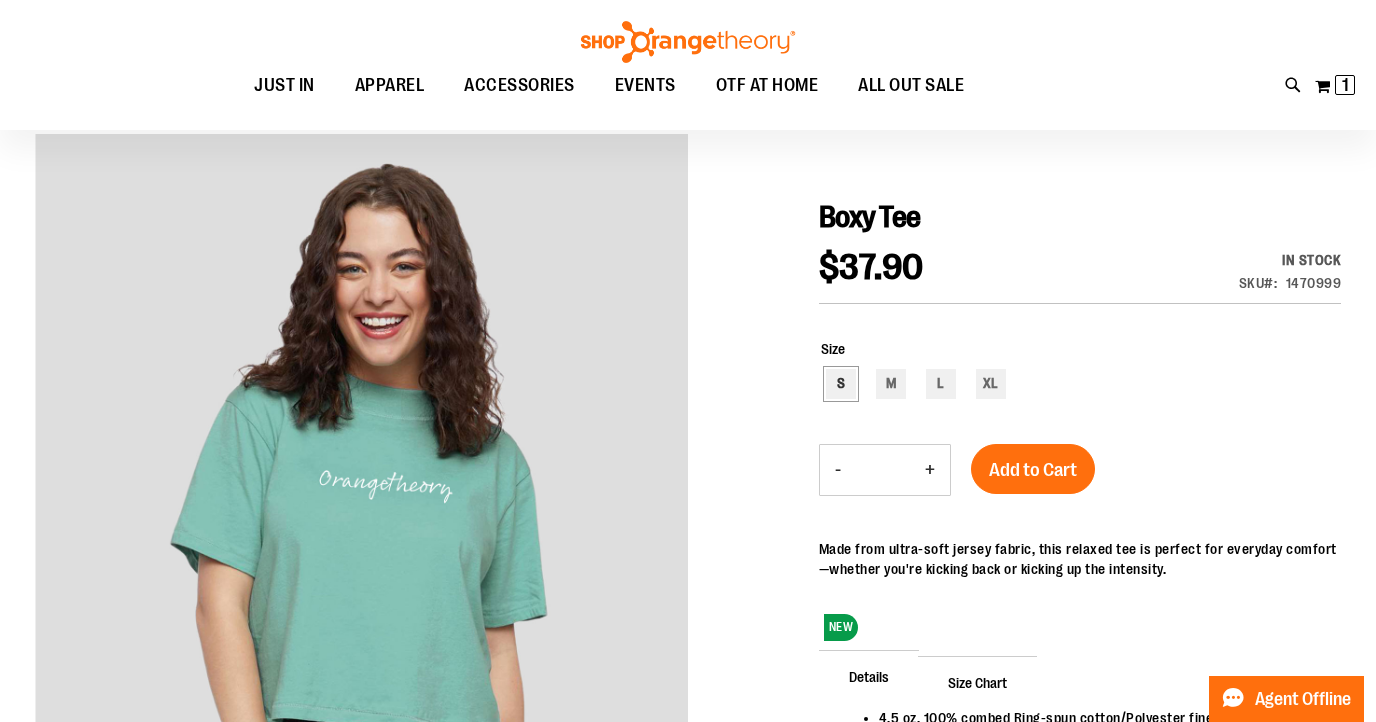 type on "**********" 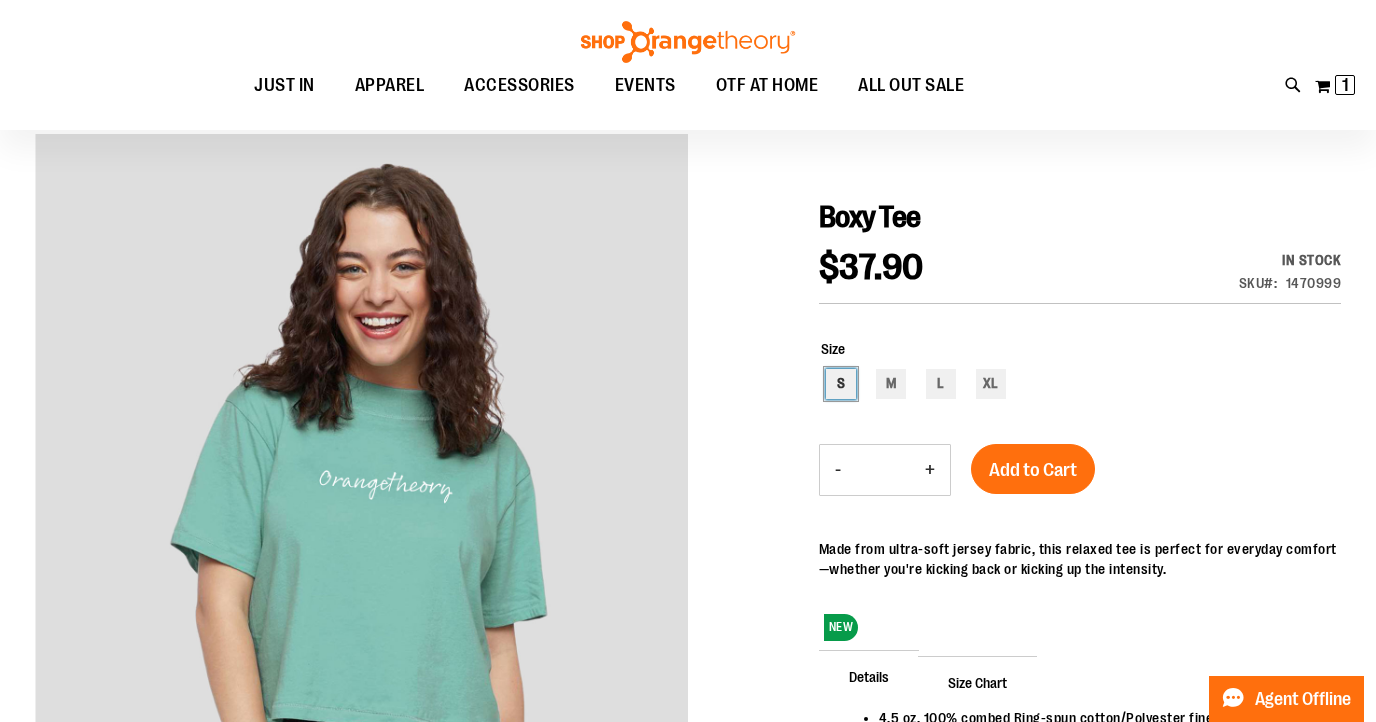 click on "S" at bounding box center (841, 384) 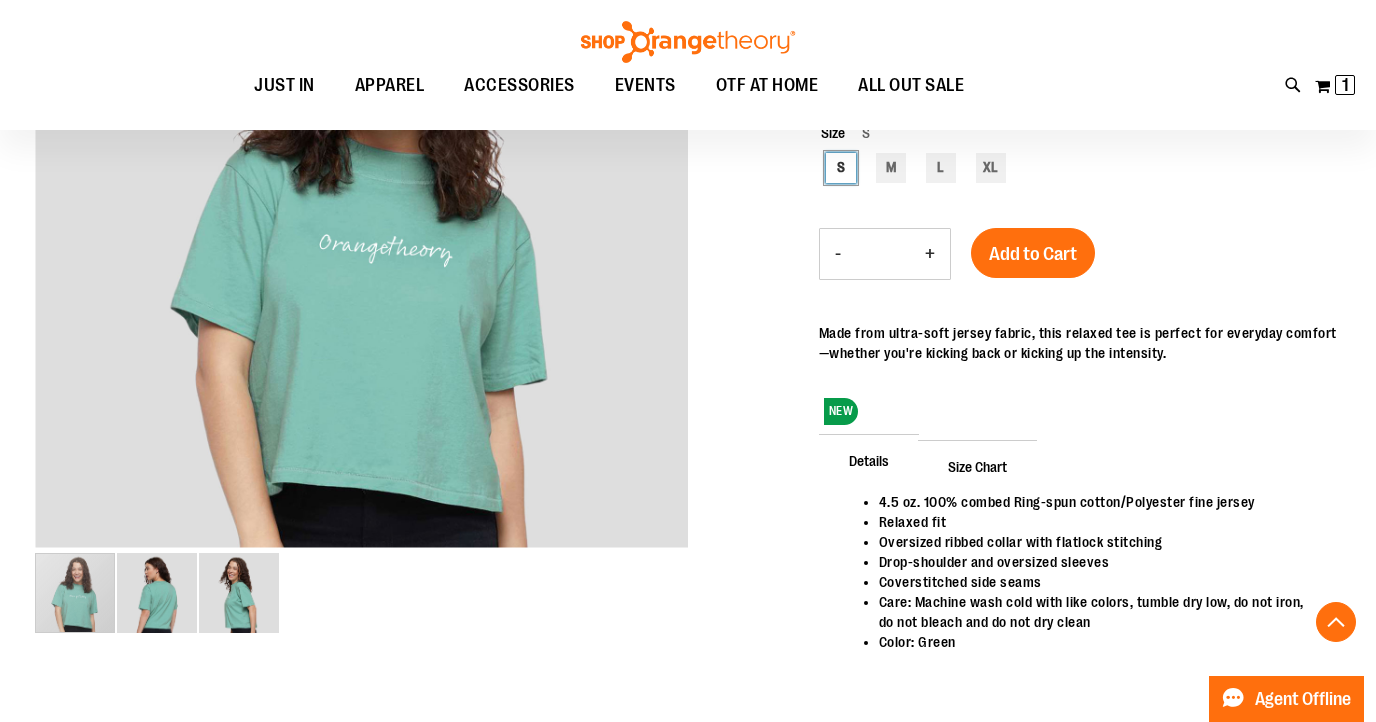 scroll, scrollTop: 387, scrollLeft: 0, axis: vertical 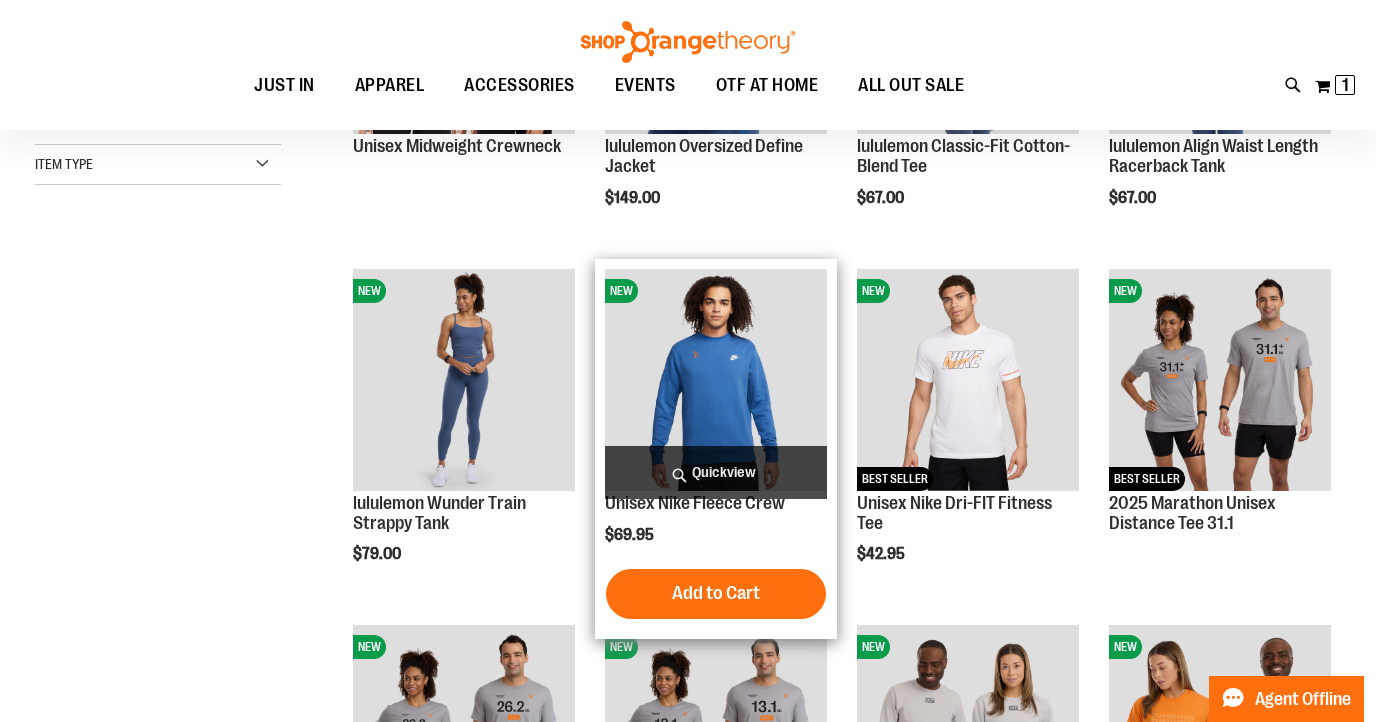 type on "**********" 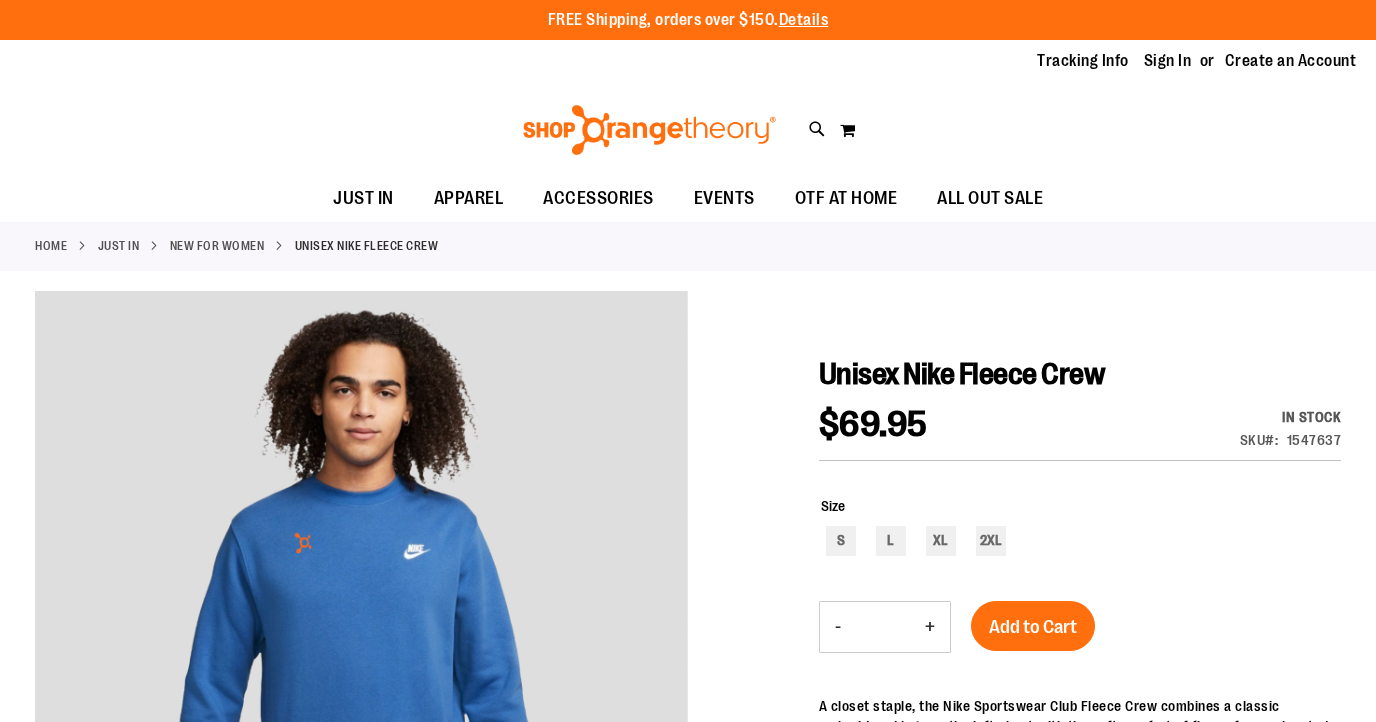scroll, scrollTop: 0, scrollLeft: 0, axis: both 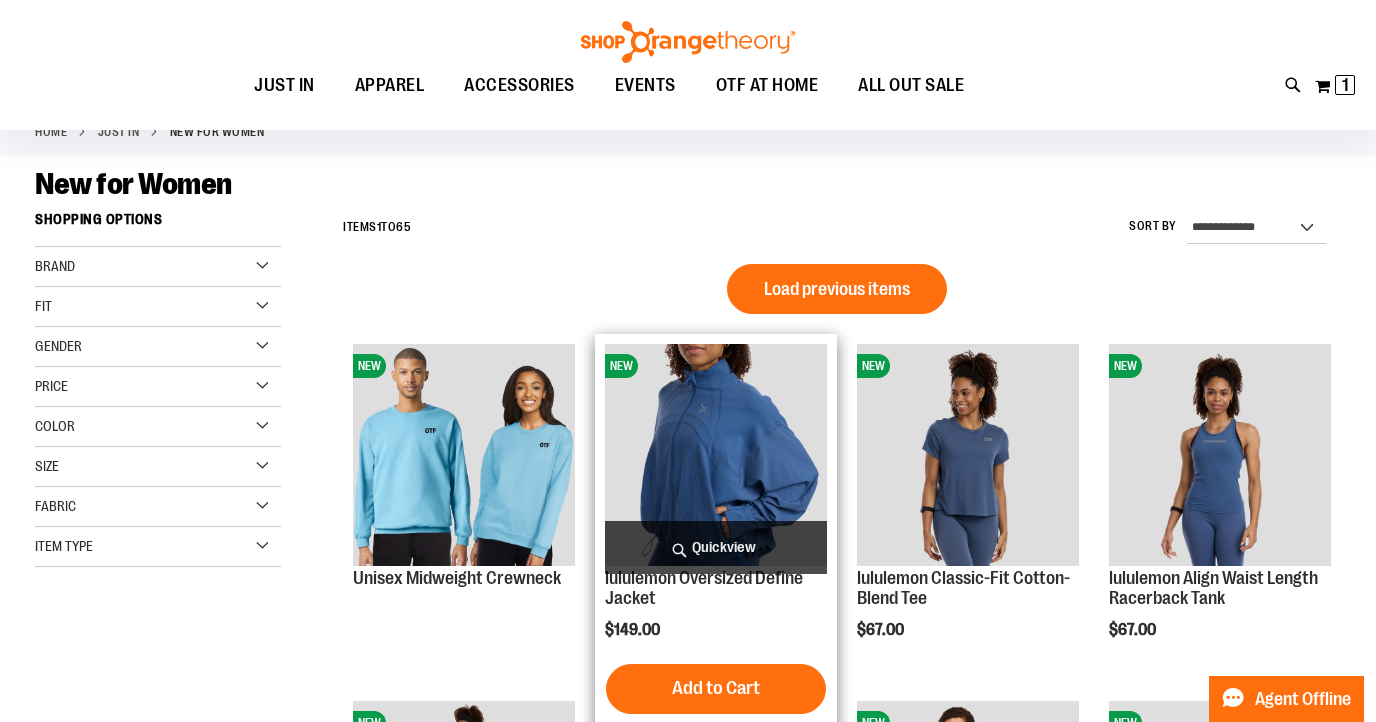 type on "**********" 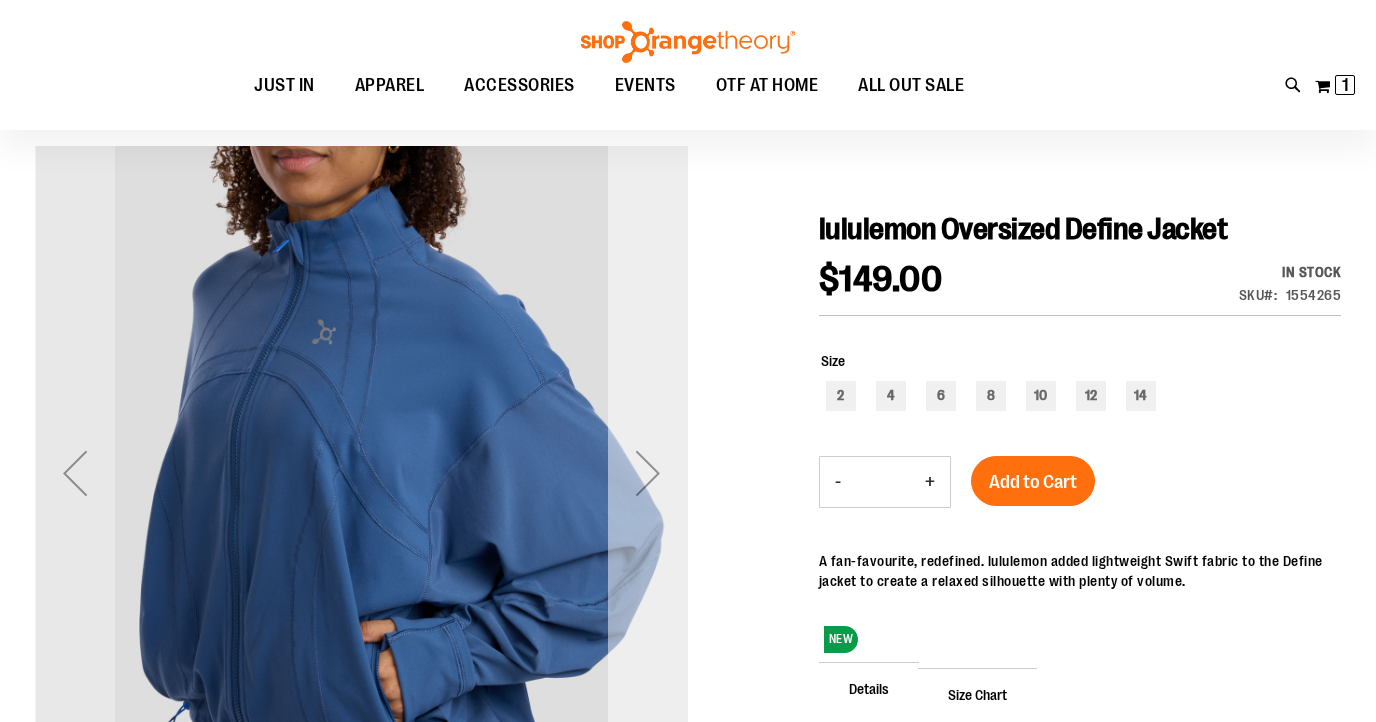 scroll, scrollTop: 222, scrollLeft: 0, axis: vertical 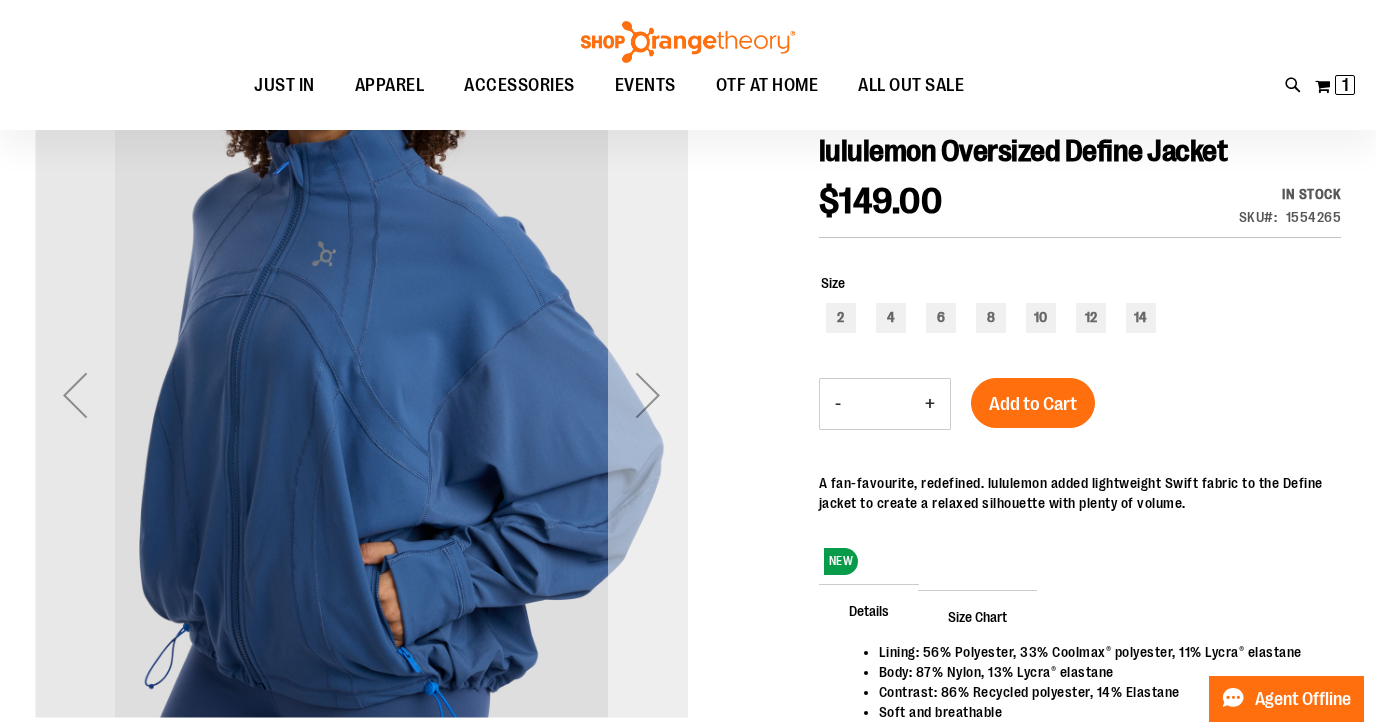 type on "**********" 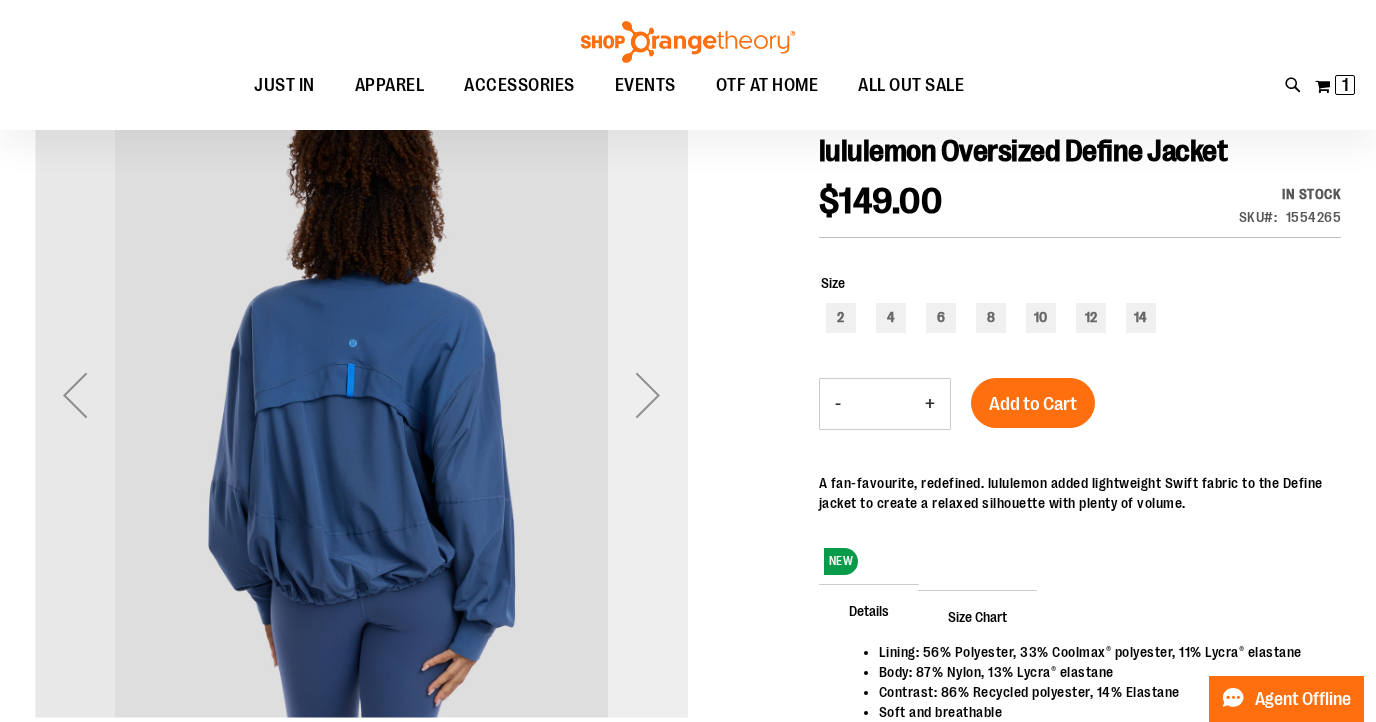 click at bounding box center (648, 395) 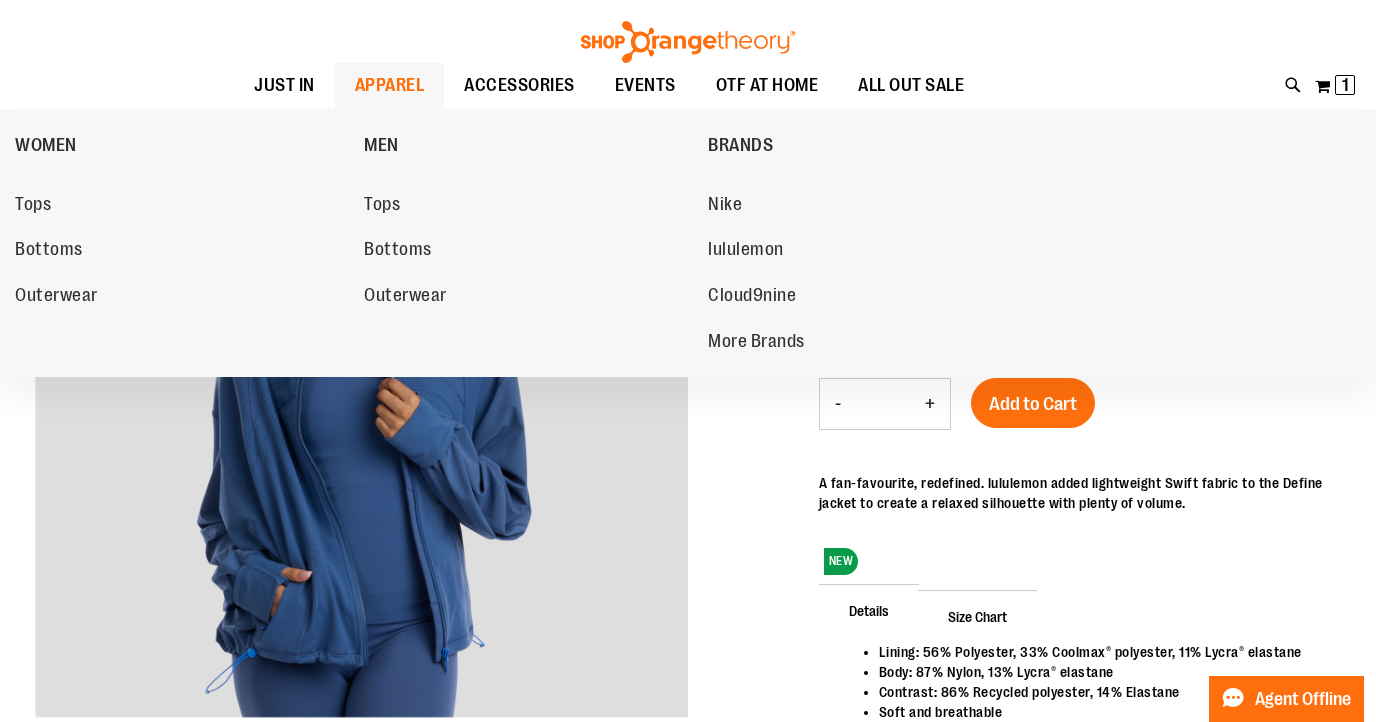 click on "Tops" at bounding box center (184, 207) 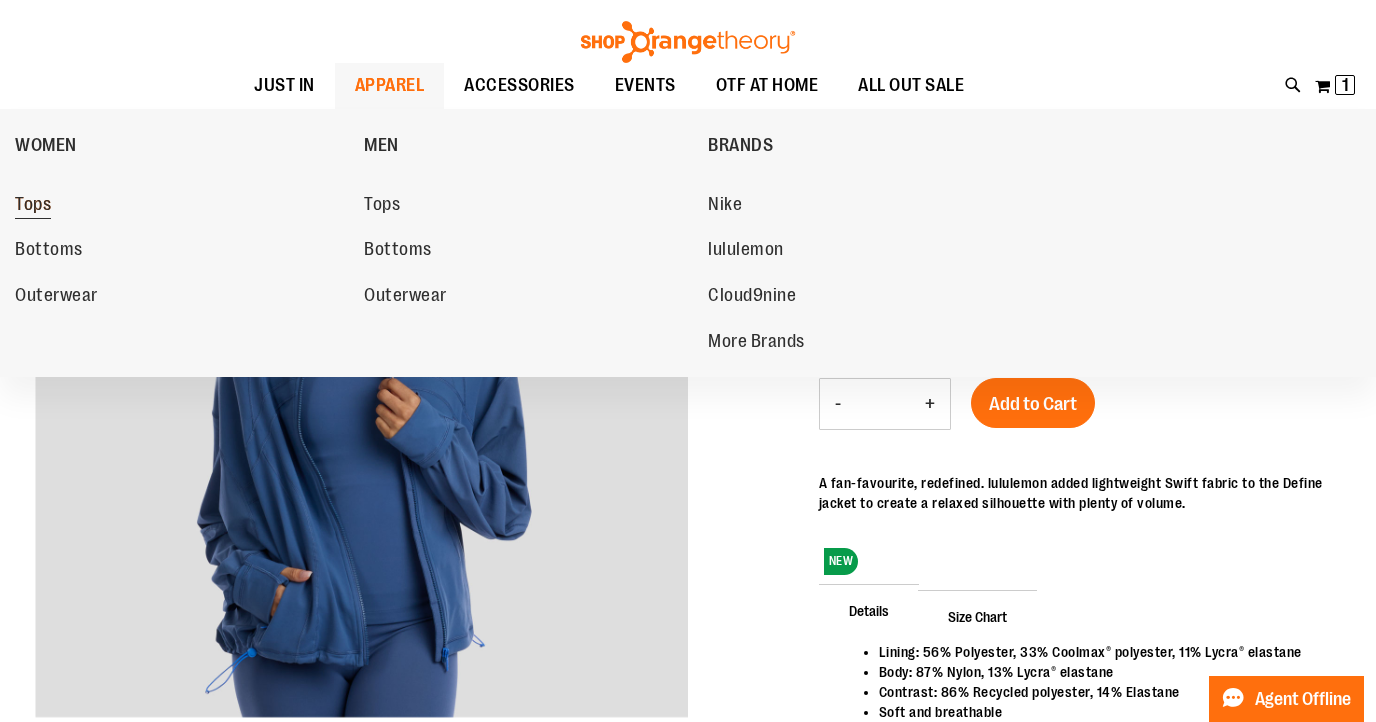 click on "Tops" at bounding box center [33, 206] 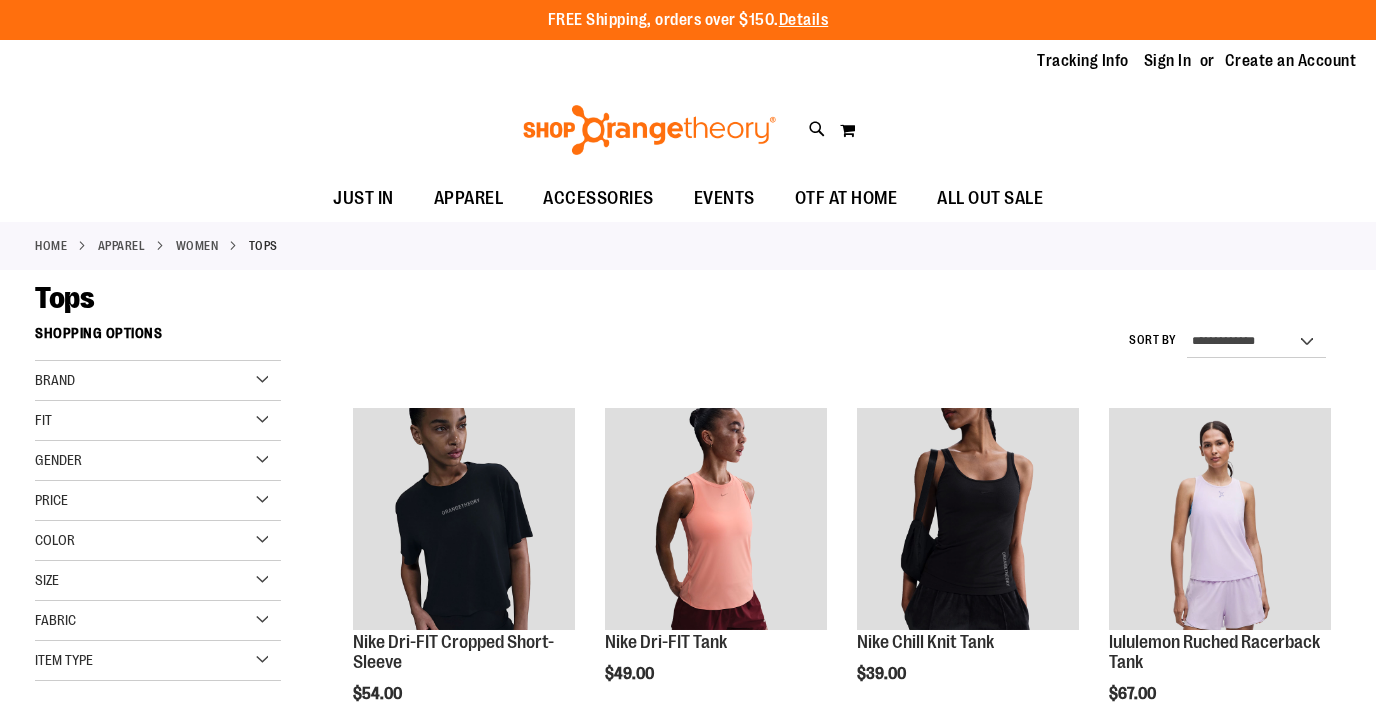 scroll, scrollTop: 0, scrollLeft: 0, axis: both 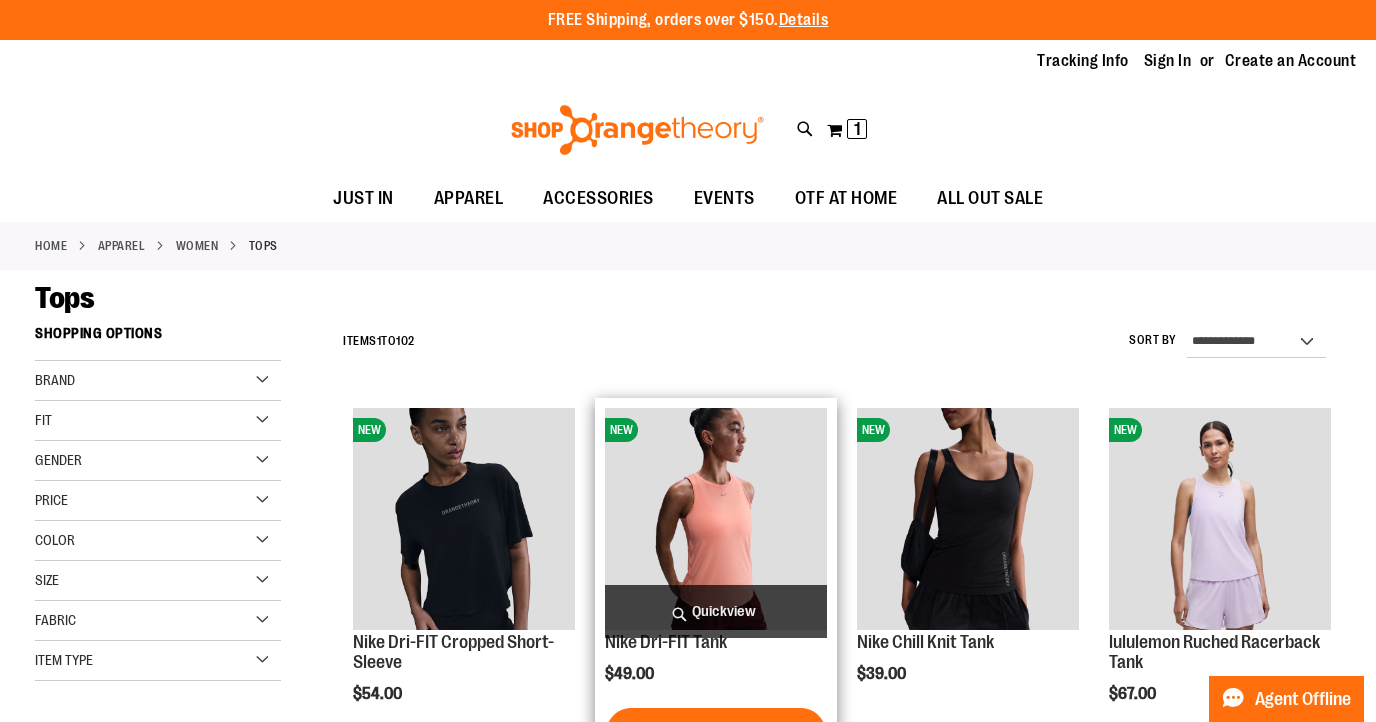 type on "**********" 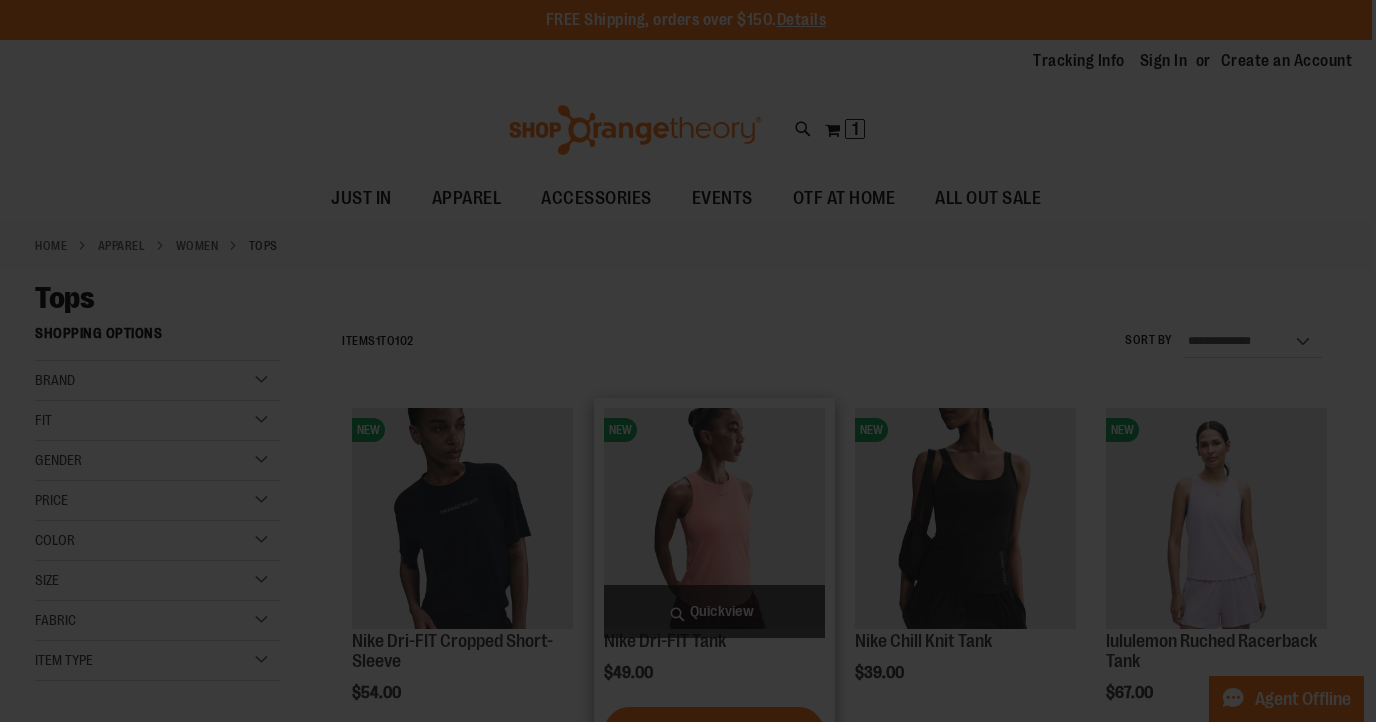 scroll, scrollTop: 0, scrollLeft: 0, axis: both 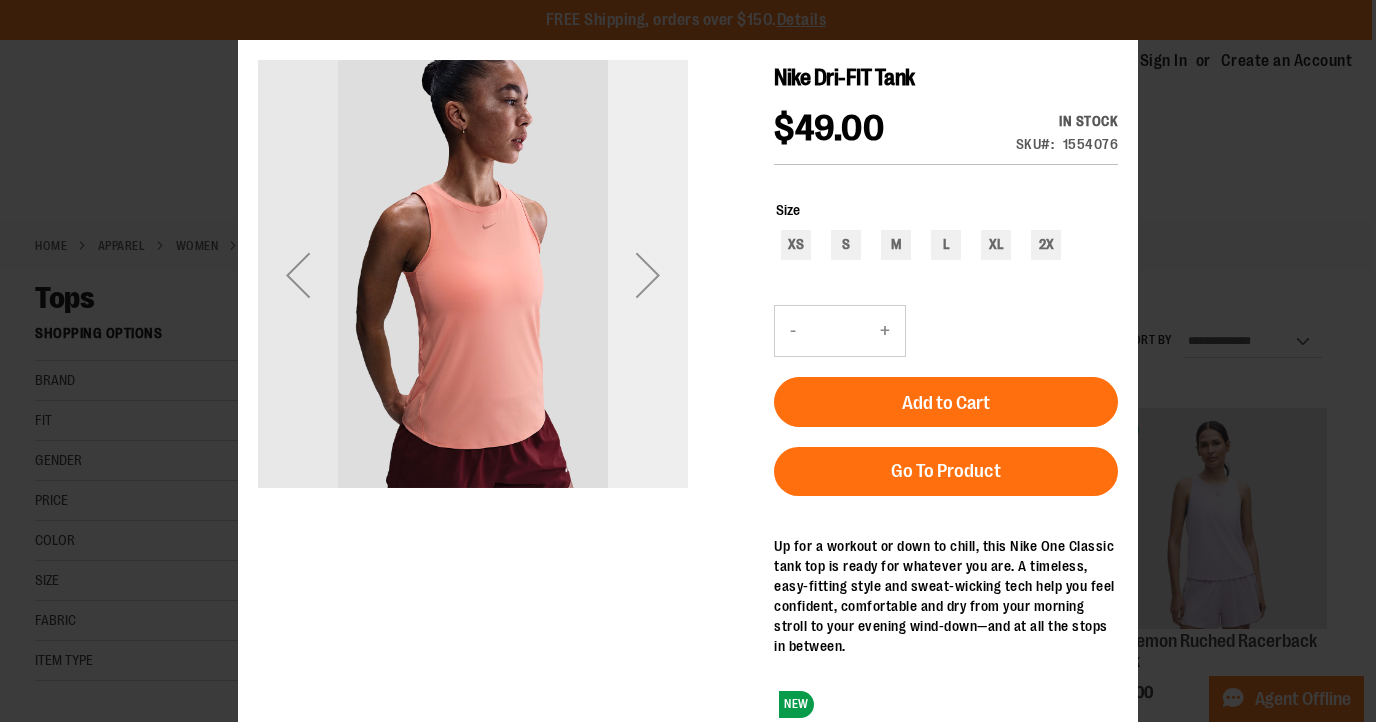 click at bounding box center [648, 275] 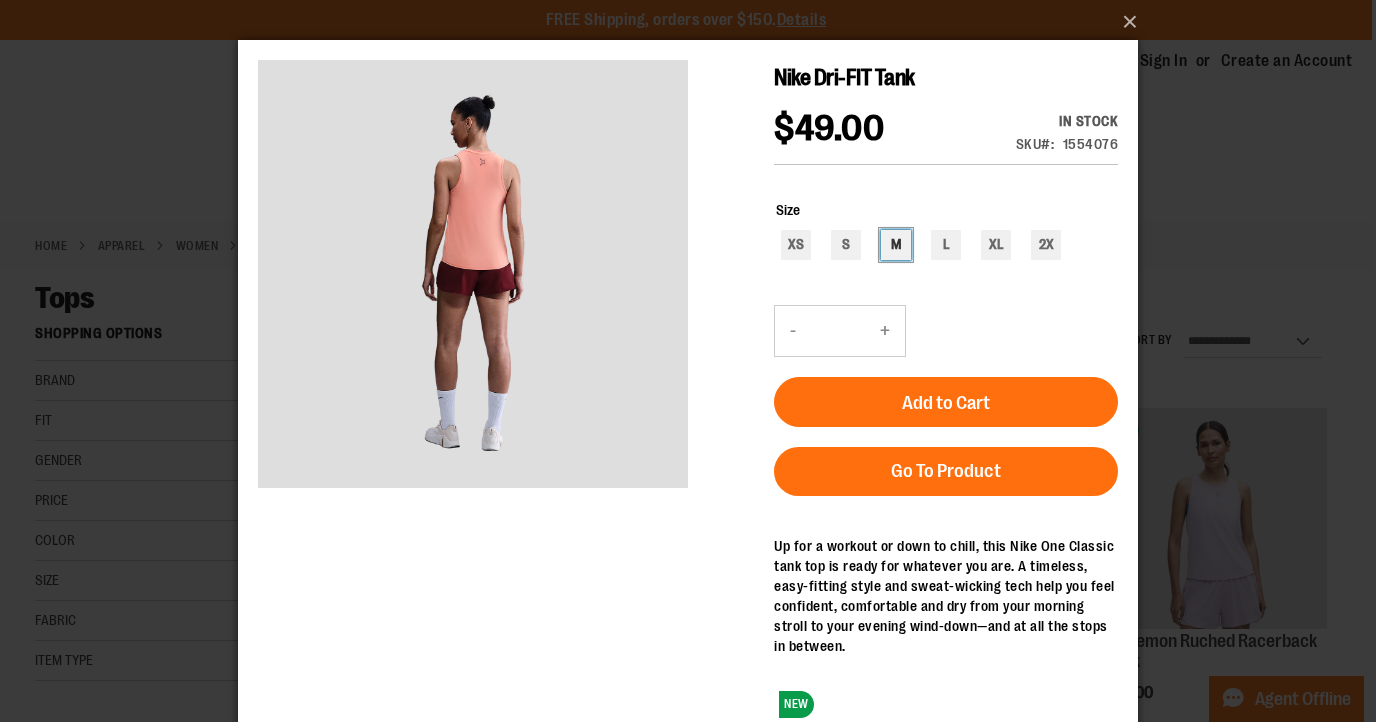 click on "M" at bounding box center [896, 245] 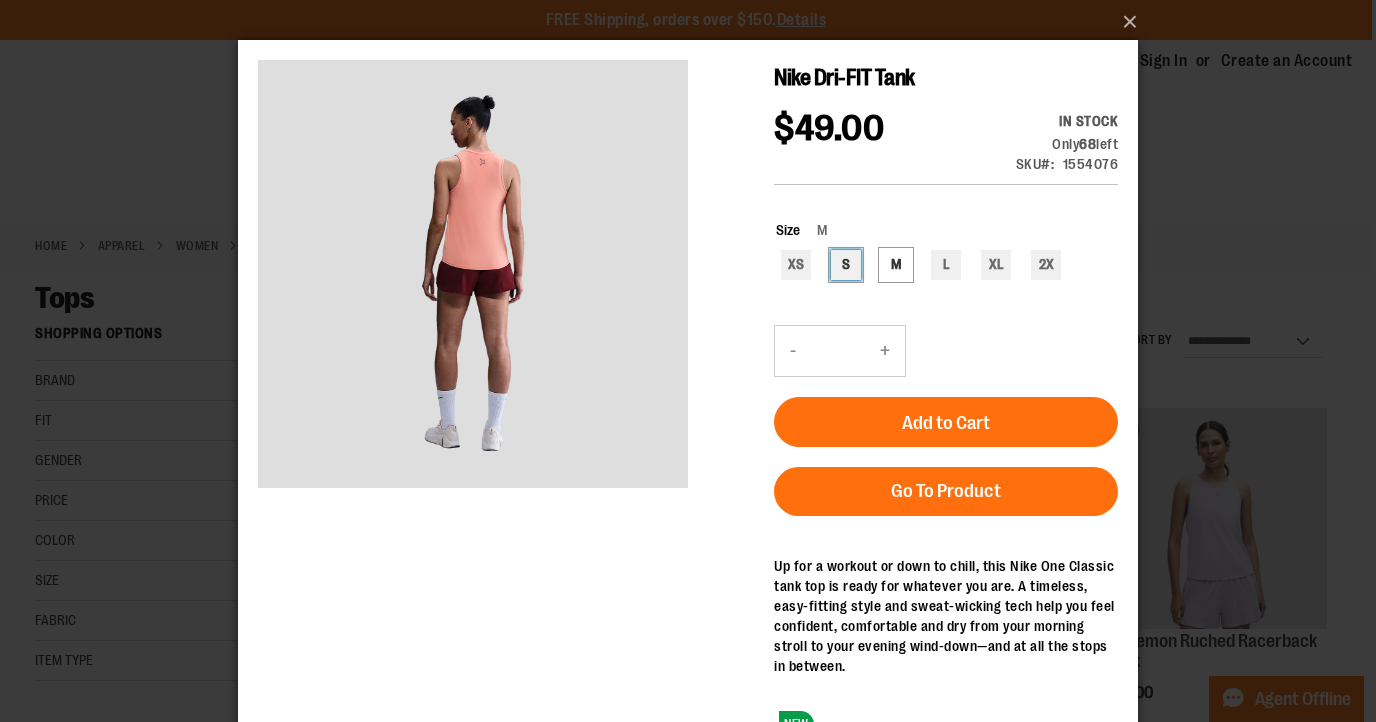click on "S" at bounding box center [846, 265] 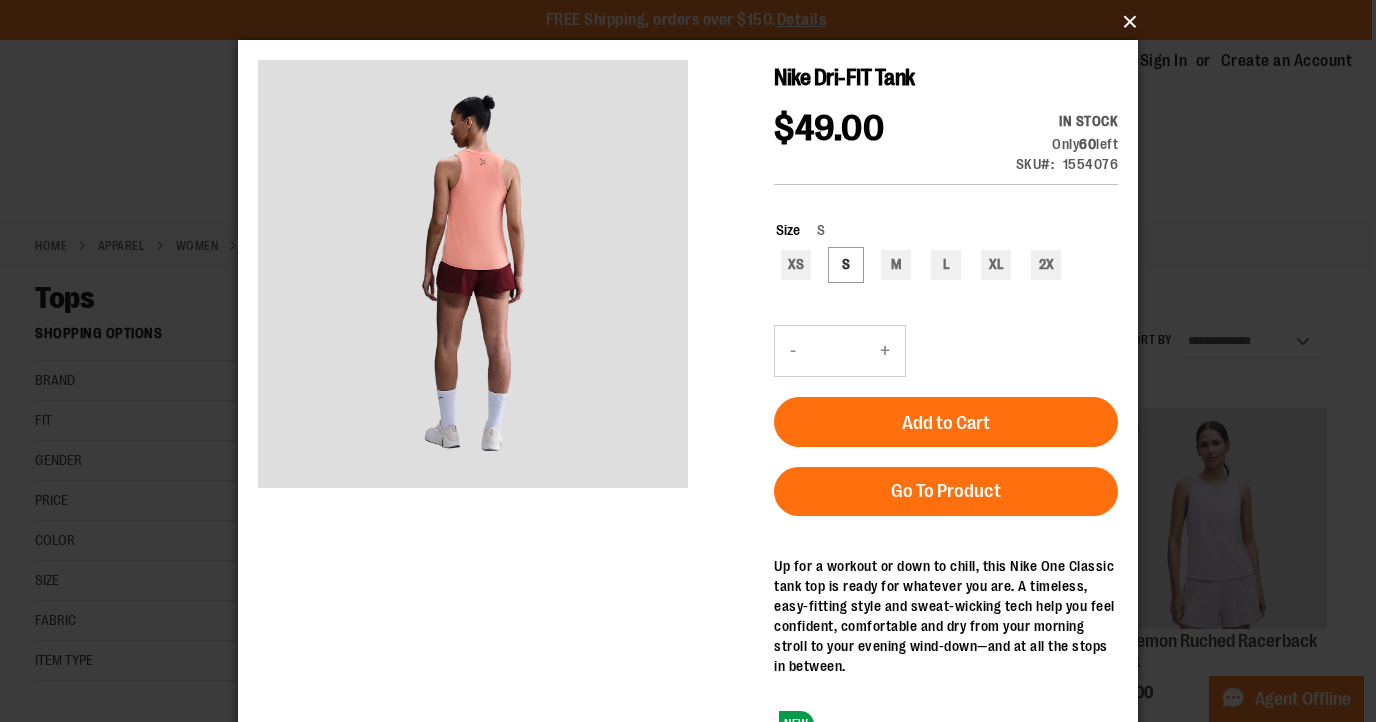 click on "×" at bounding box center (694, 22) 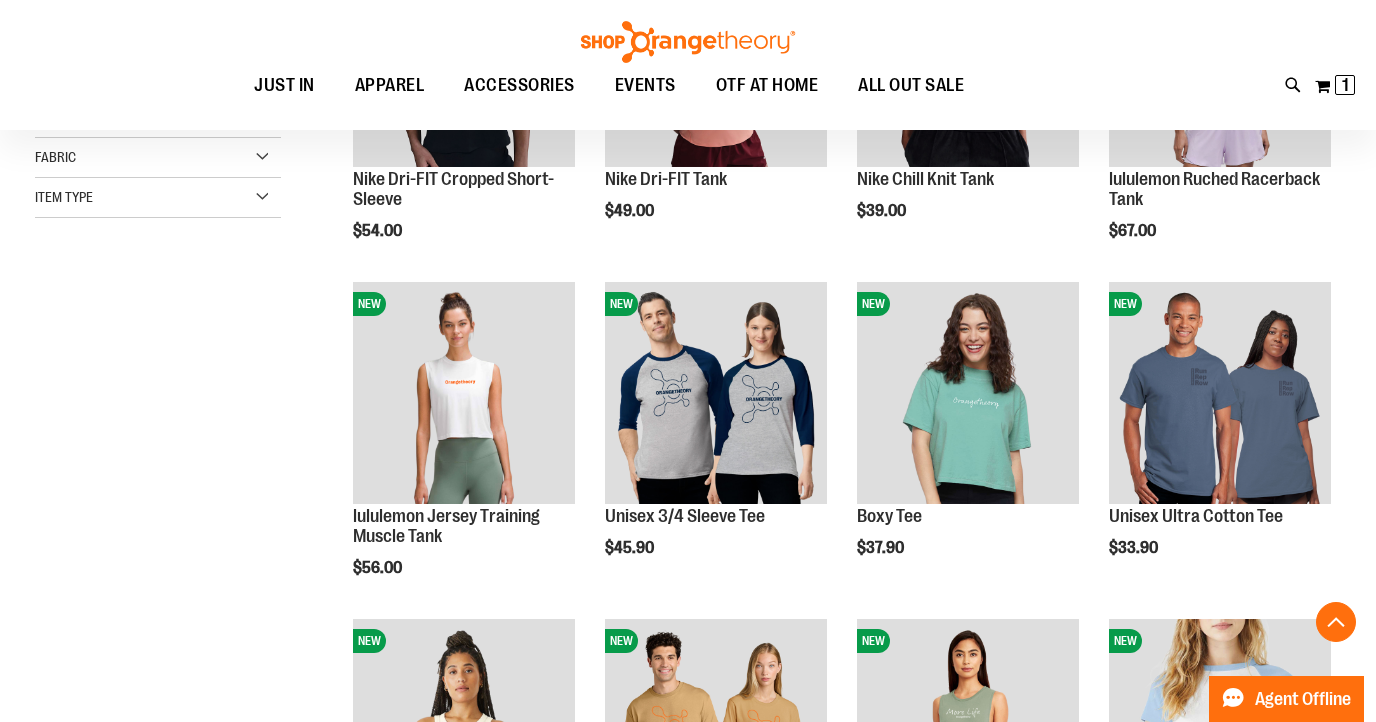scroll, scrollTop: 465, scrollLeft: 0, axis: vertical 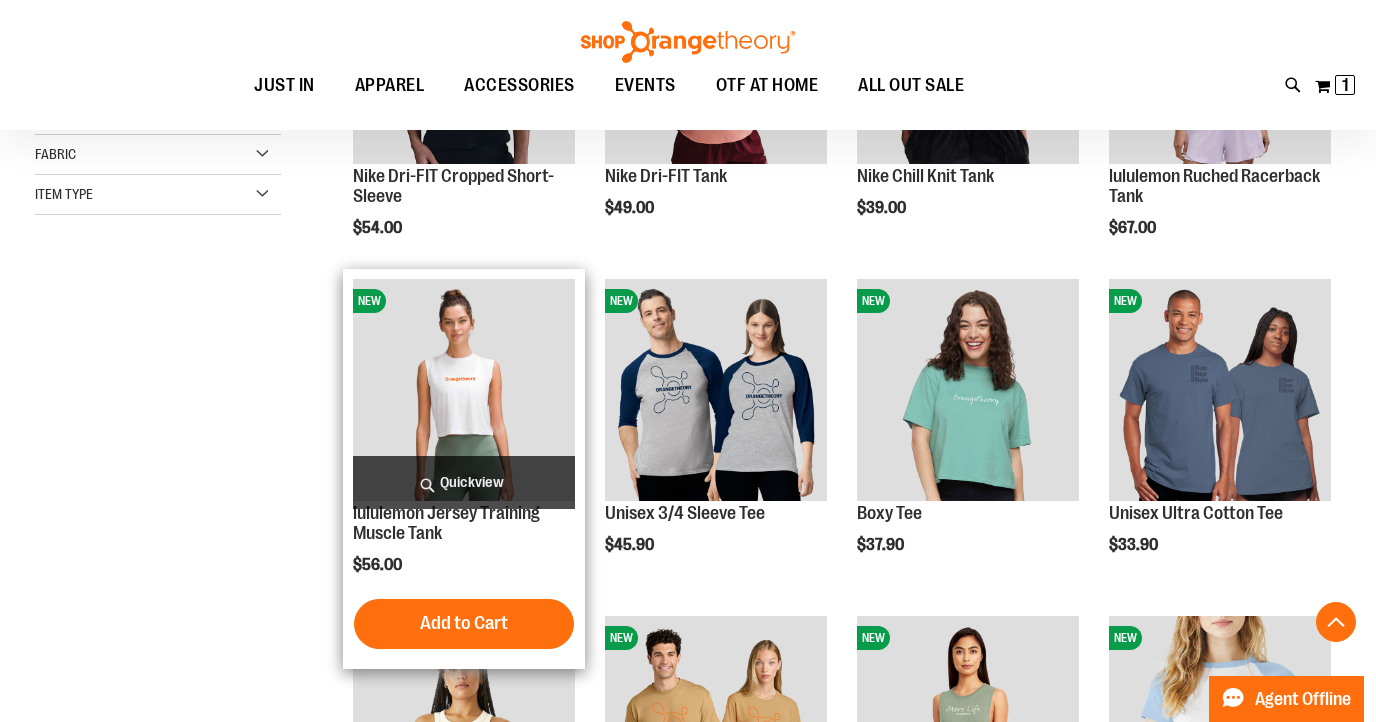 click on "Quickview" at bounding box center (464, 482) 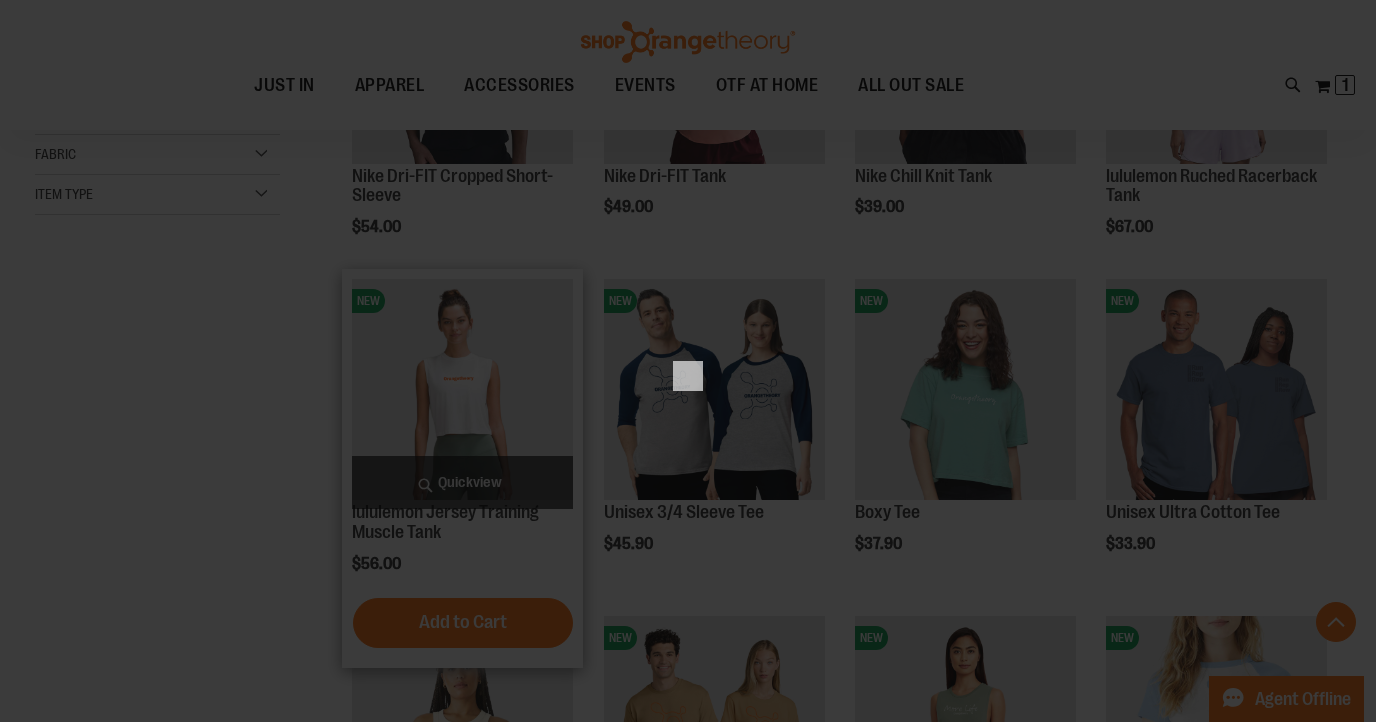 scroll, scrollTop: 0, scrollLeft: 0, axis: both 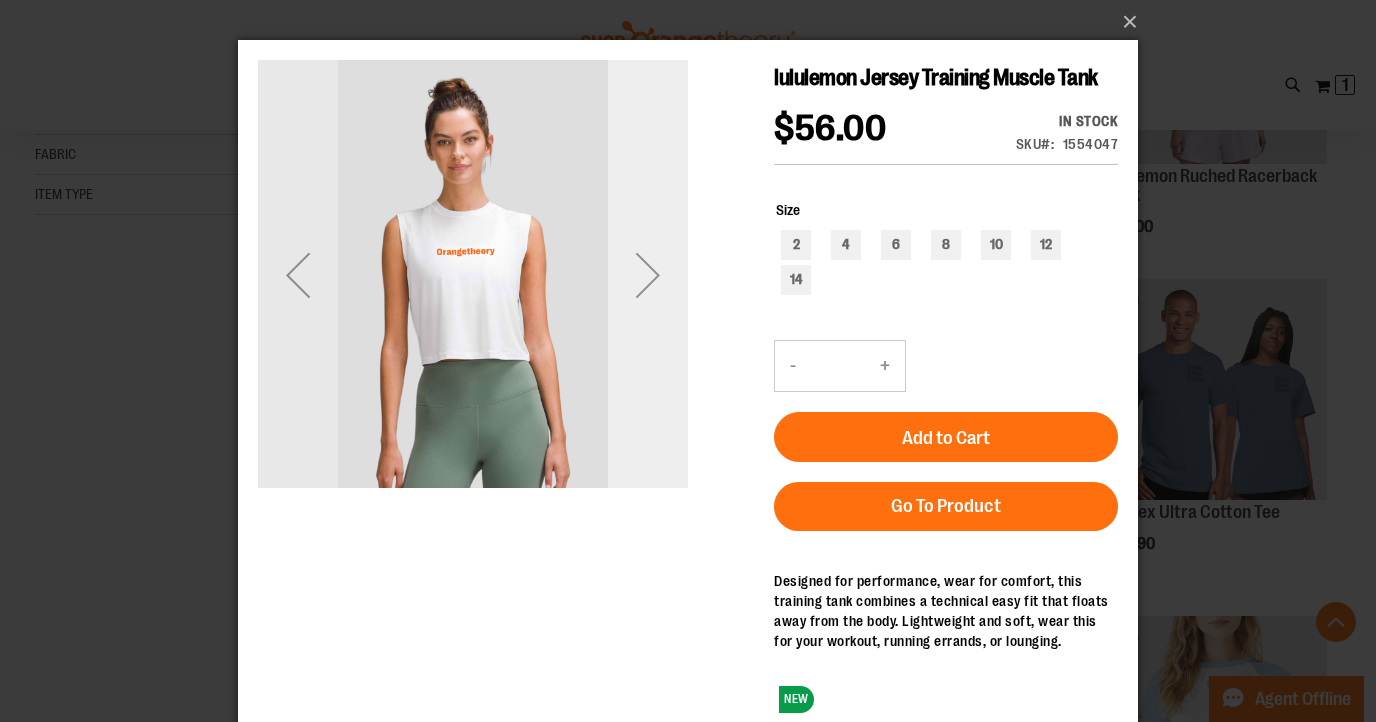 click at bounding box center (648, 275) 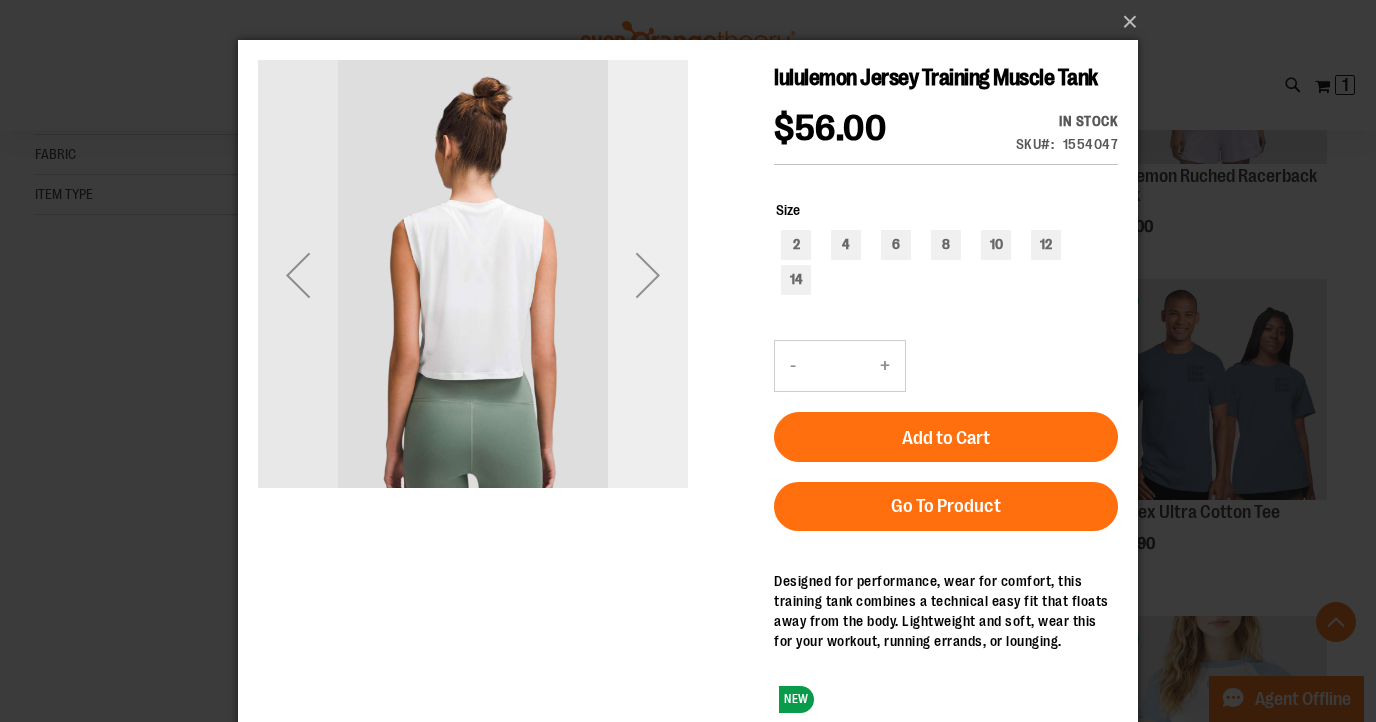 click at bounding box center [648, 275] 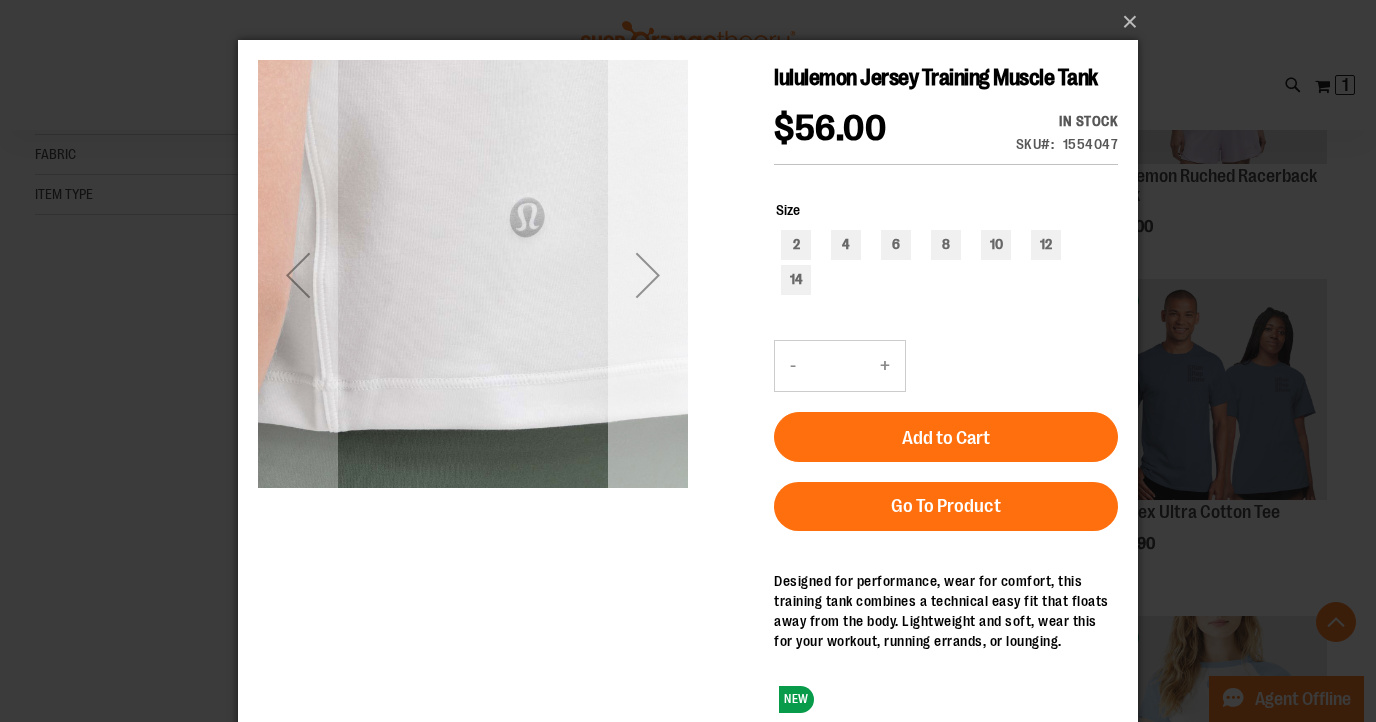 click at bounding box center [648, 275] 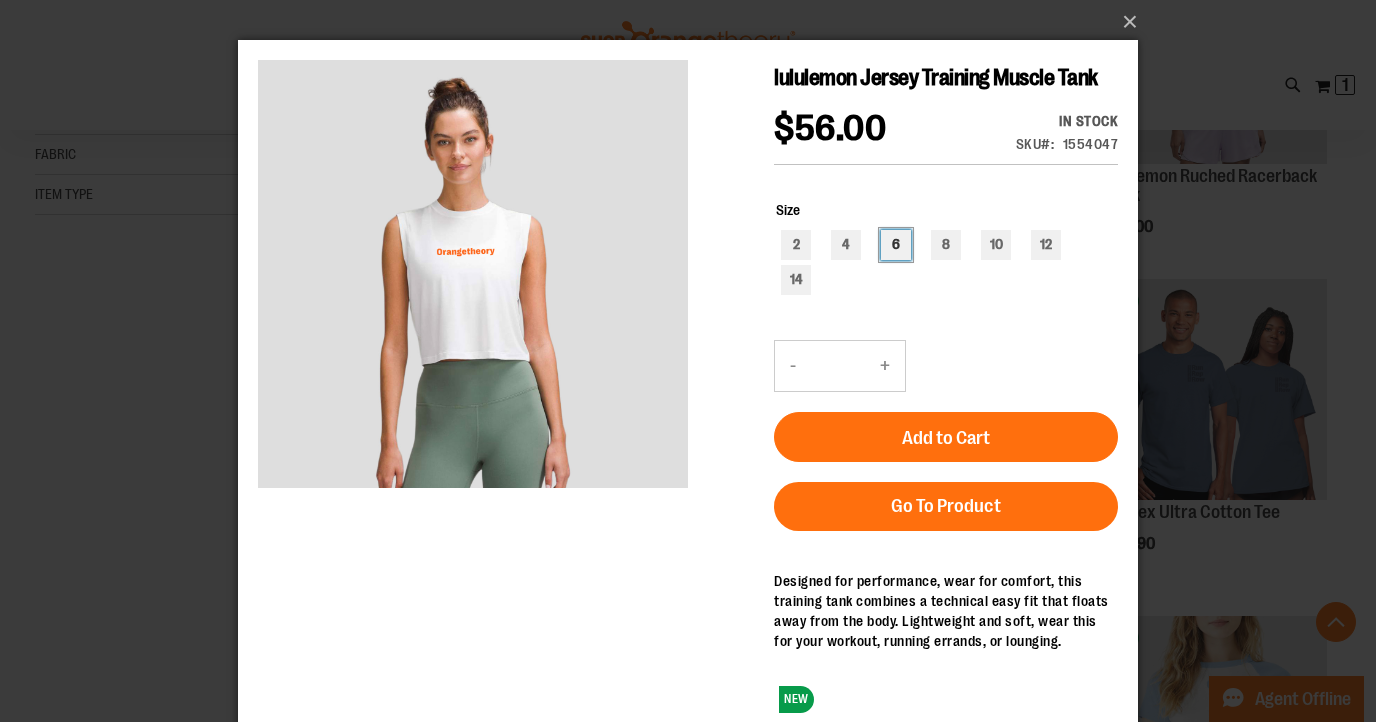 click on "6" at bounding box center [896, 245] 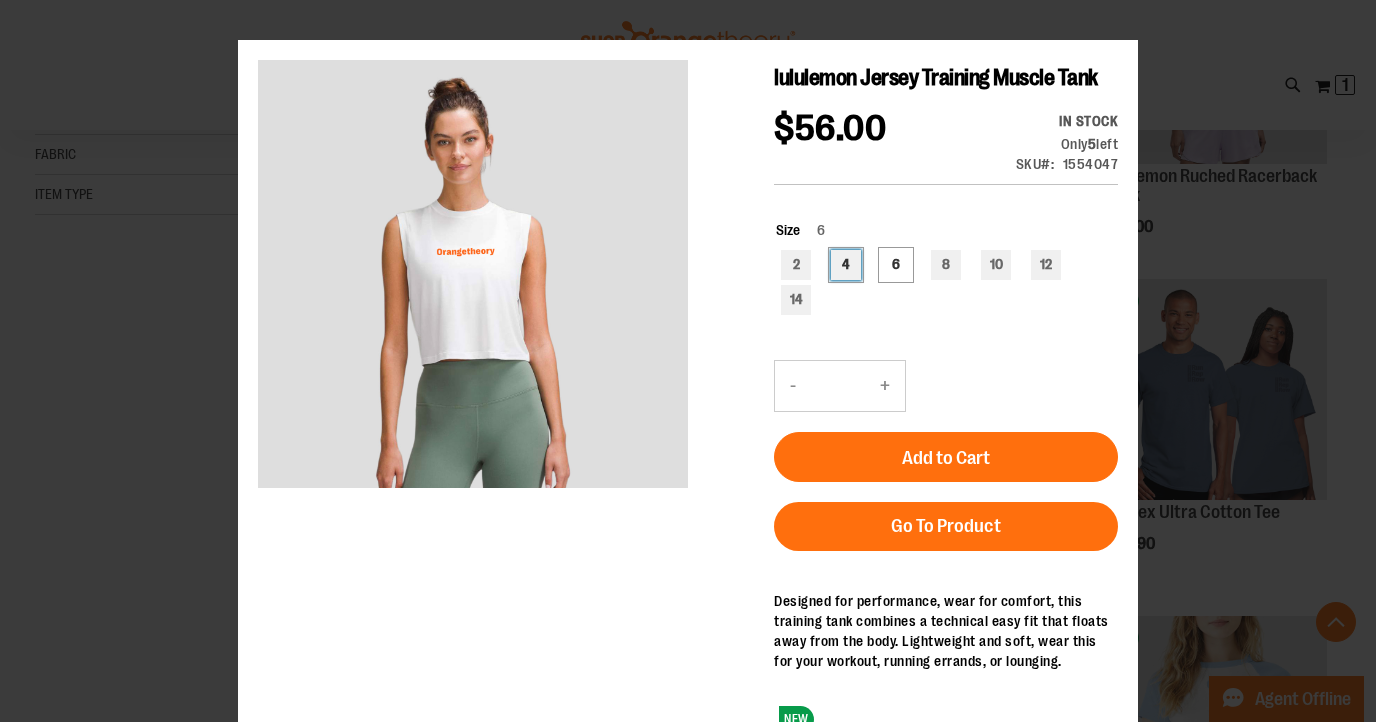 click on "4" at bounding box center (846, 265) 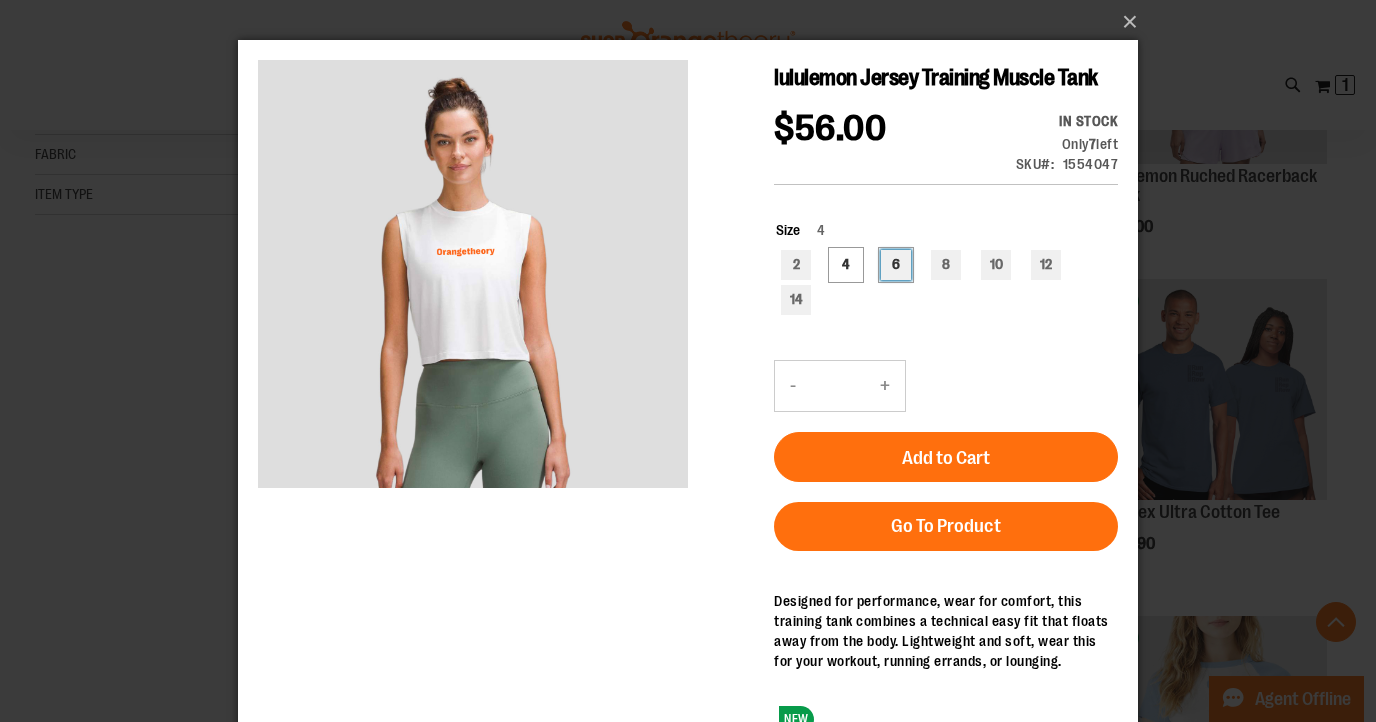 click on "6" at bounding box center [896, 265] 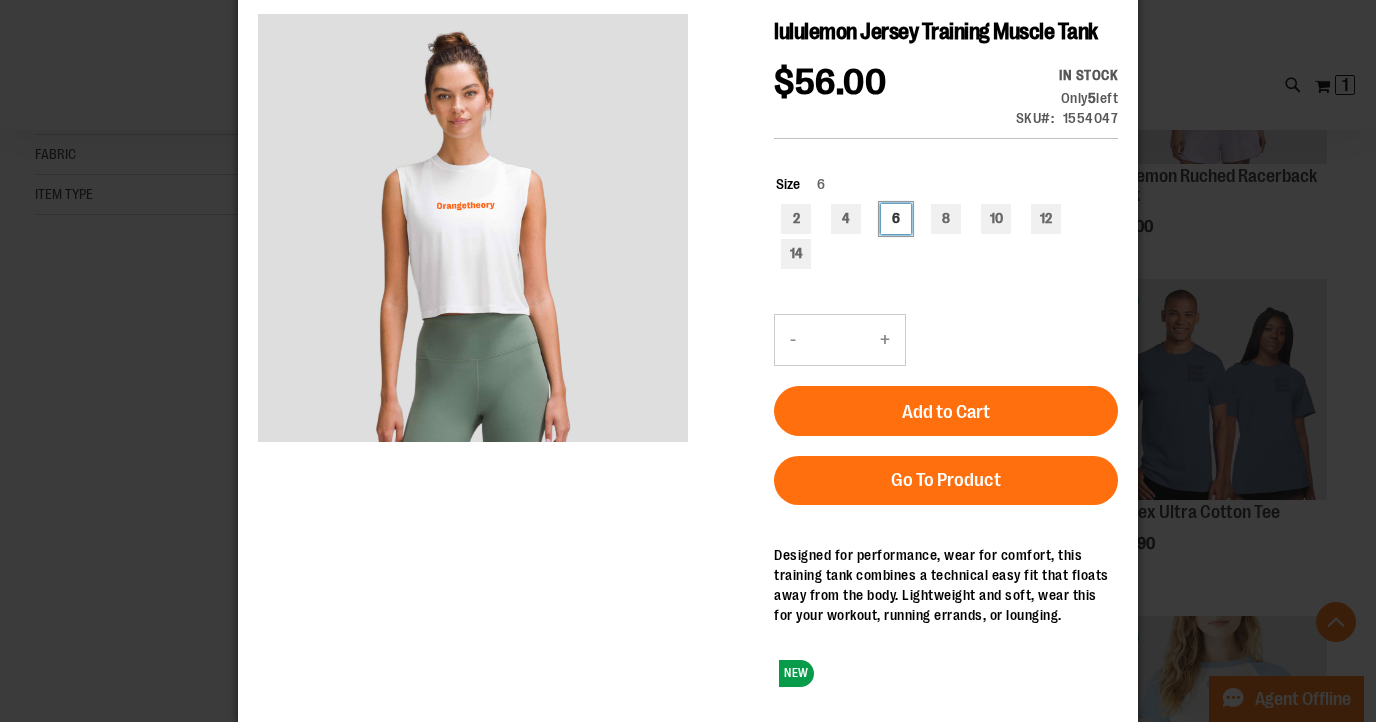 scroll, scrollTop: 0, scrollLeft: 0, axis: both 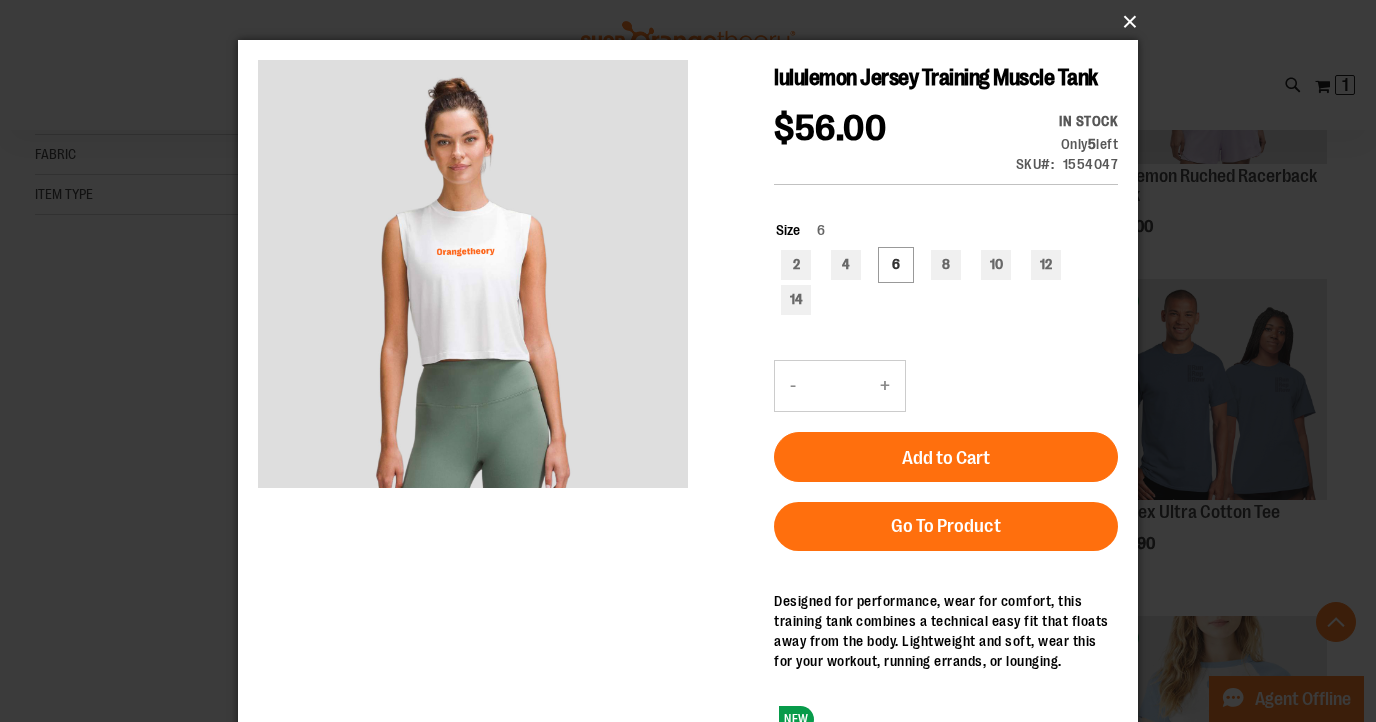 click on "×" at bounding box center [694, 22] 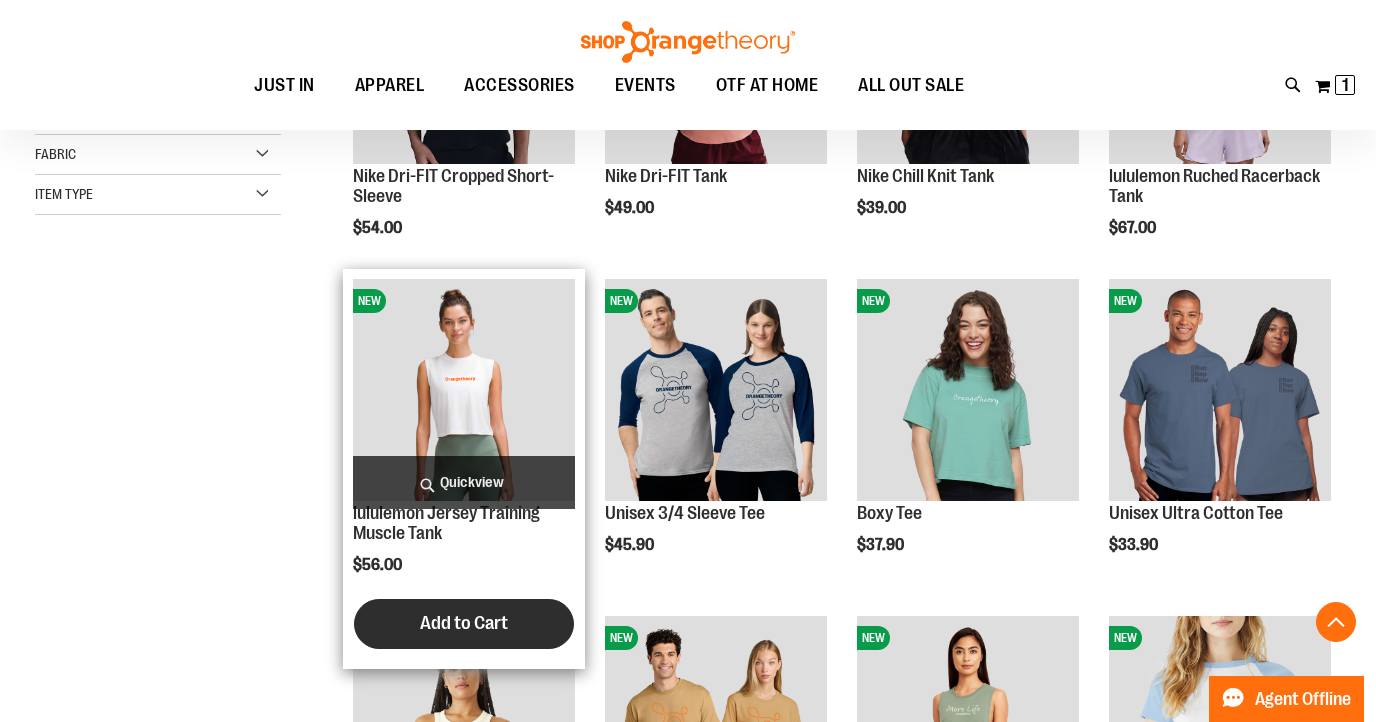 click on "Add to Cart" at bounding box center (464, 624) 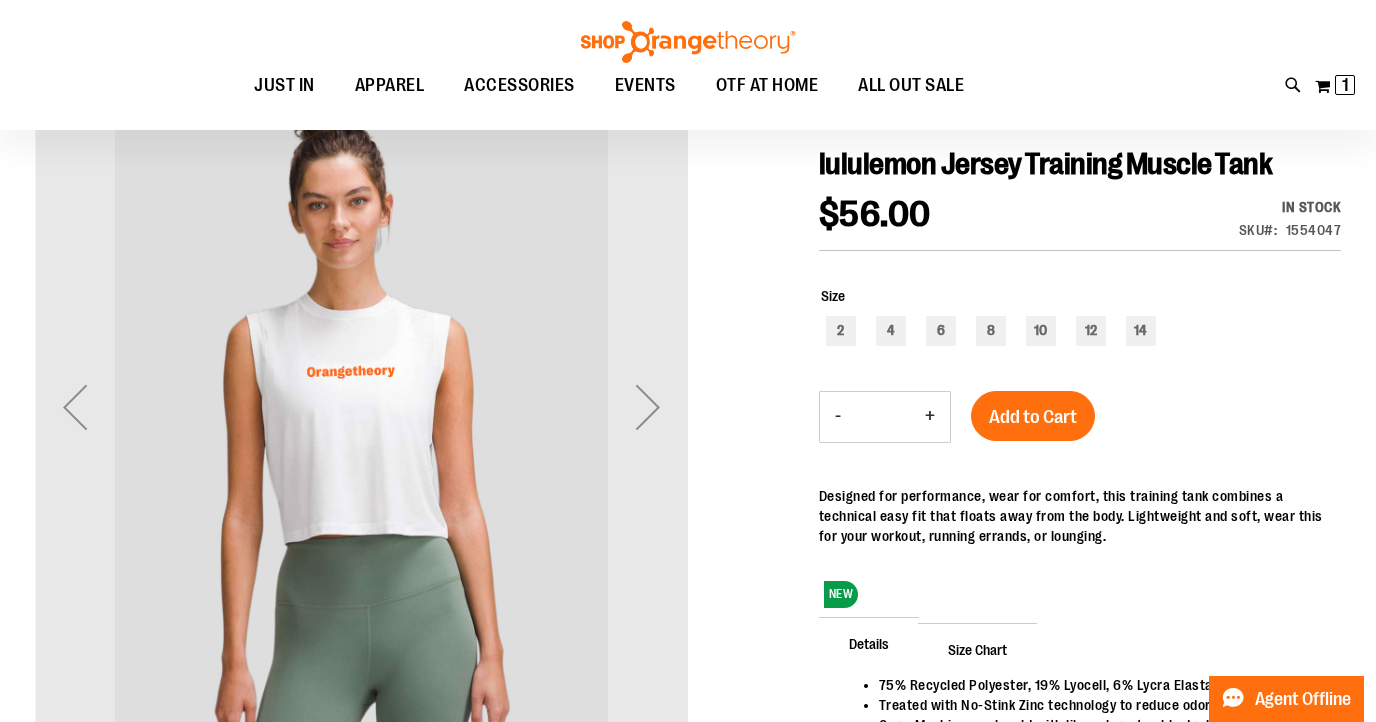 scroll, scrollTop: 289, scrollLeft: 0, axis: vertical 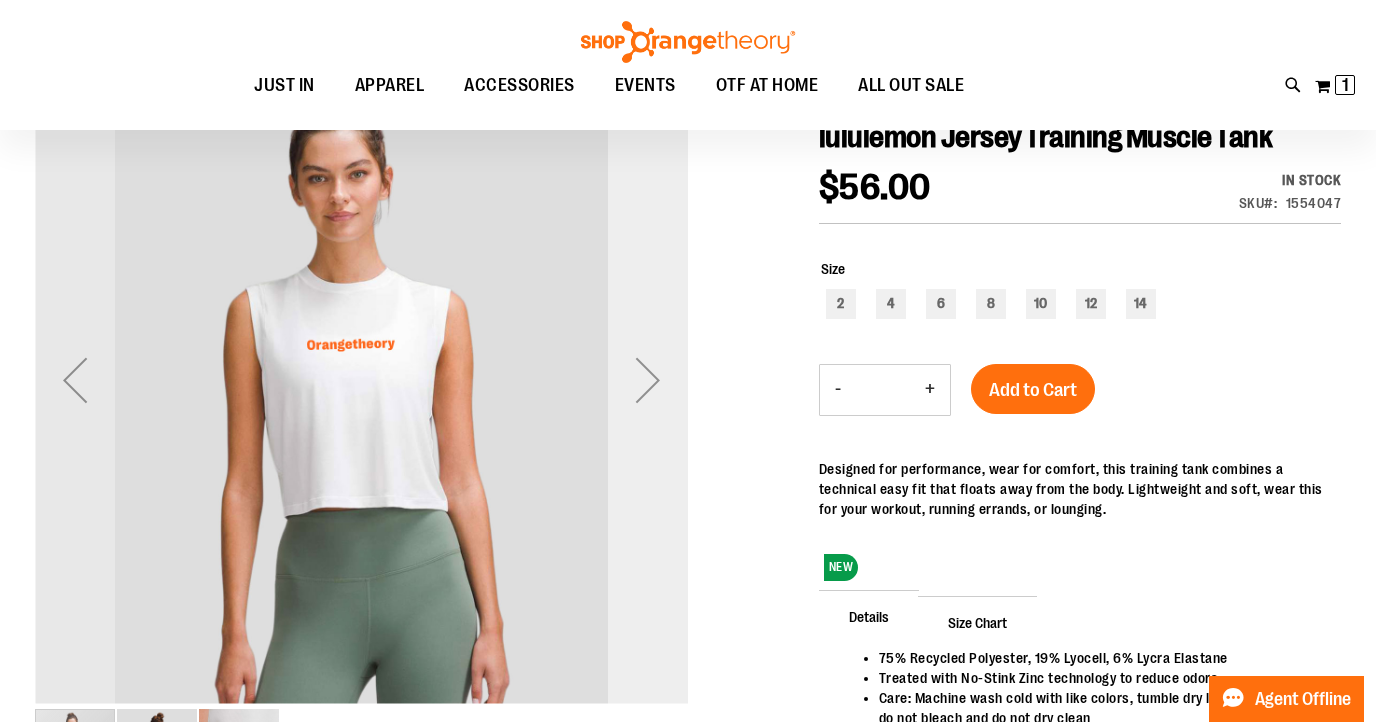 type on "**********" 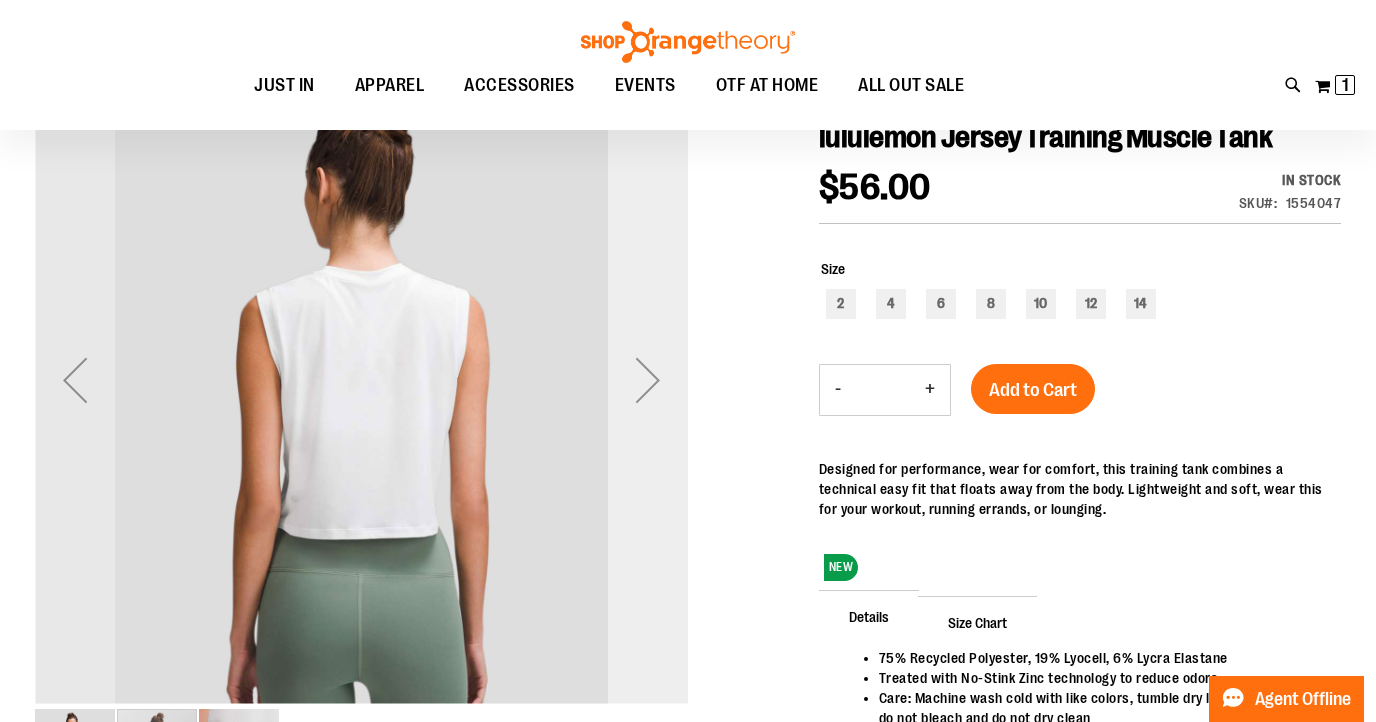 click at bounding box center [648, 380] 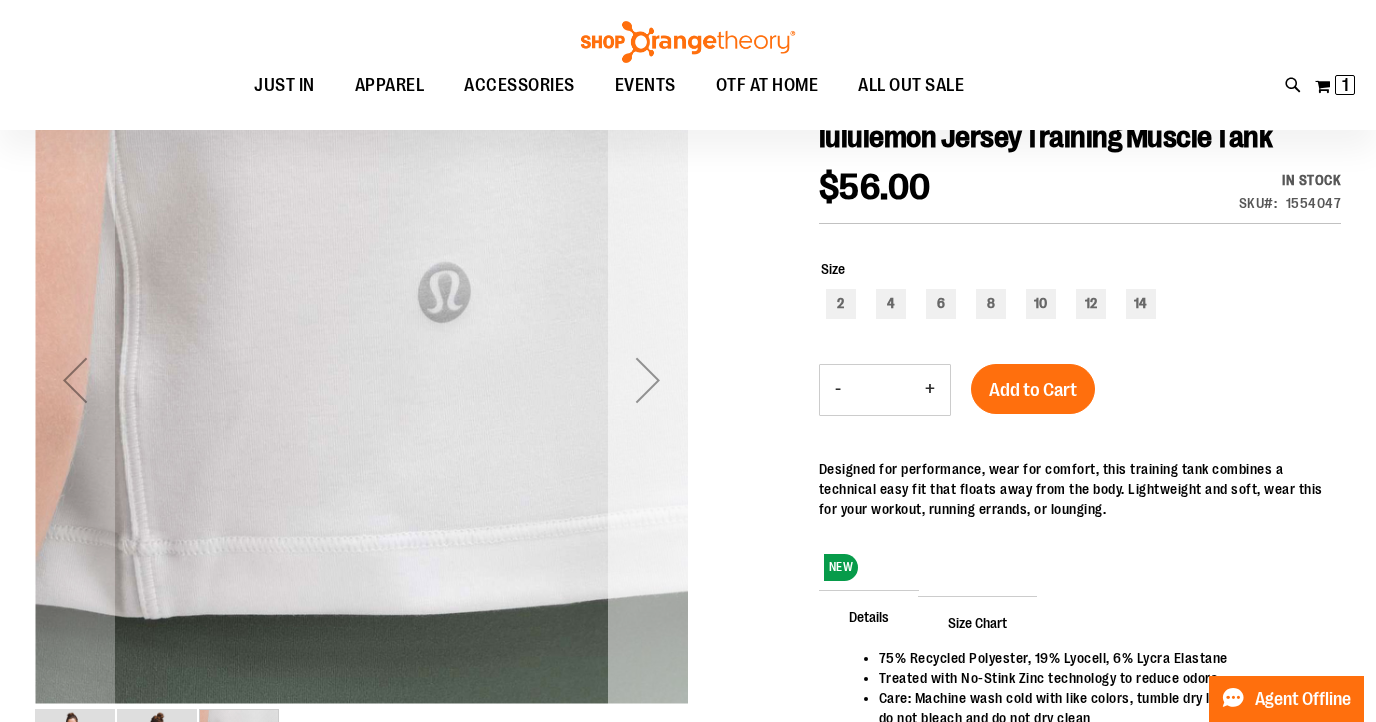 click at bounding box center (648, 380) 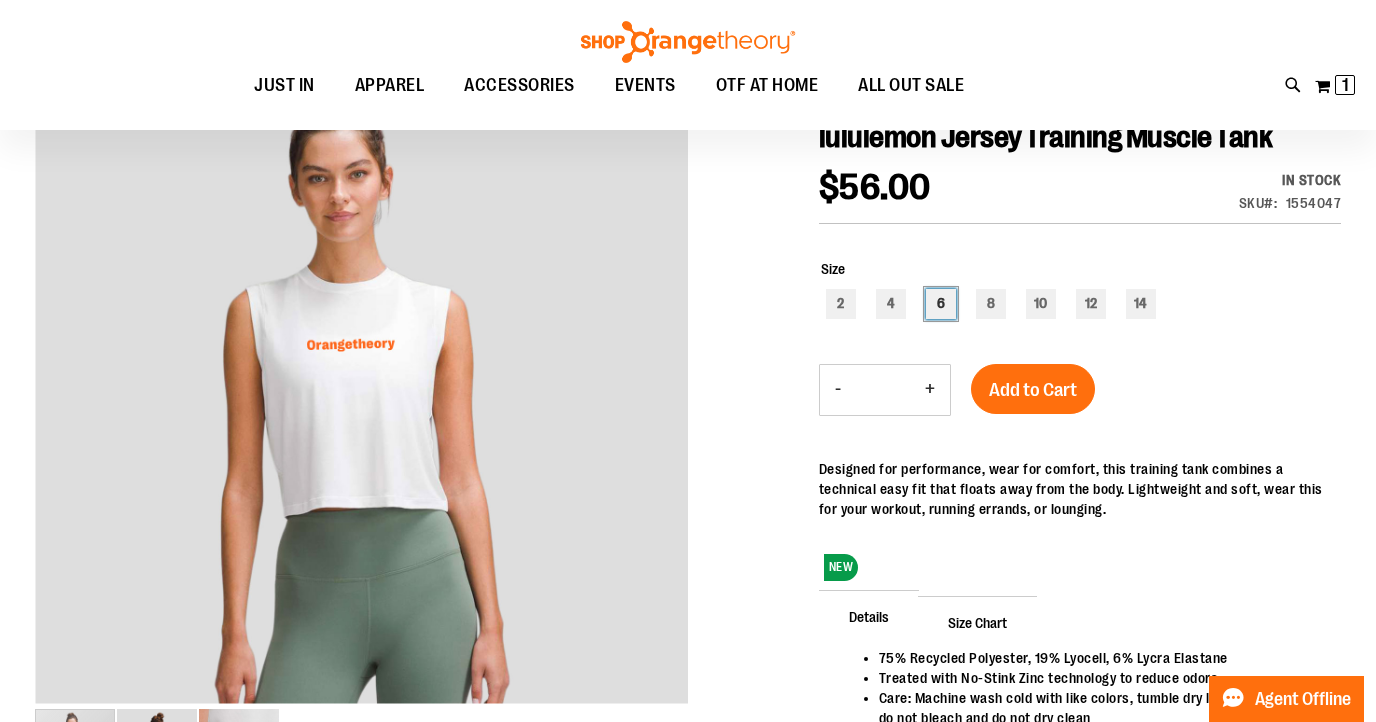 click on "6" at bounding box center (941, 304) 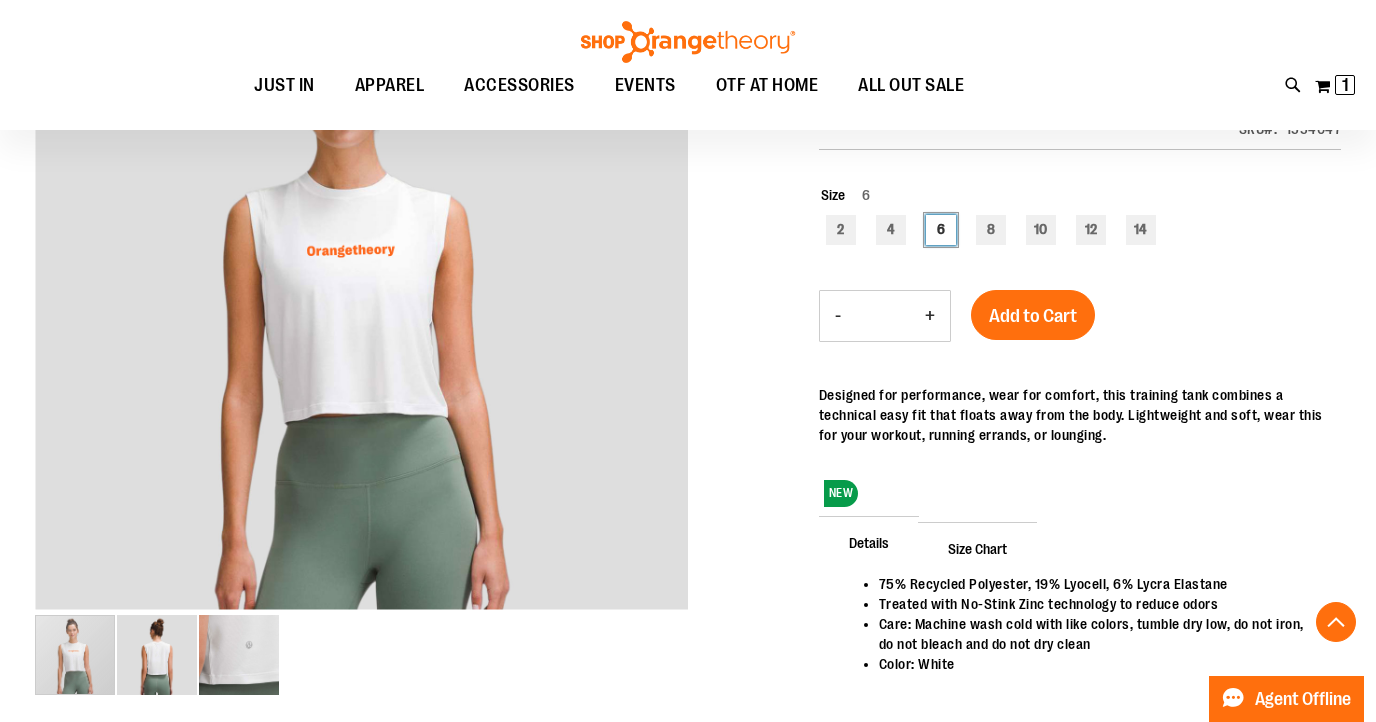 scroll, scrollTop: 345, scrollLeft: 0, axis: vertical 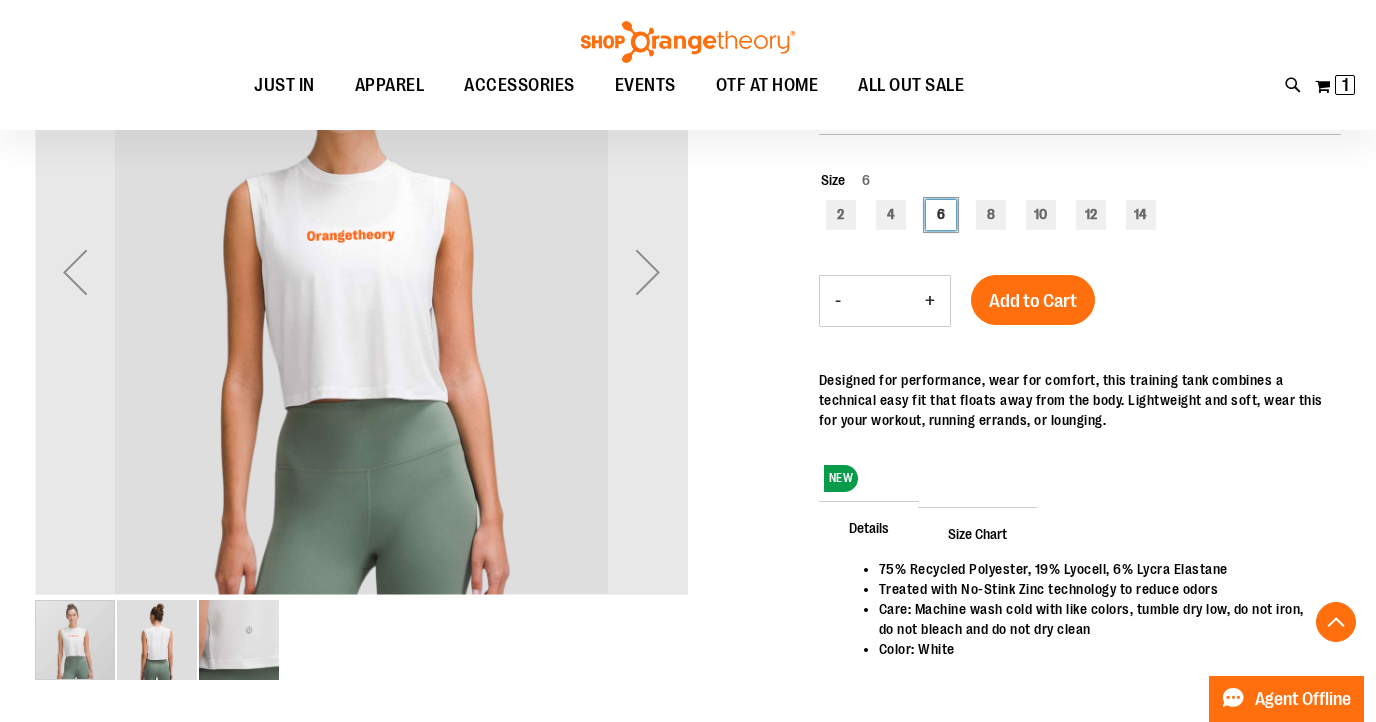 click at bounding box center (157, 640) 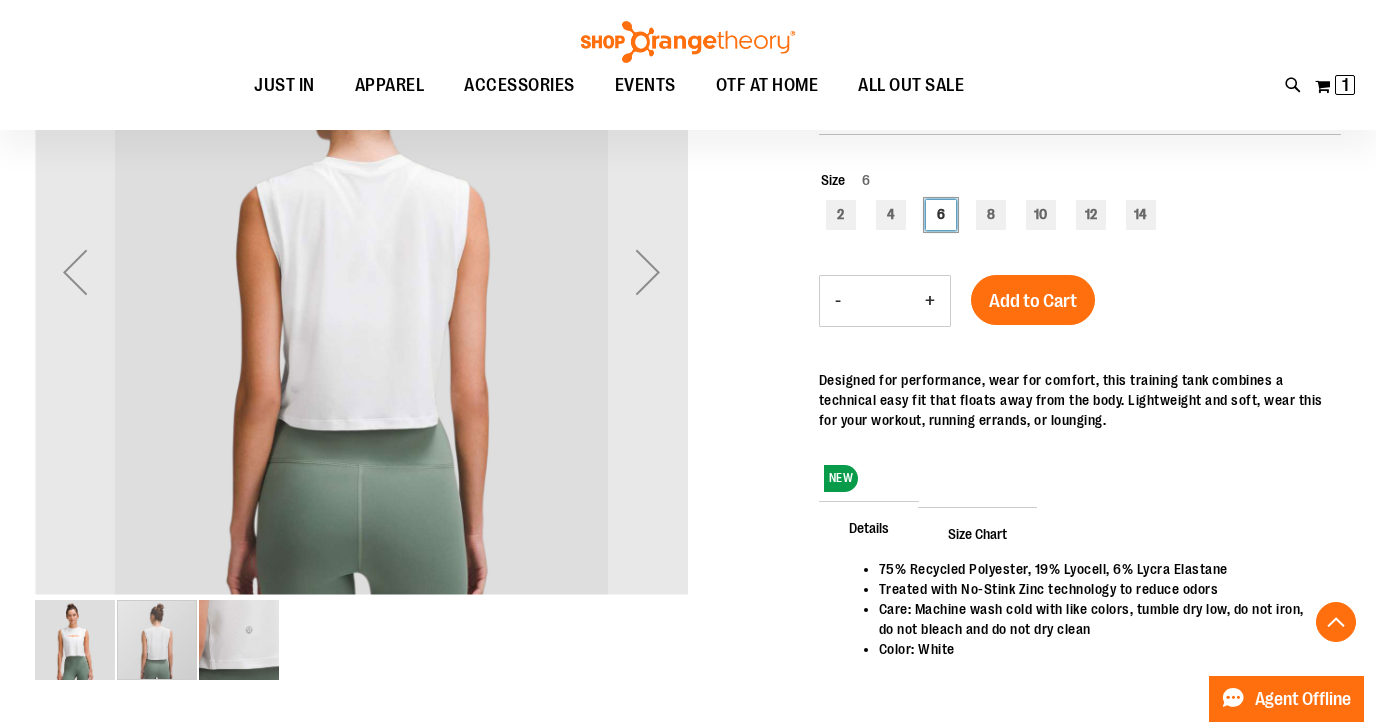 click at bounding box center (239, 640) 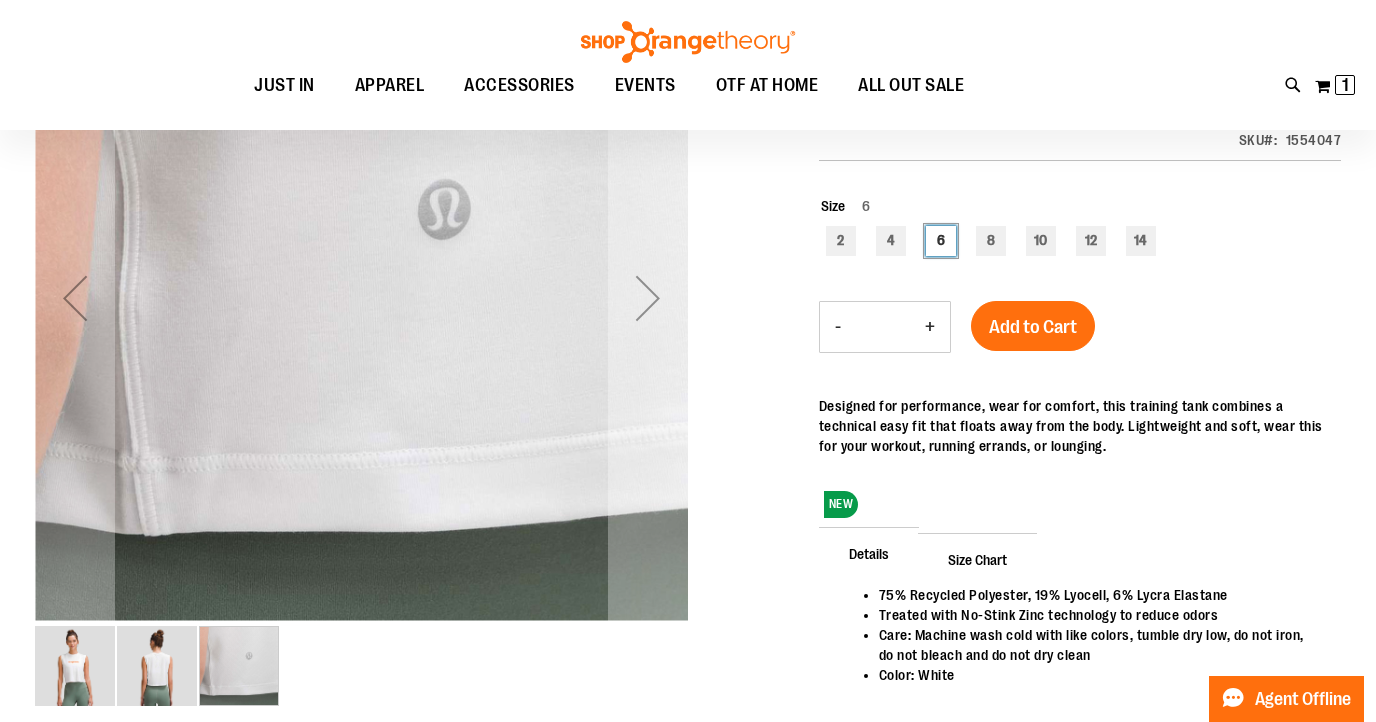 scroll, scrollTop: 380, scrollLeft: 0, axis: vertical 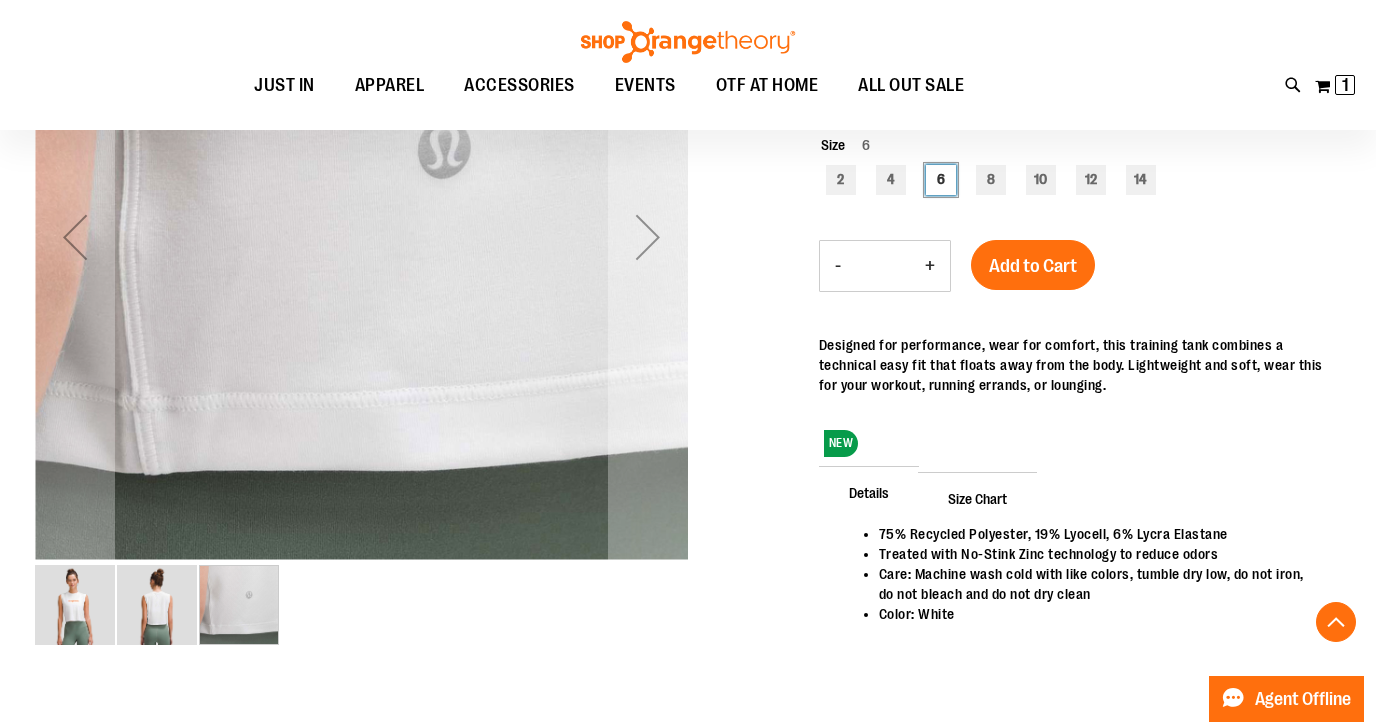 click at bounding box center (157, 605) 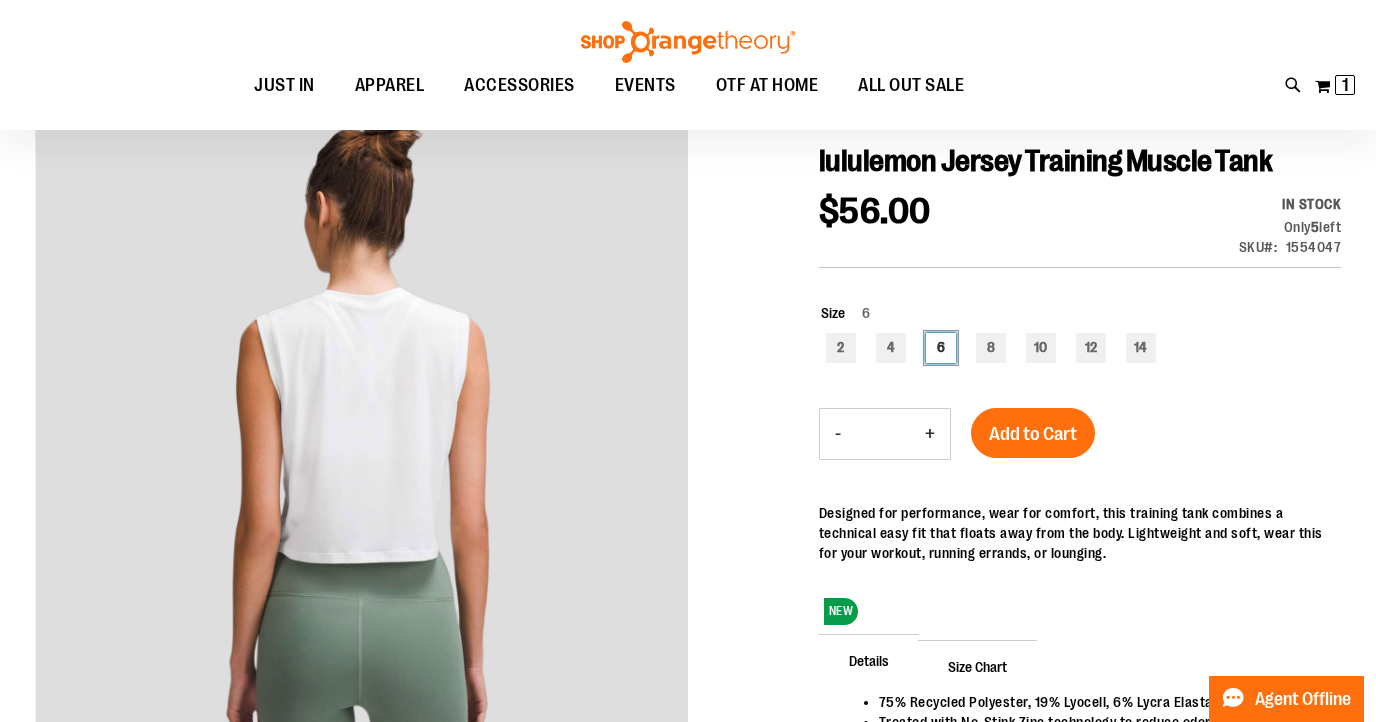 scroll, scrollTop: 210, scrollLeft: 0, axis: vertical 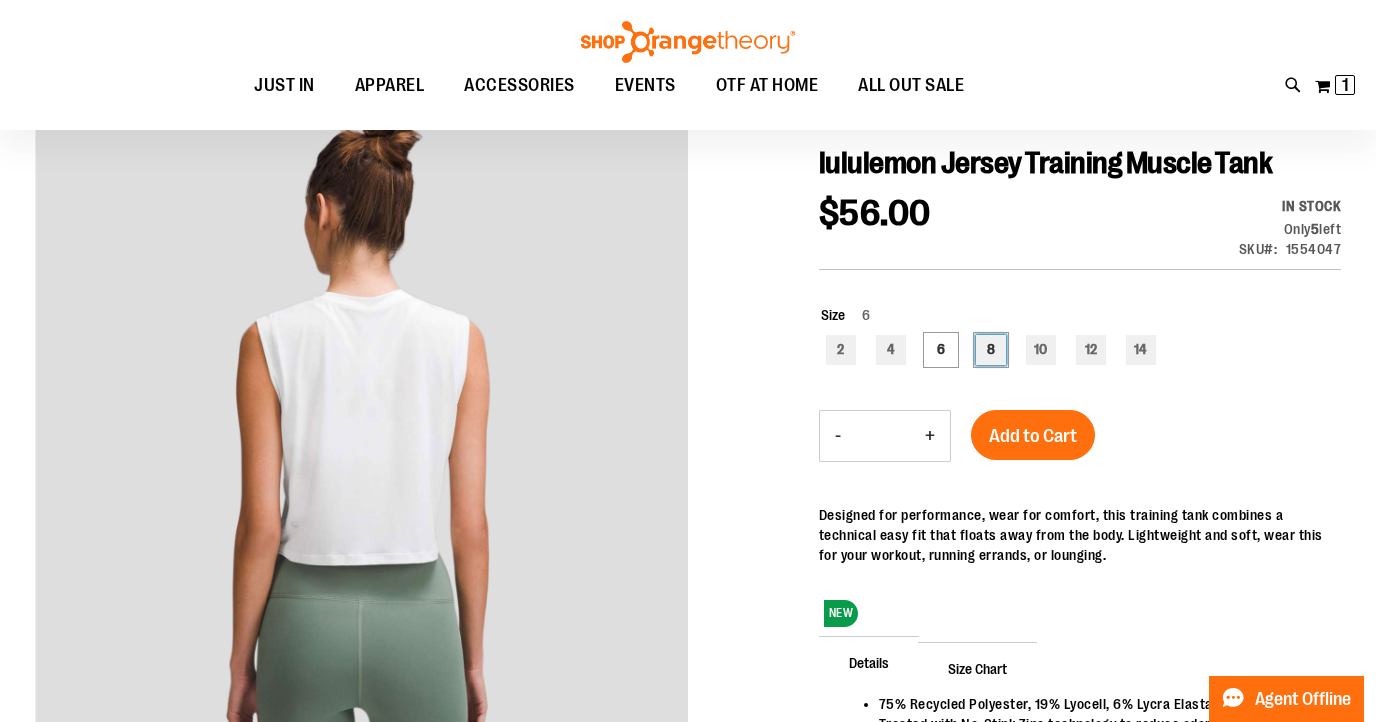 click on "8" at bounding box center (991, 350) 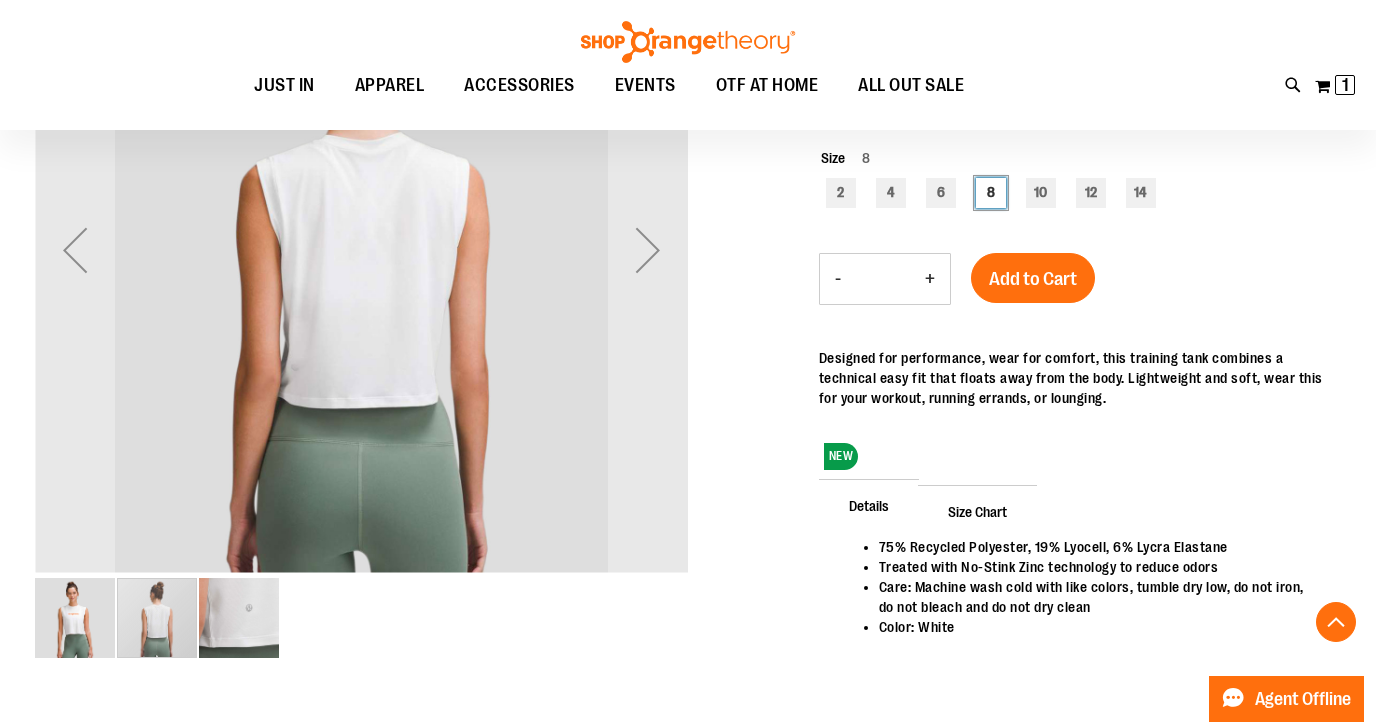 scroll, scrollTop: 369, scrollLeft: 0, axis: vertical 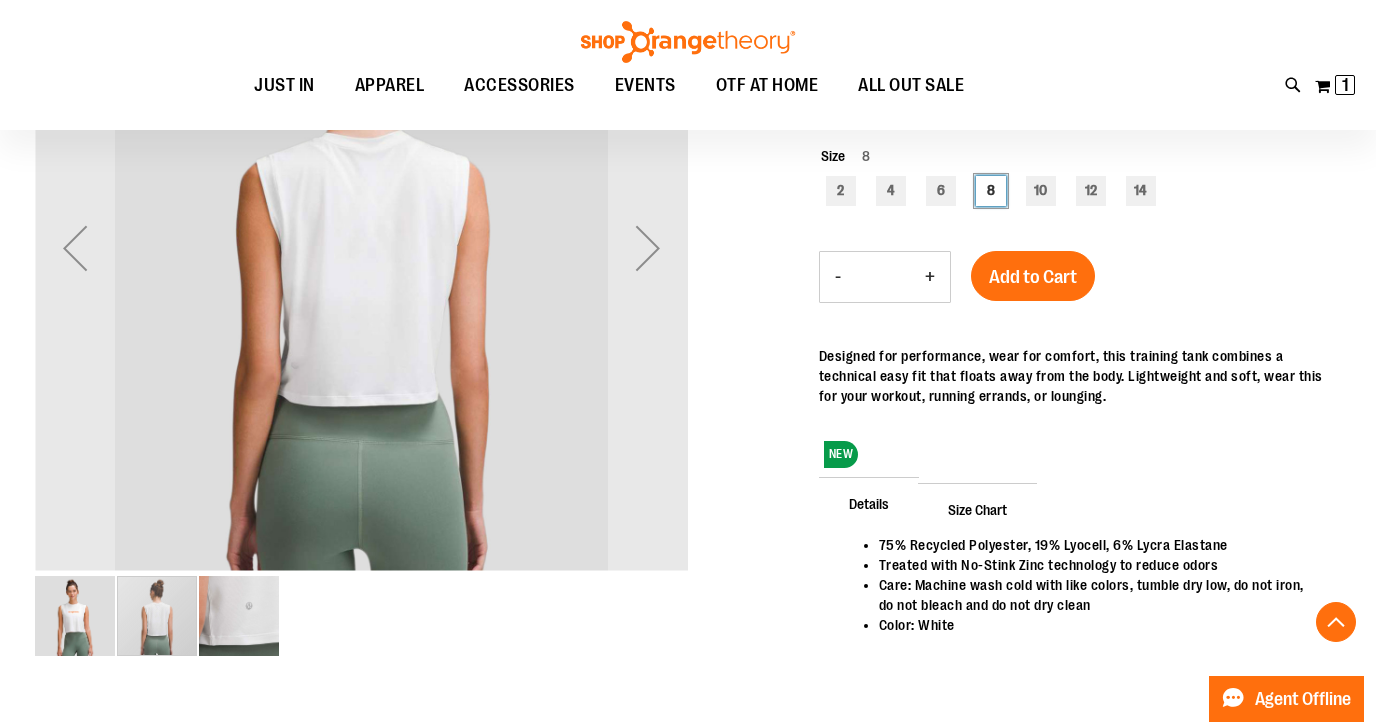 click at bounding box center (75, 616) 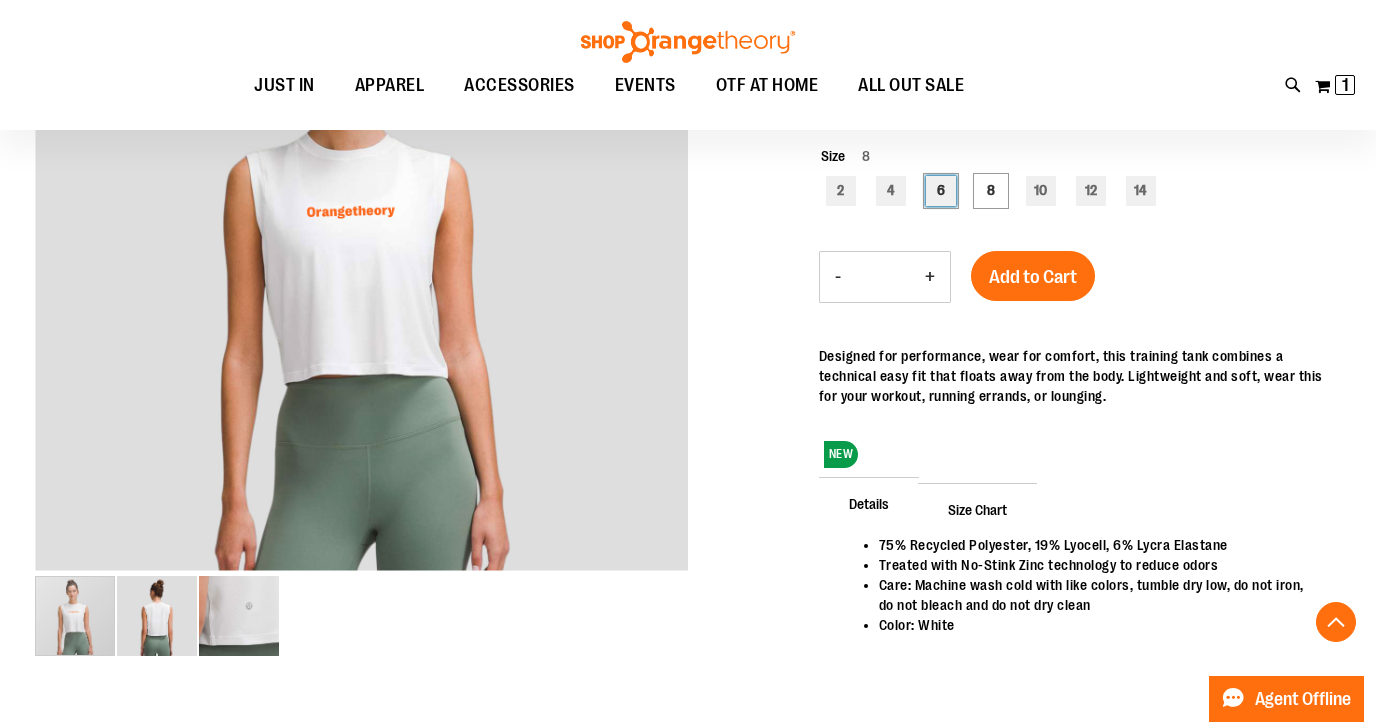 click on "6" at bounding box center [941, 191] 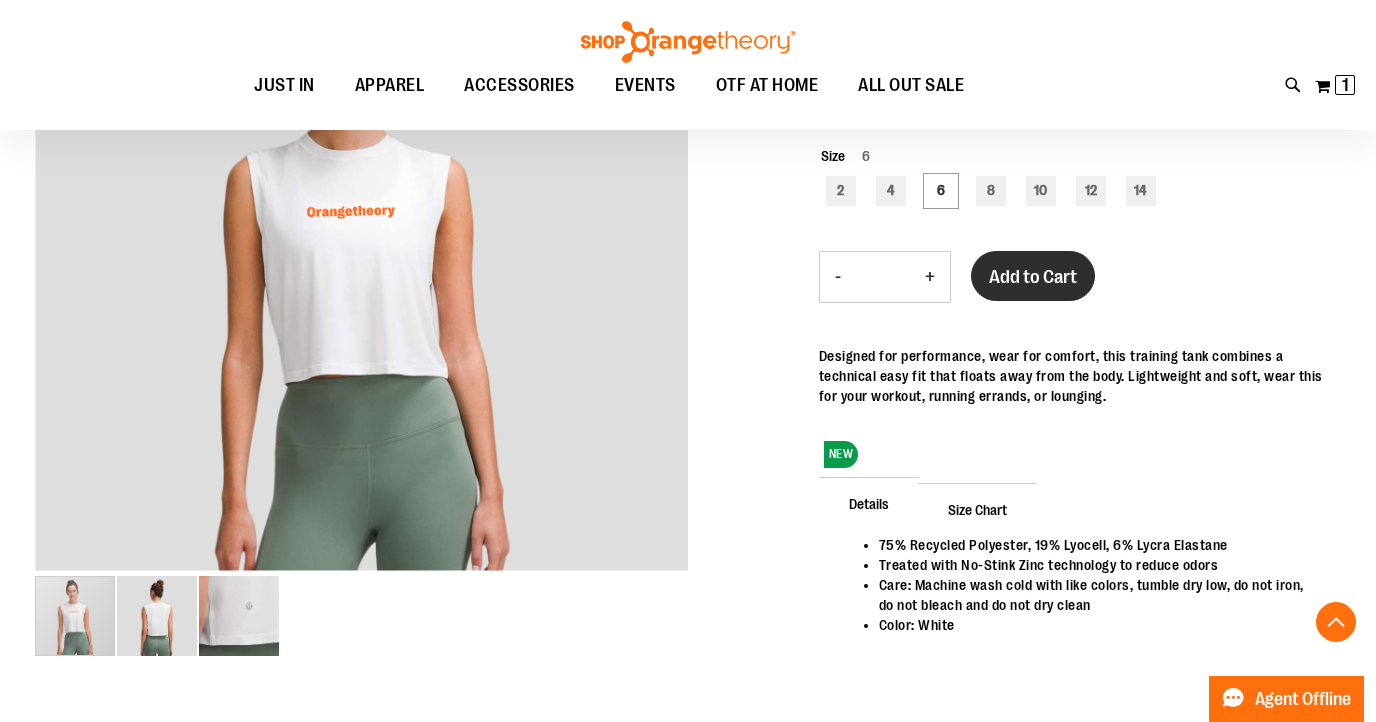 click on "Add to Cart" at bounding box center (1033, 277) 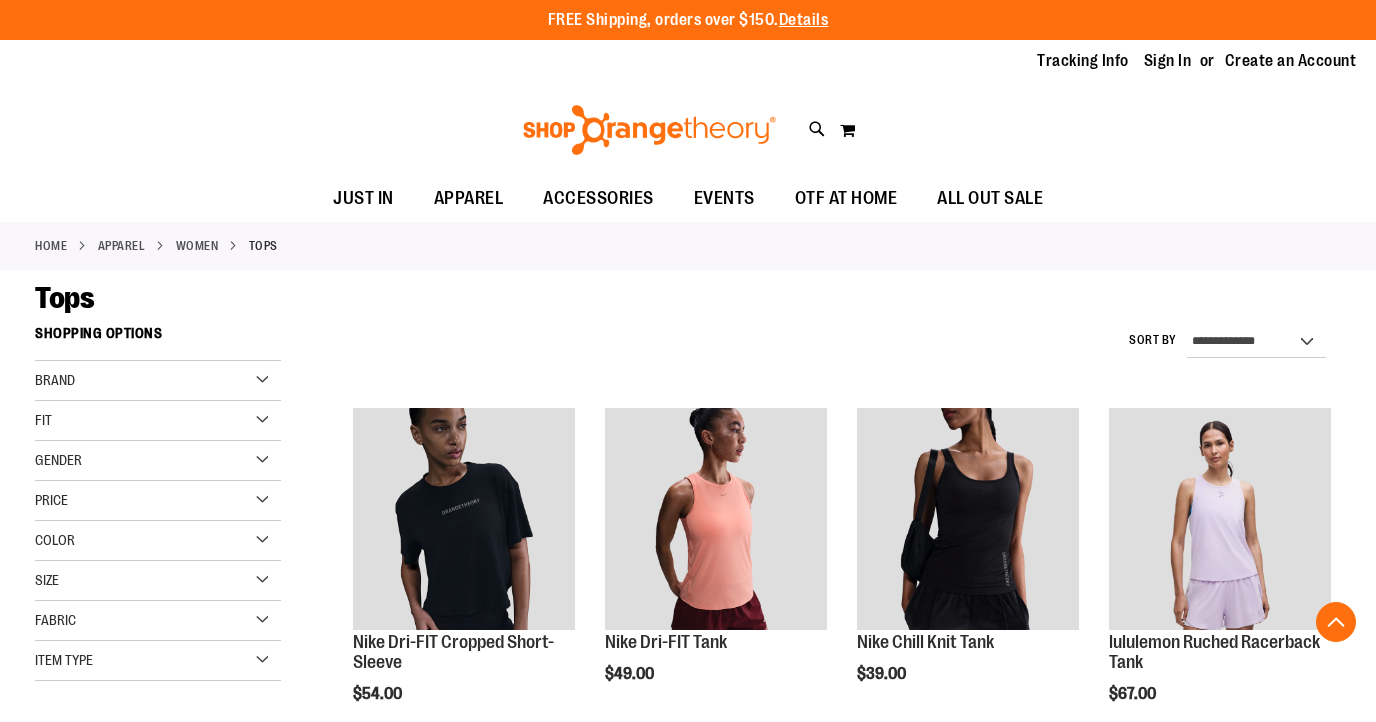 scroll, scrollTop: 577, scrollLeft: 0, axis: vertical 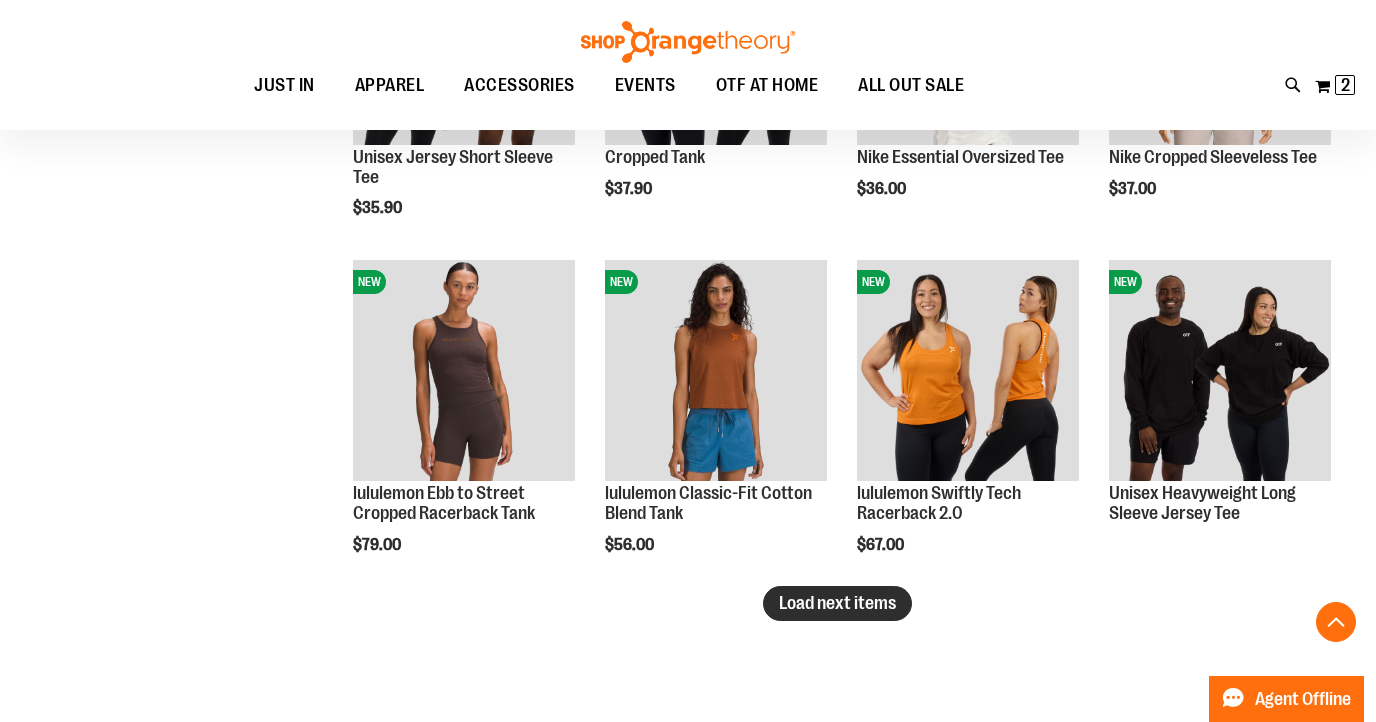 type on "**********" 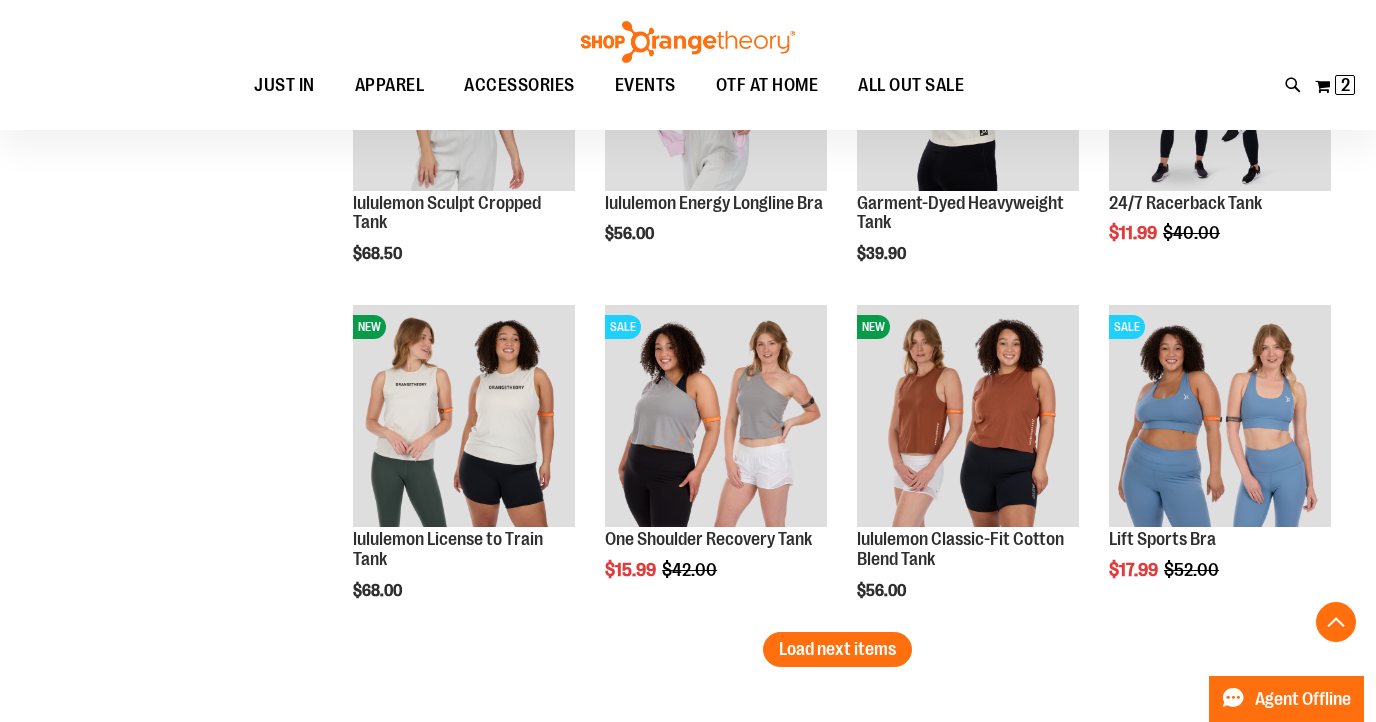 scroll, scrollTop: 3808, scrollLeft: 0, axis: vertical 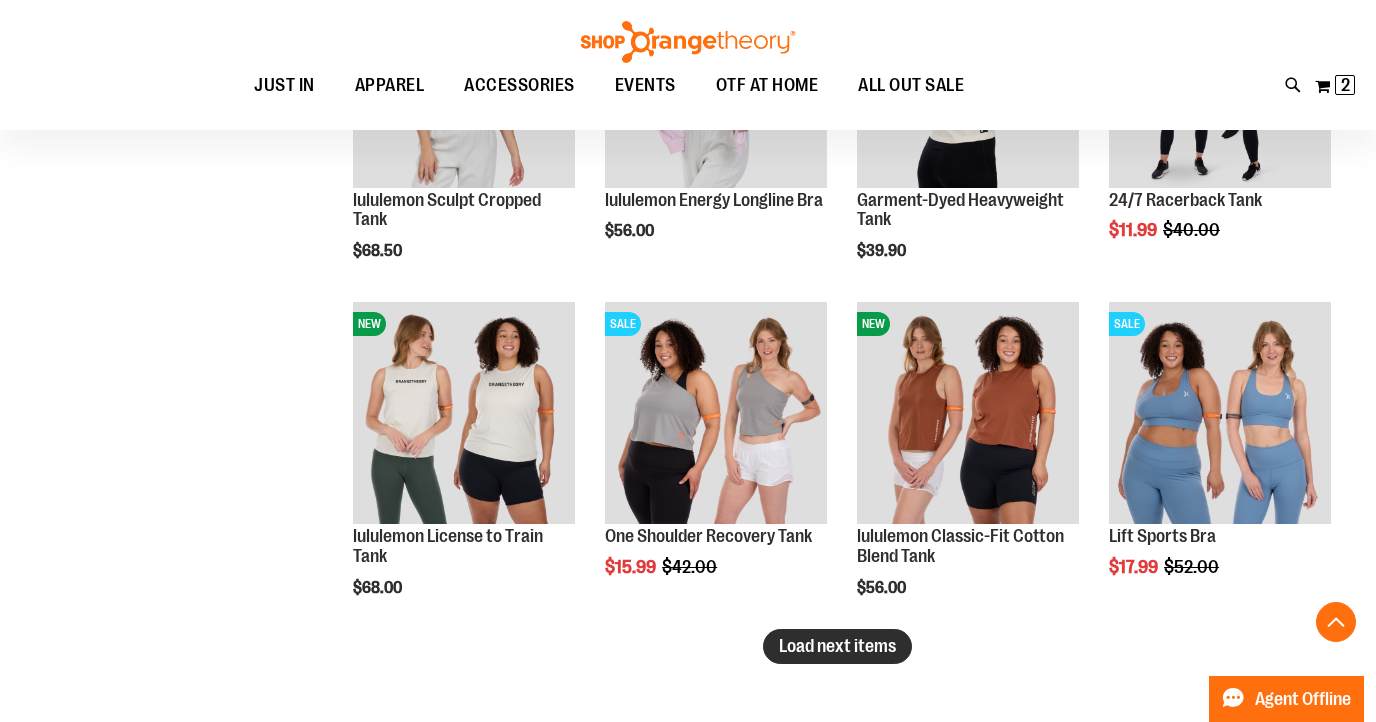 click on "Load next items" at bounding box center [837, 646] 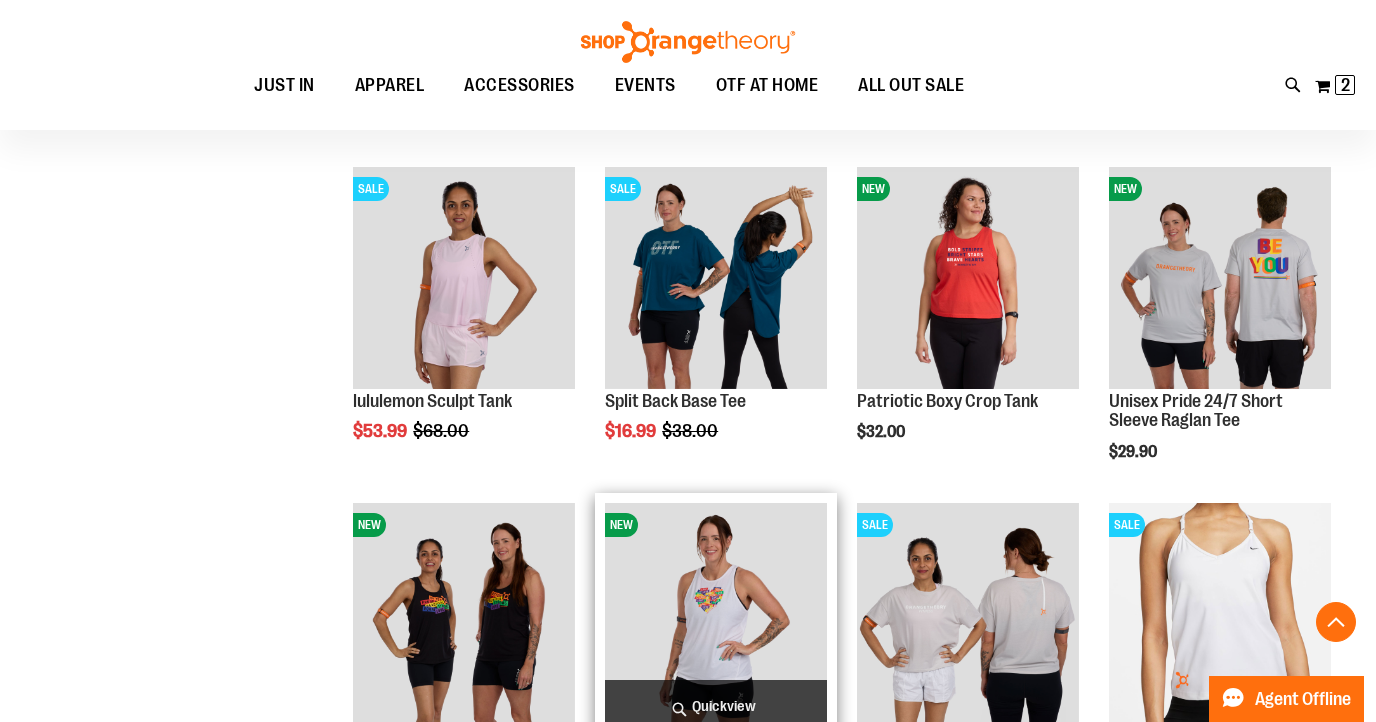 scroll, scrollTop: 4565, scrollLeft: 0, axis: vertical 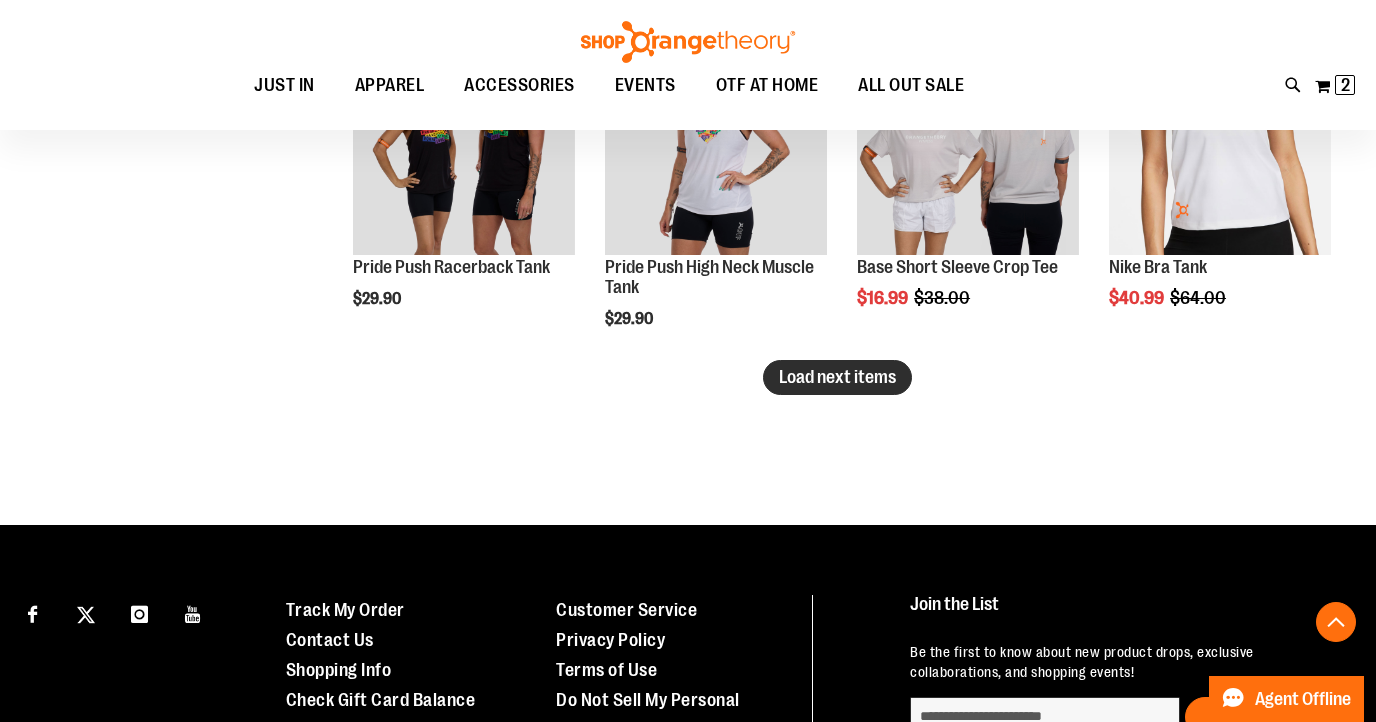 click on "Load next items" at bounding box center (837, 377) 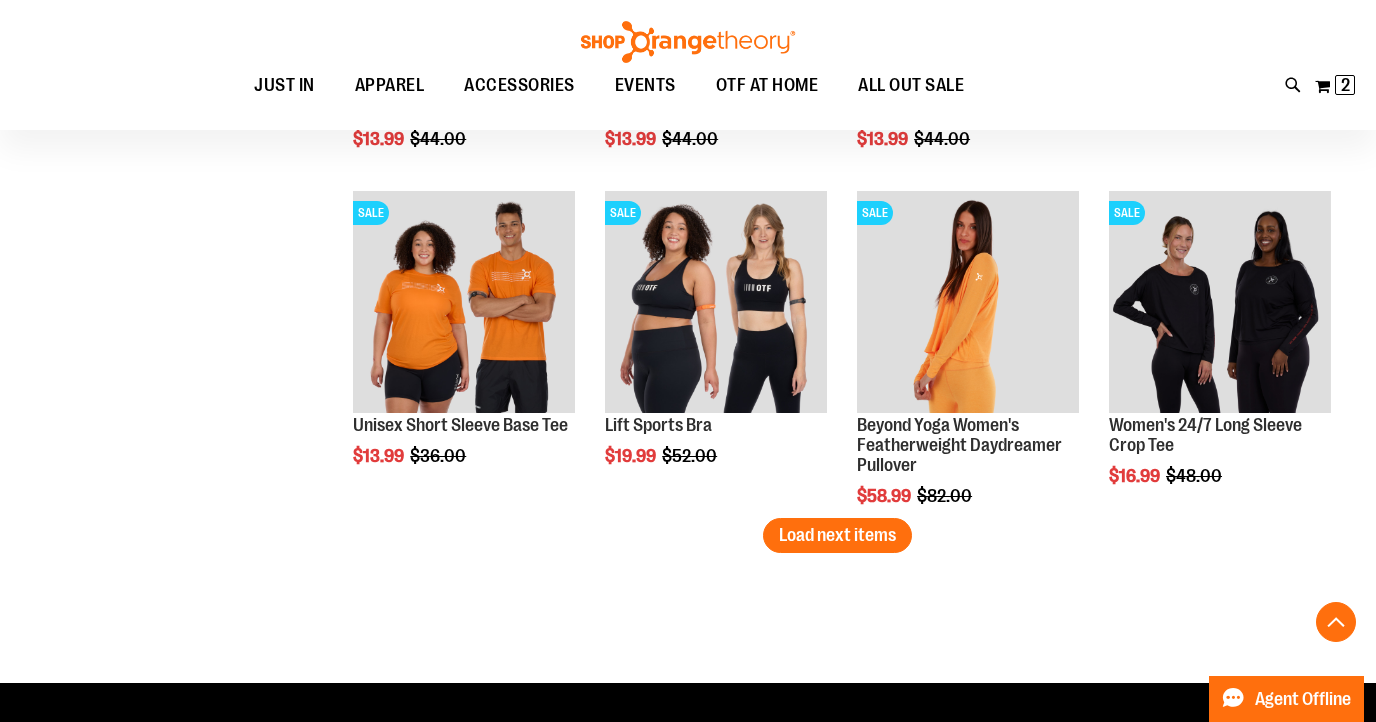 scroll, scrollTop: 5935, scrollLeft: 0, axis: vertical 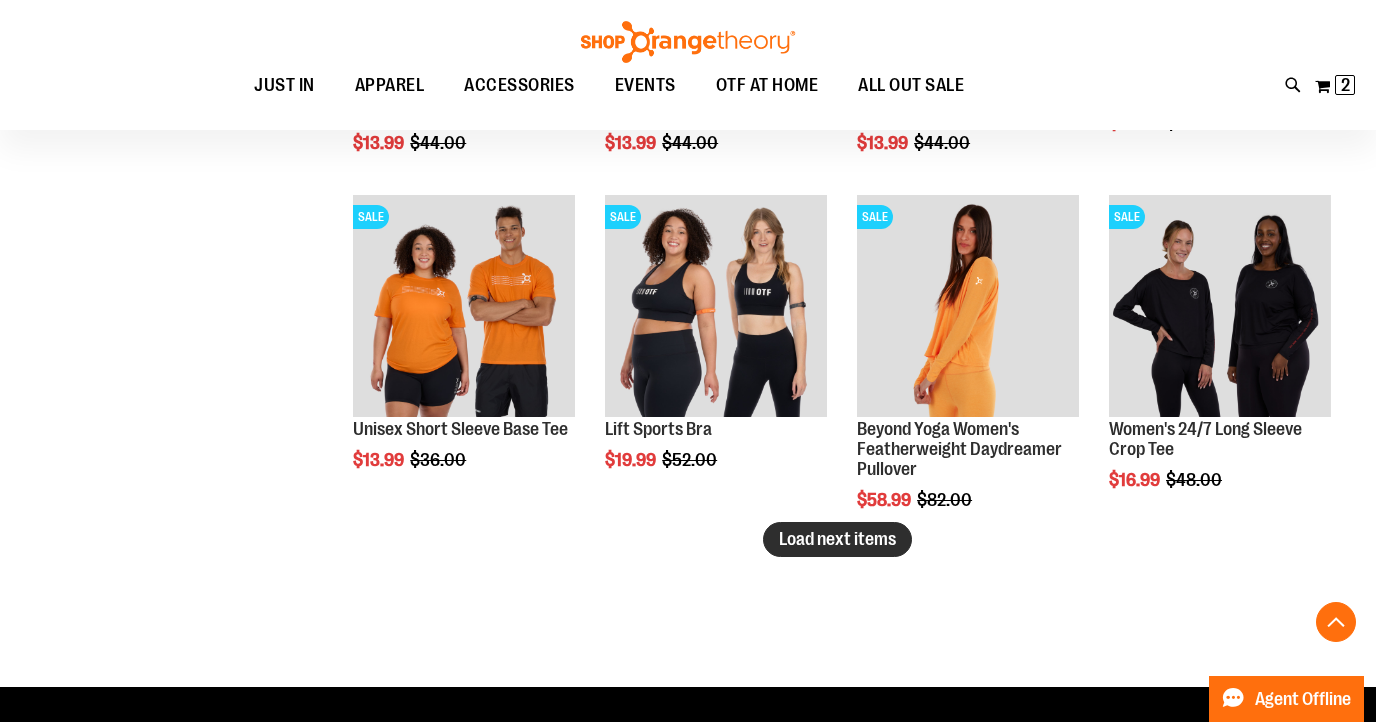 click on "Load next items" at bounding box center (837, 539) 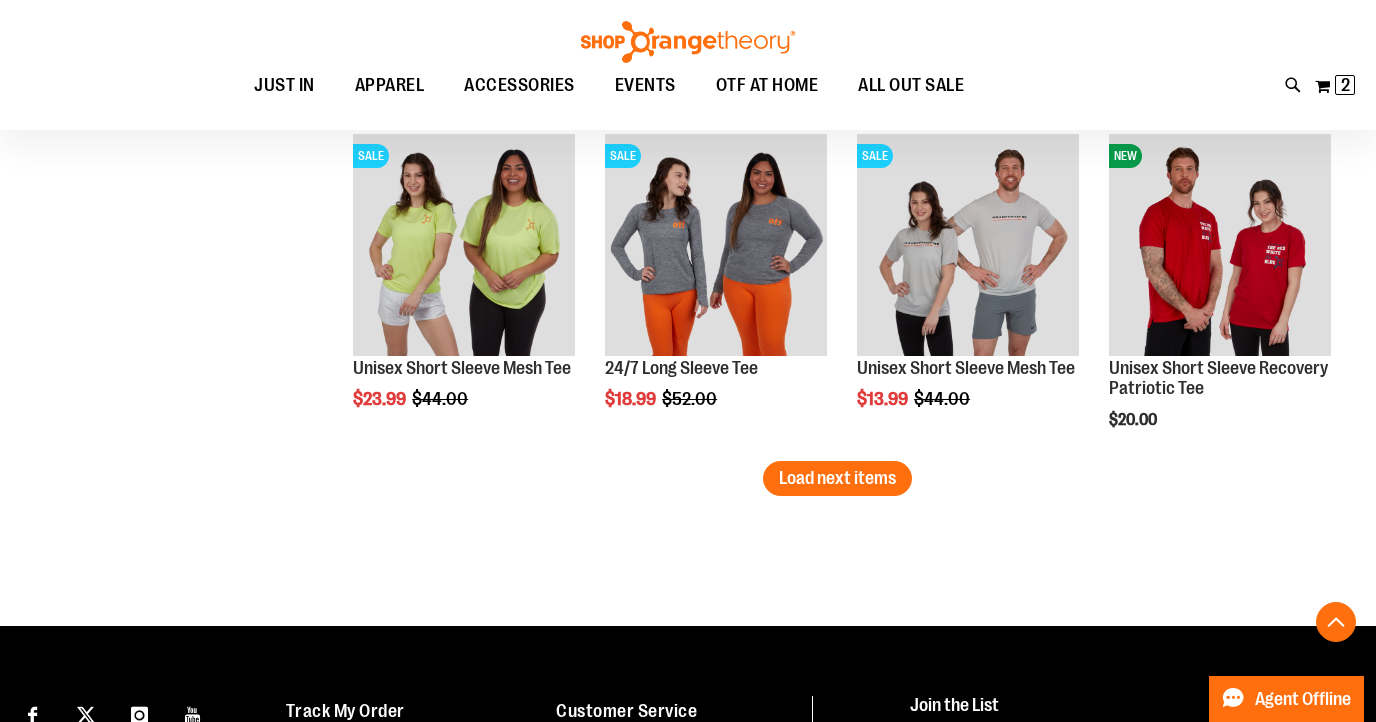 scroll, scrollTop: 7007, scrollLeft: 0, axis: vertical 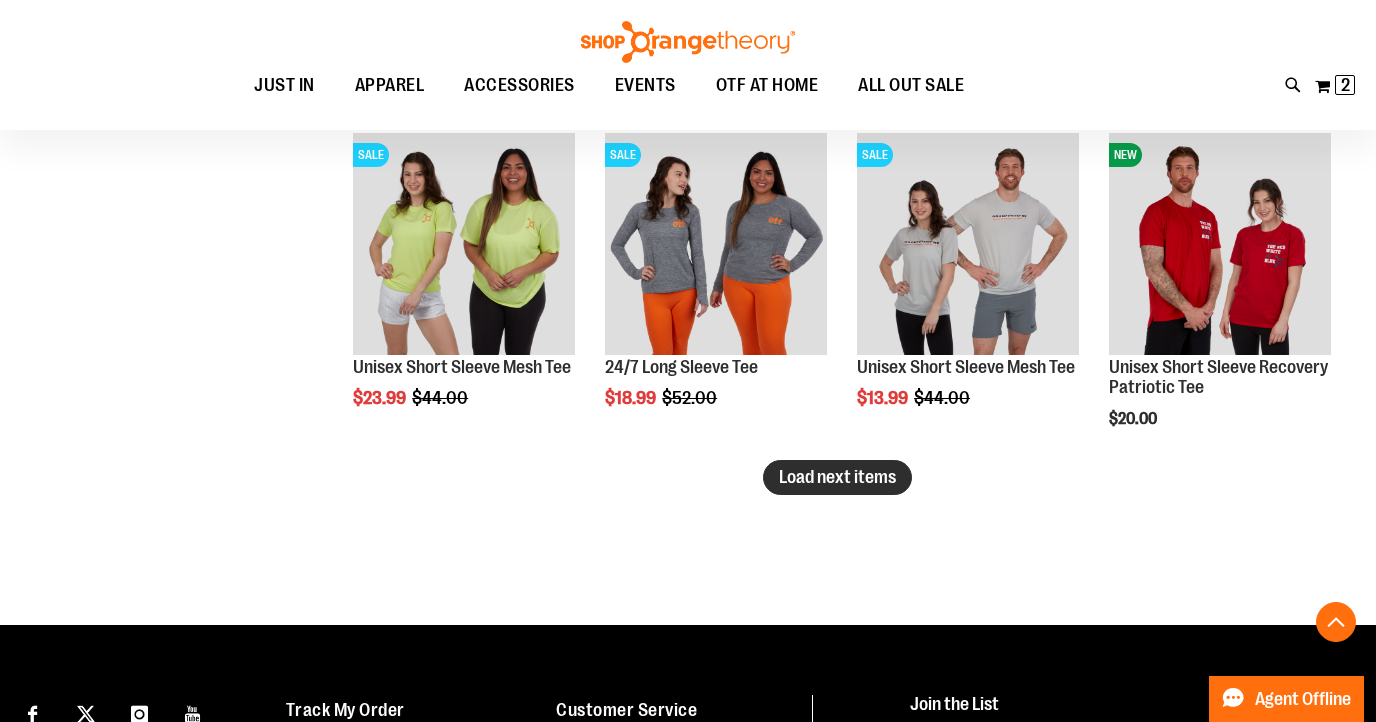 click on "Load next items" at bounding box center (837, 477) 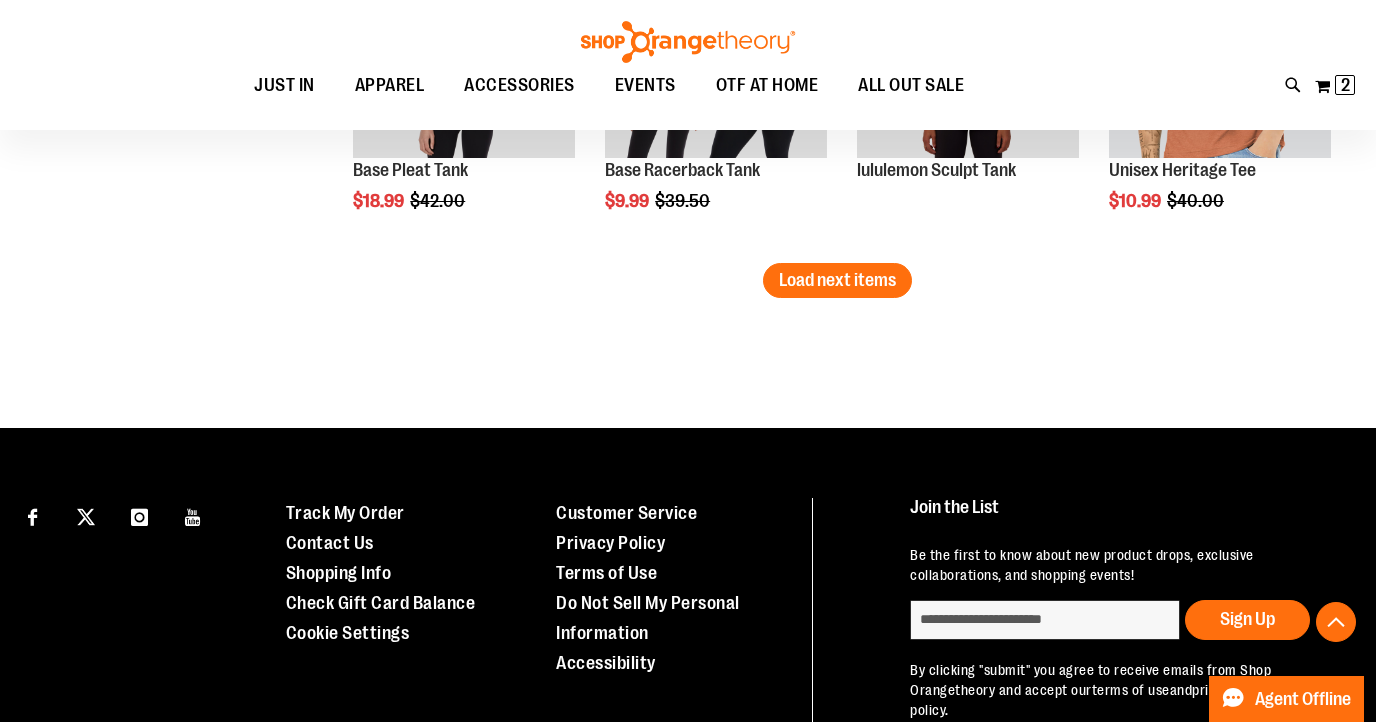 scroll, scrollTop: 8219, scrollLeft: 0, axis: vertical 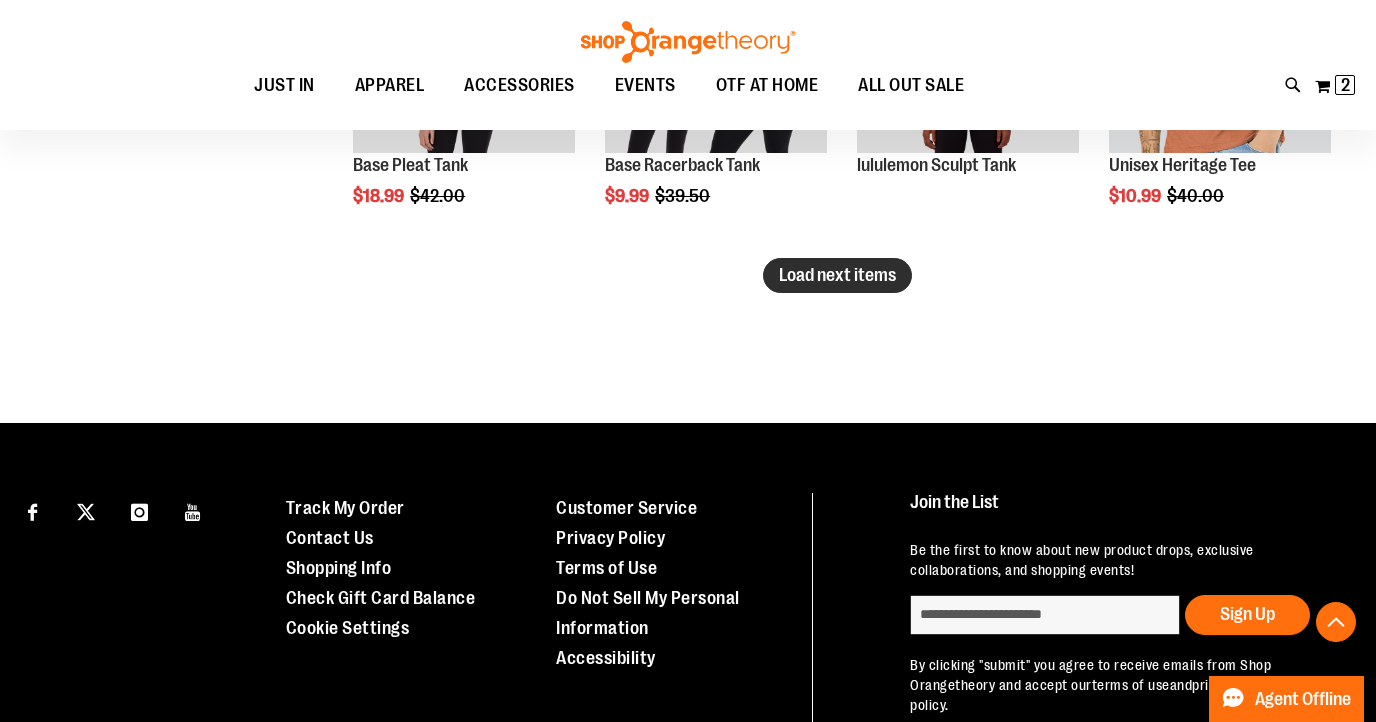 click on "Load next items" at bounding box center [837, 275] 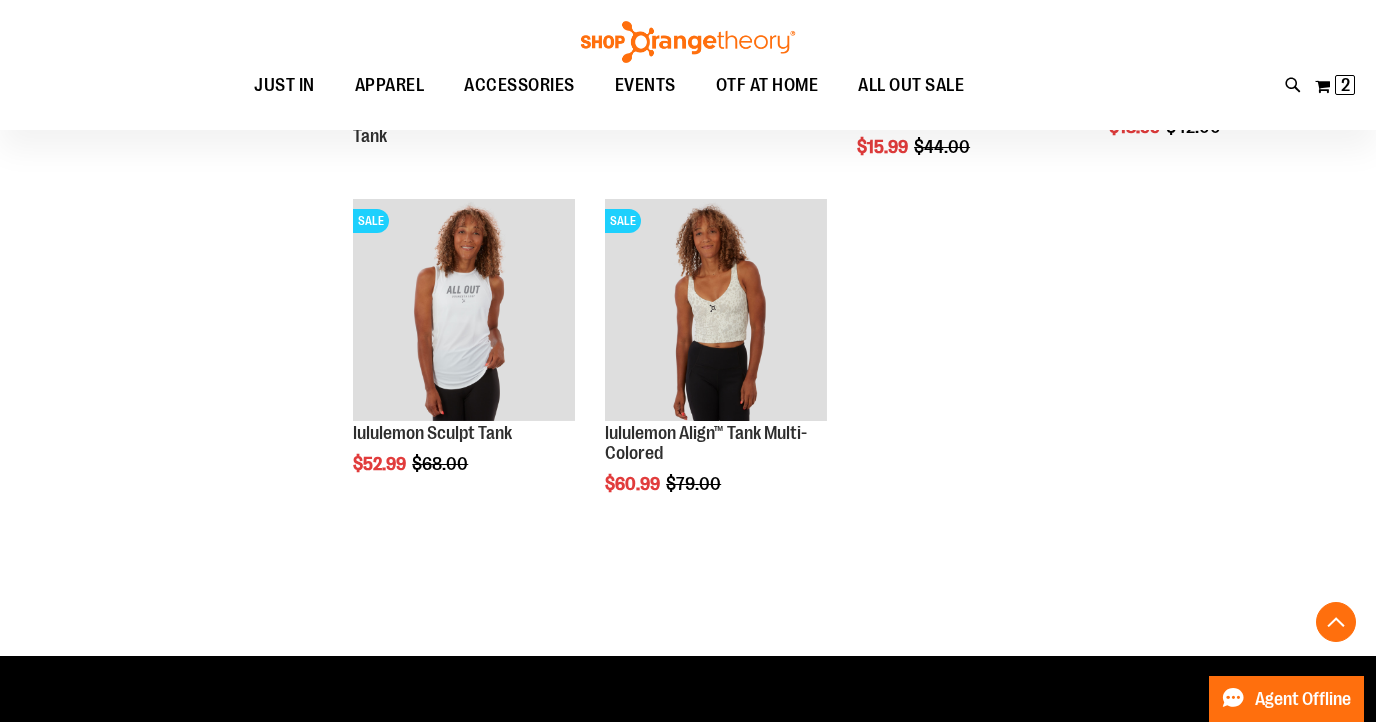 scroll, scrollTop: 8662, scrollLeft: 0, axis: vertical 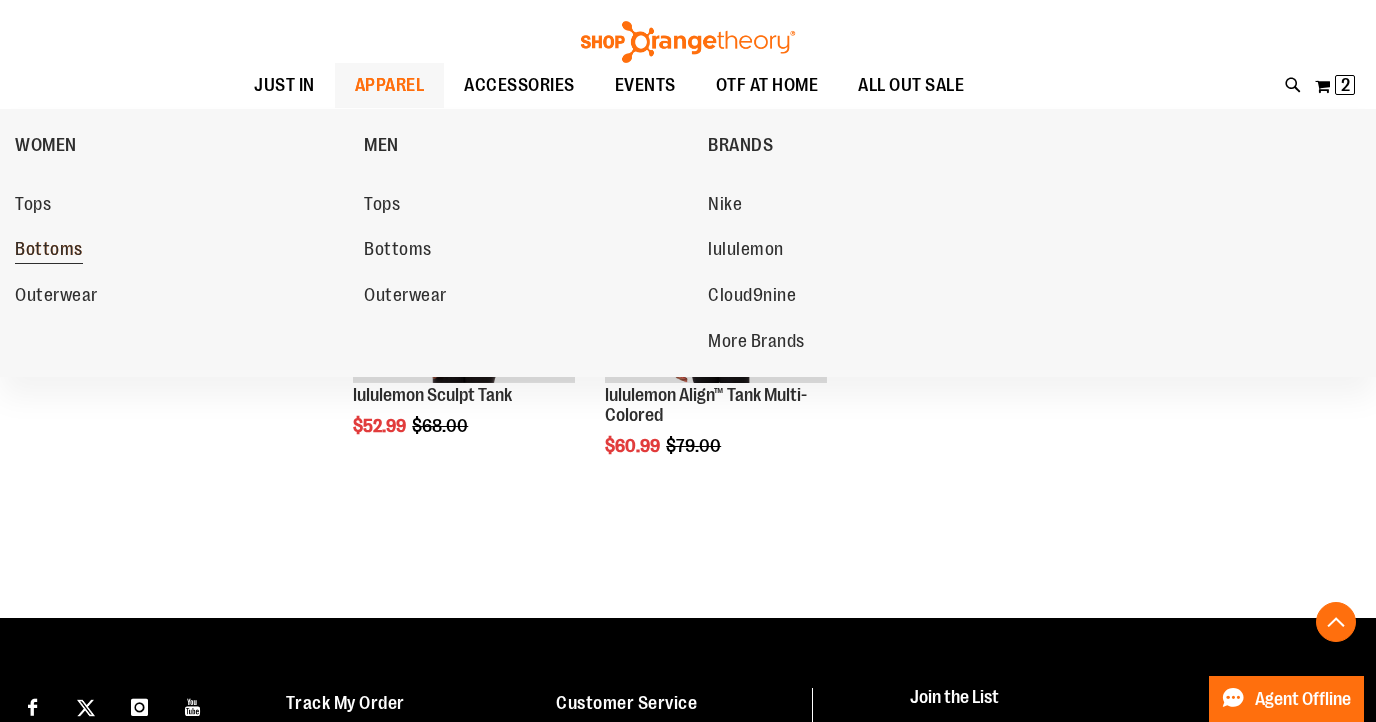 click on "Bottoms" at bounding box center (49, 251) 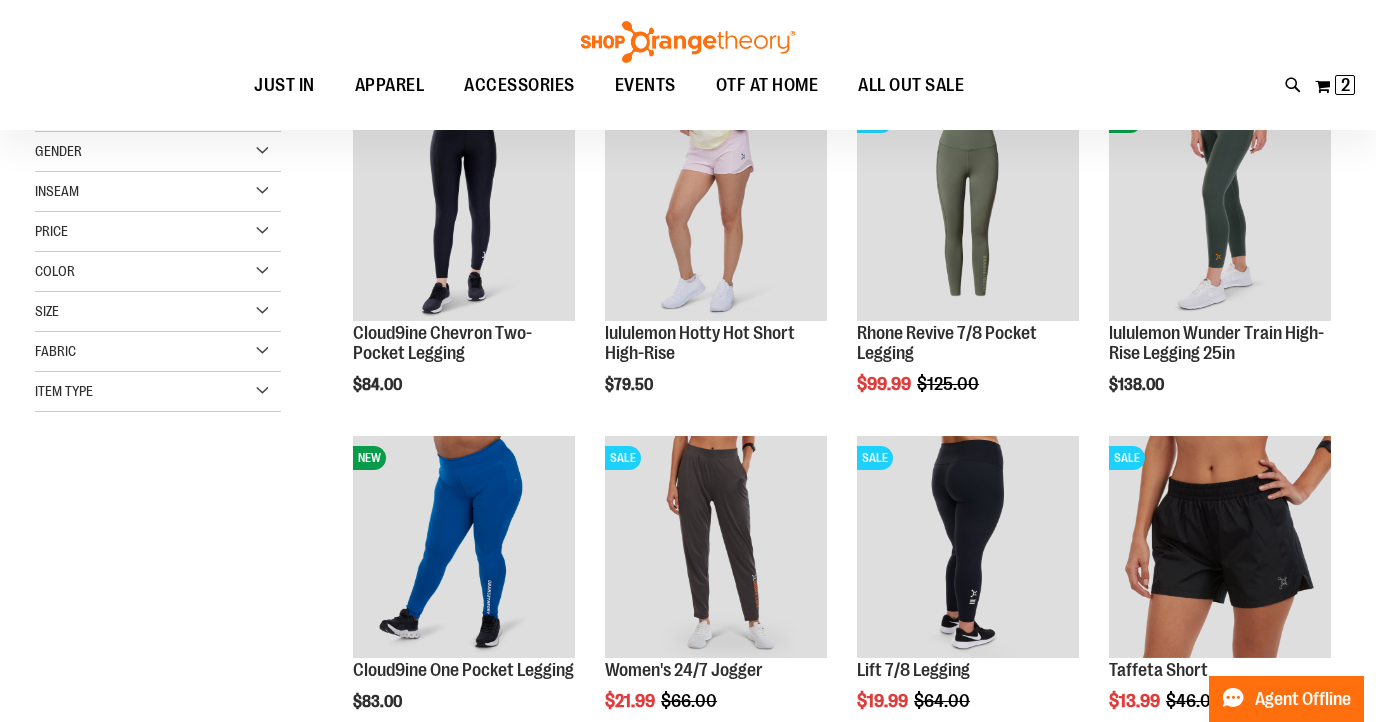 scroll, scrollTop: 332, scrollLeft: 0, axis: vertical 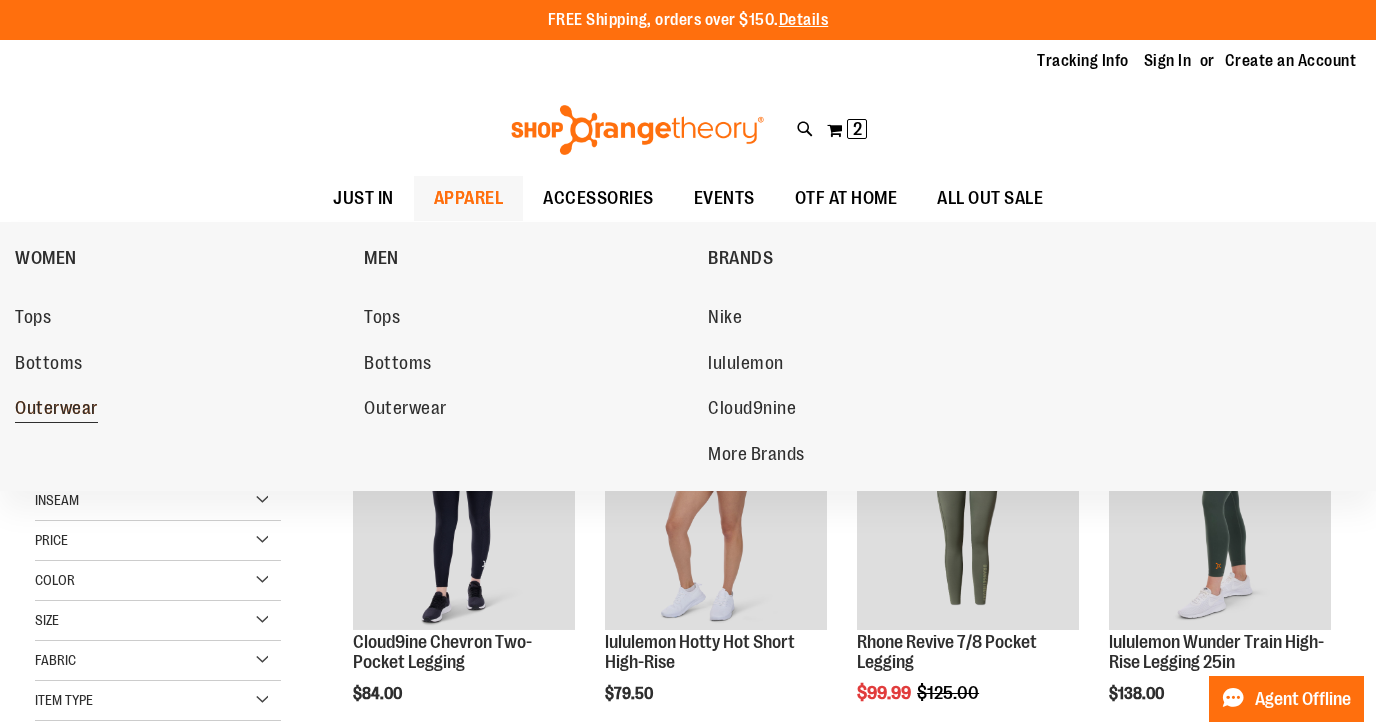 type on "**********" 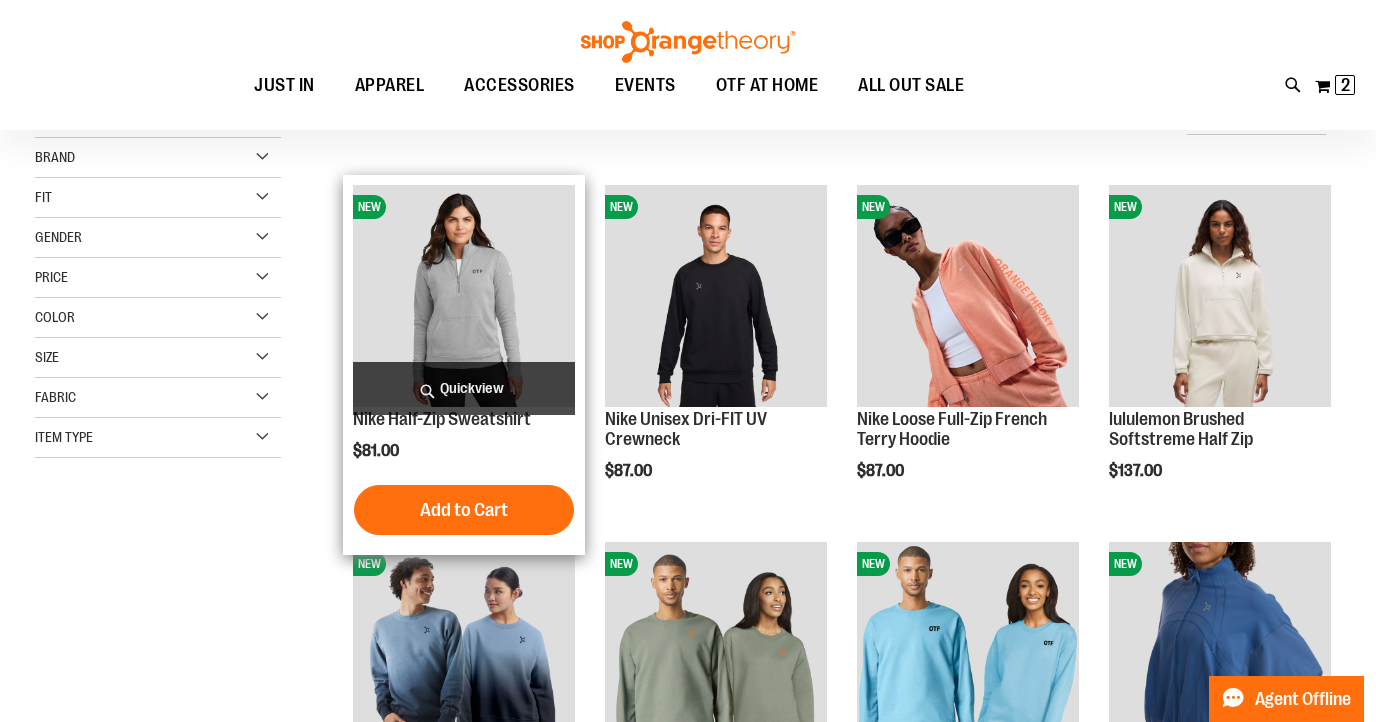 scroll, scrollTop: 224, scrollLeft: 0, axis: vertical 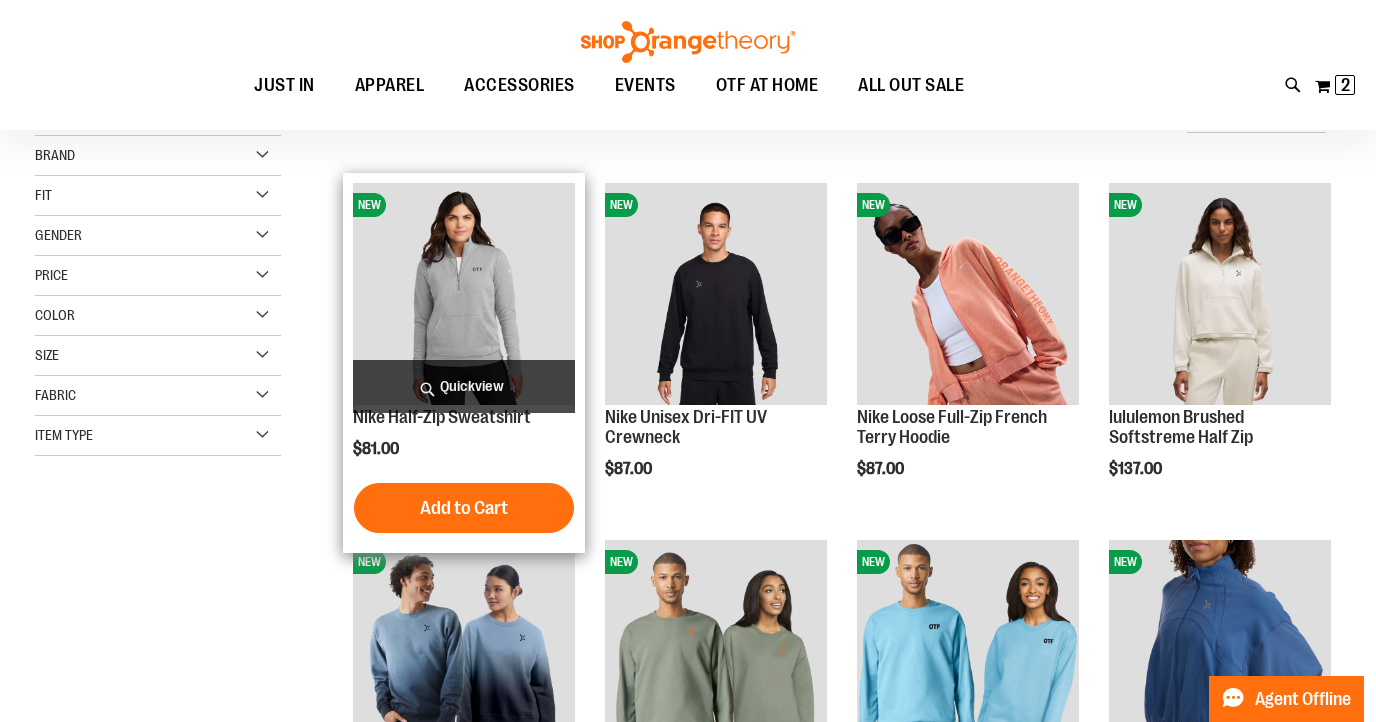 type on "**********" 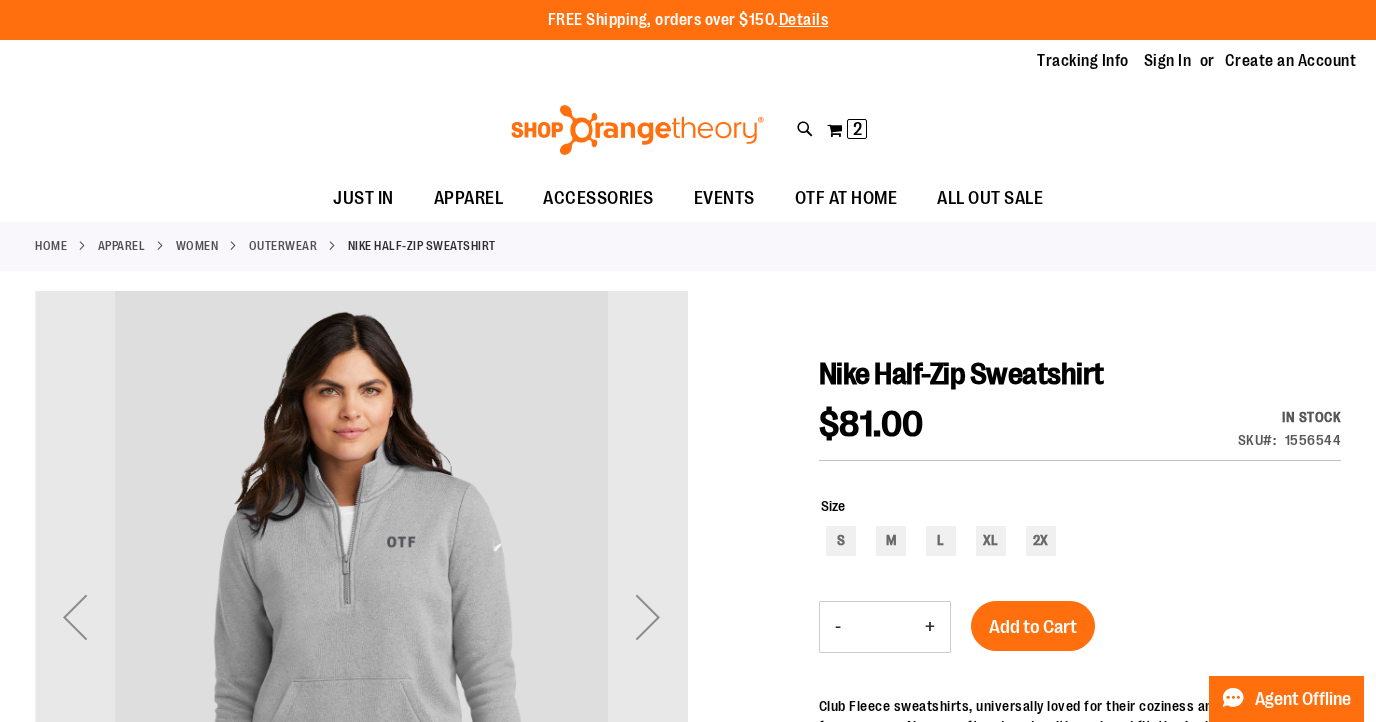 scroll, scrollTop: 141, scrollLeft: 0, axis: vertical 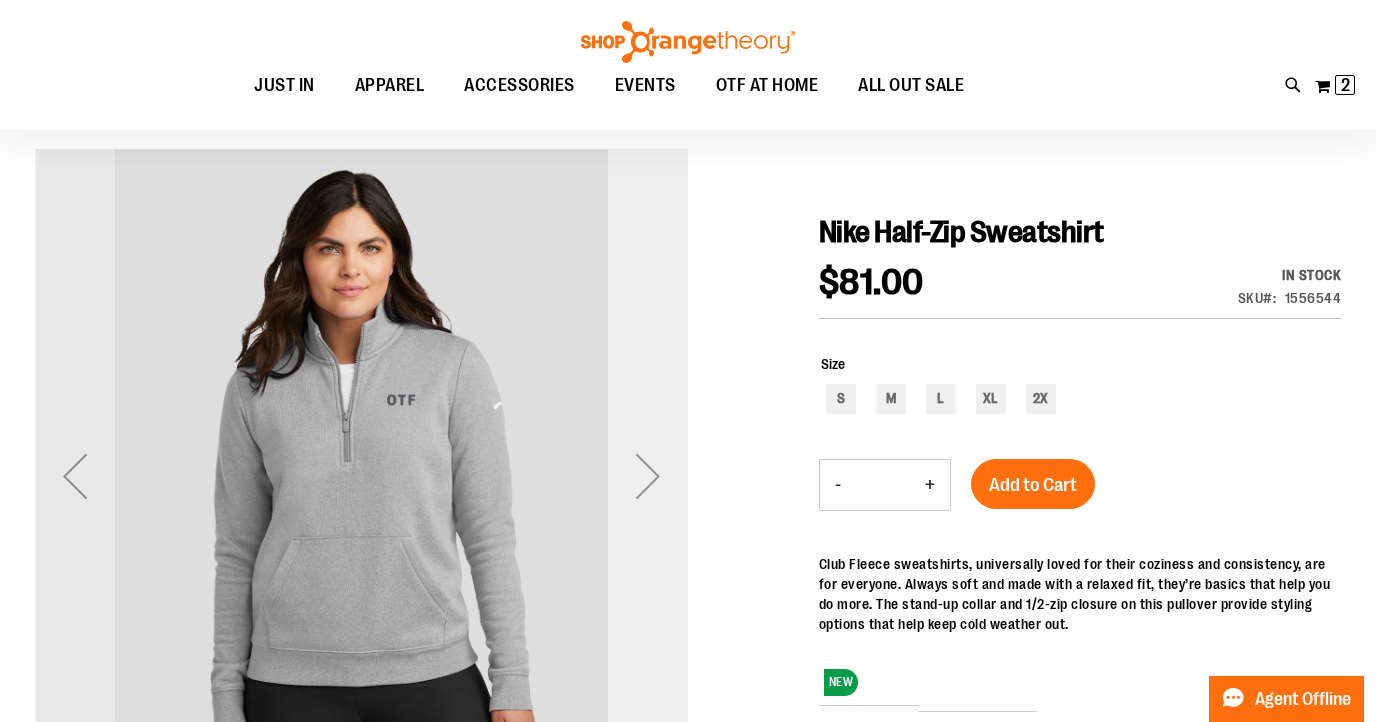 type on "**********" 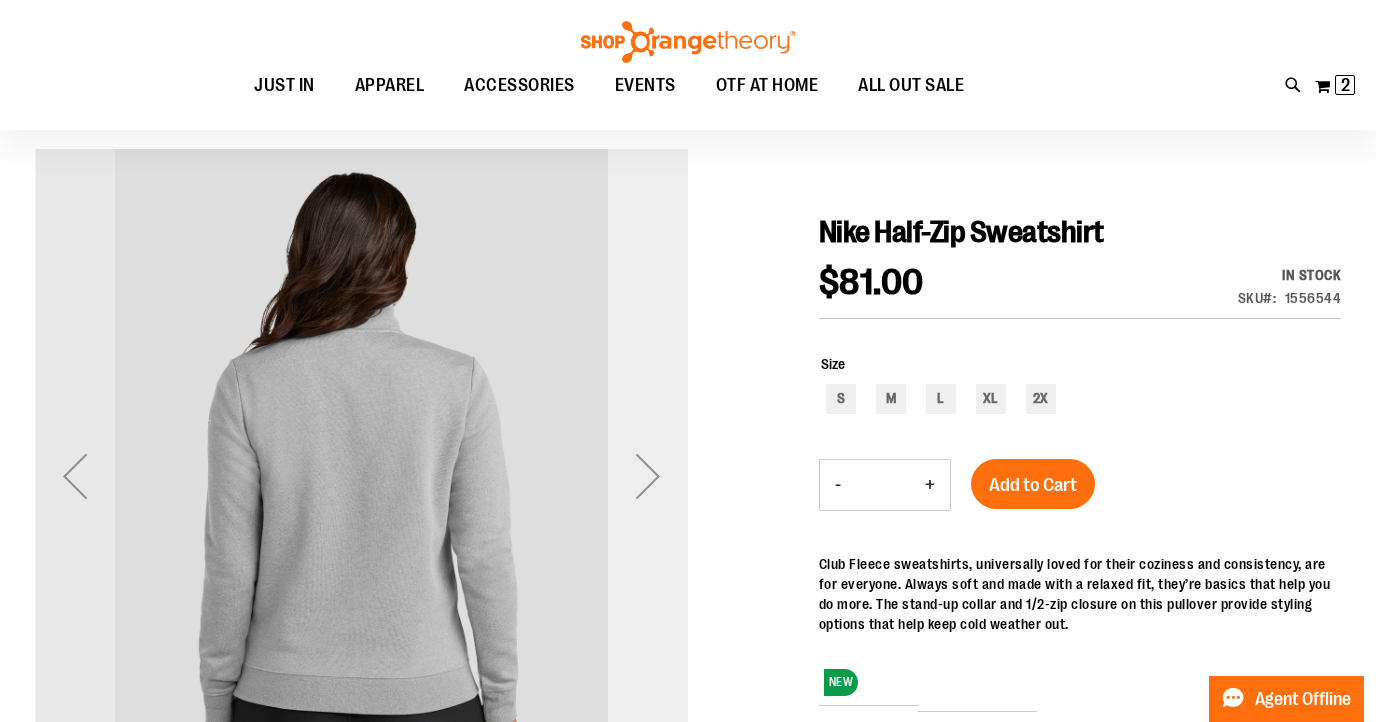 click at bounding box center [648, 476] 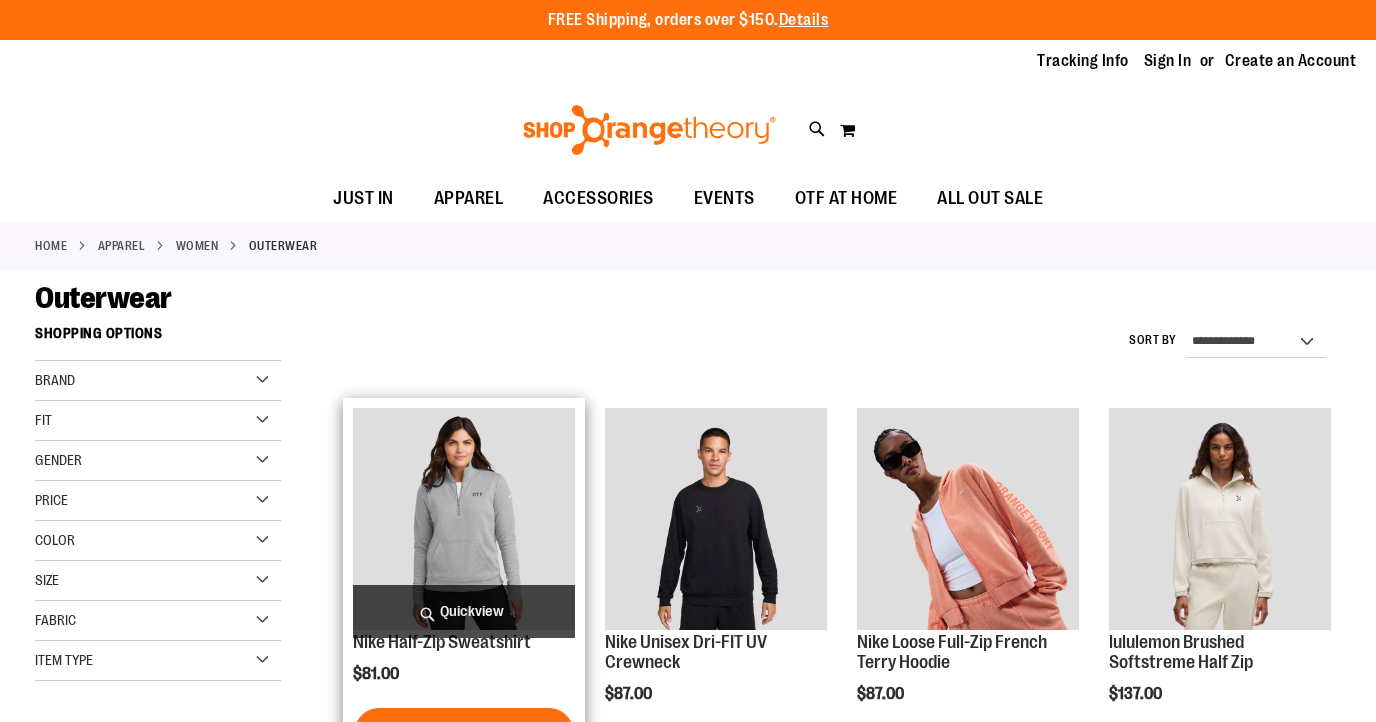 scroll, scrollTop: 225, scrollLeft: 0, axis: vertical 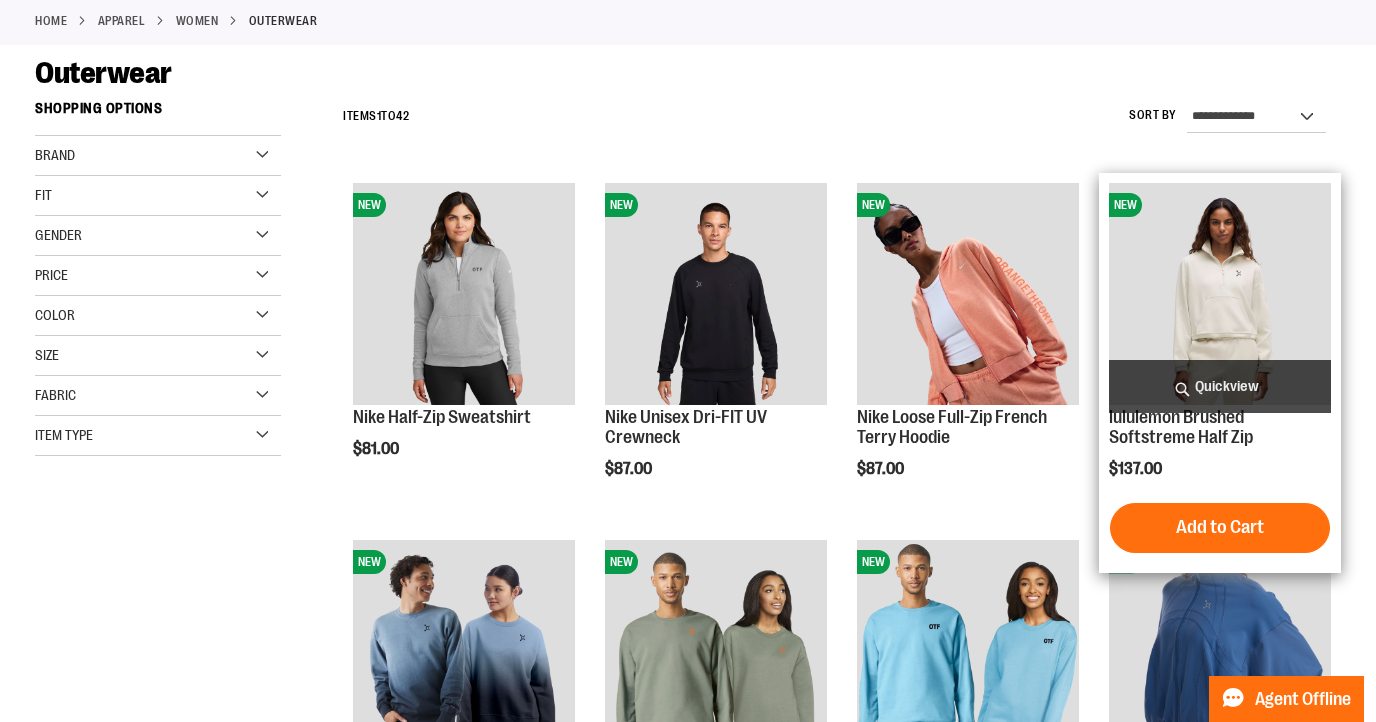 type on "**********" 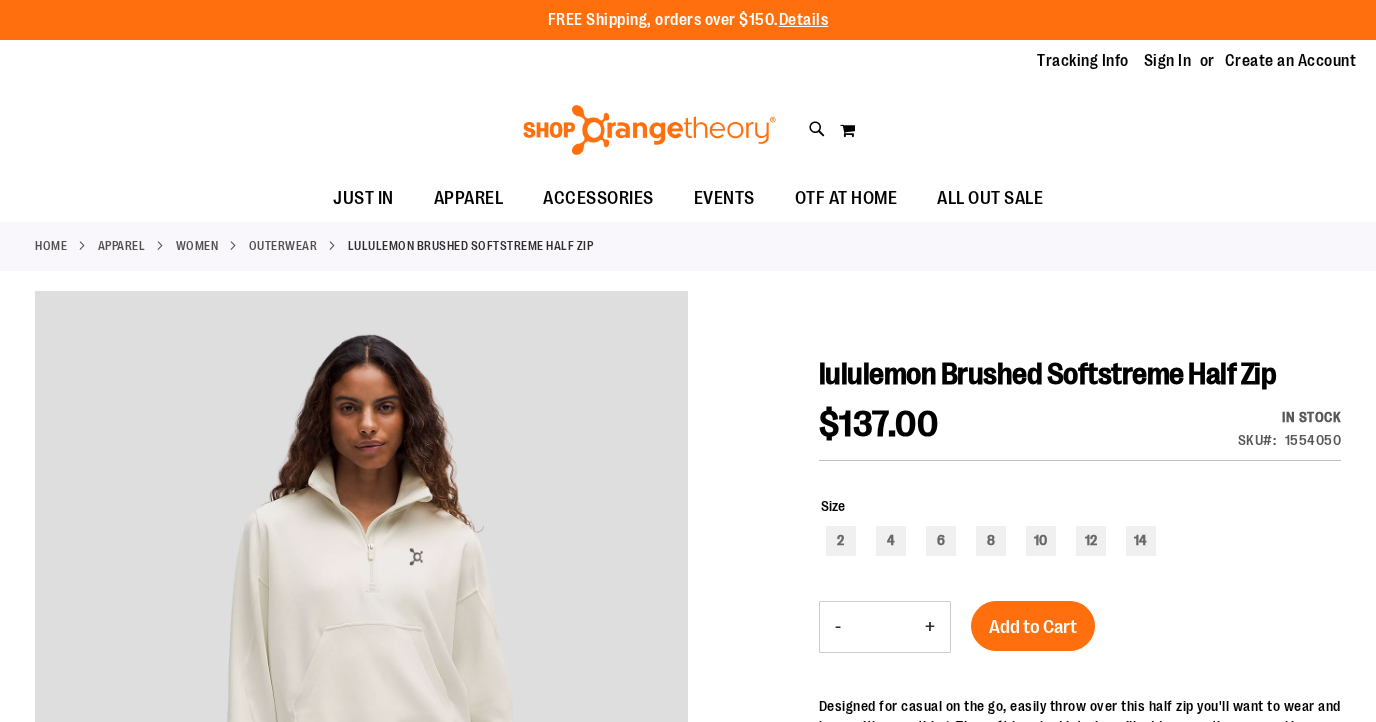 scroll, scrollTop: 0, scrollLeft: 0, axis: both 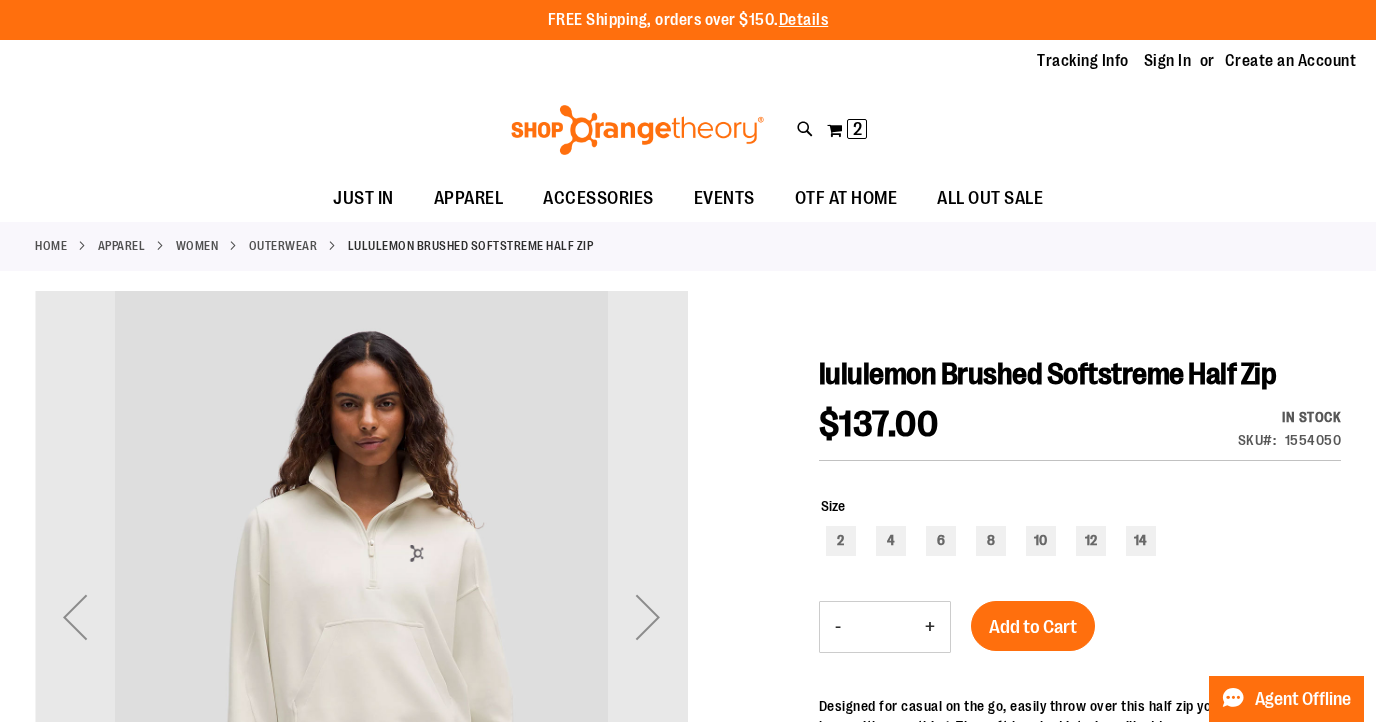type on "**********" 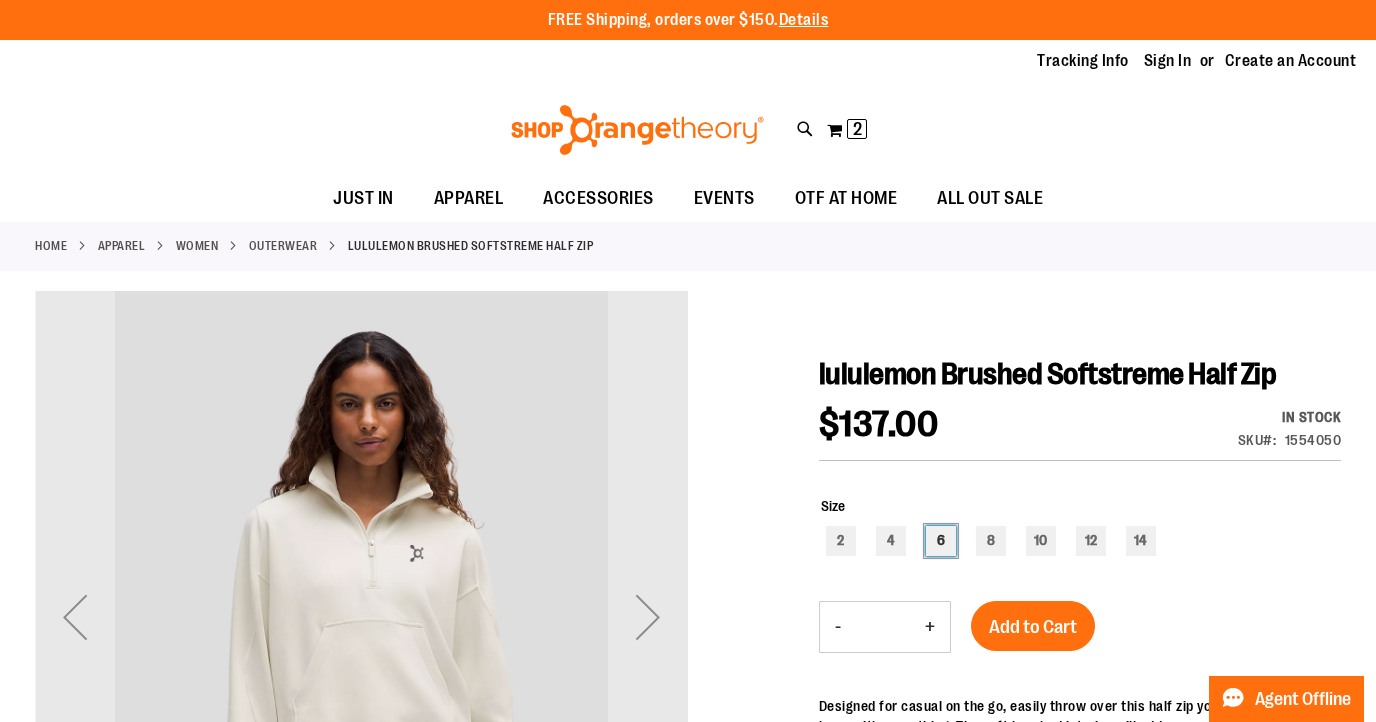 click on "6" at bounding box center (941, 541) 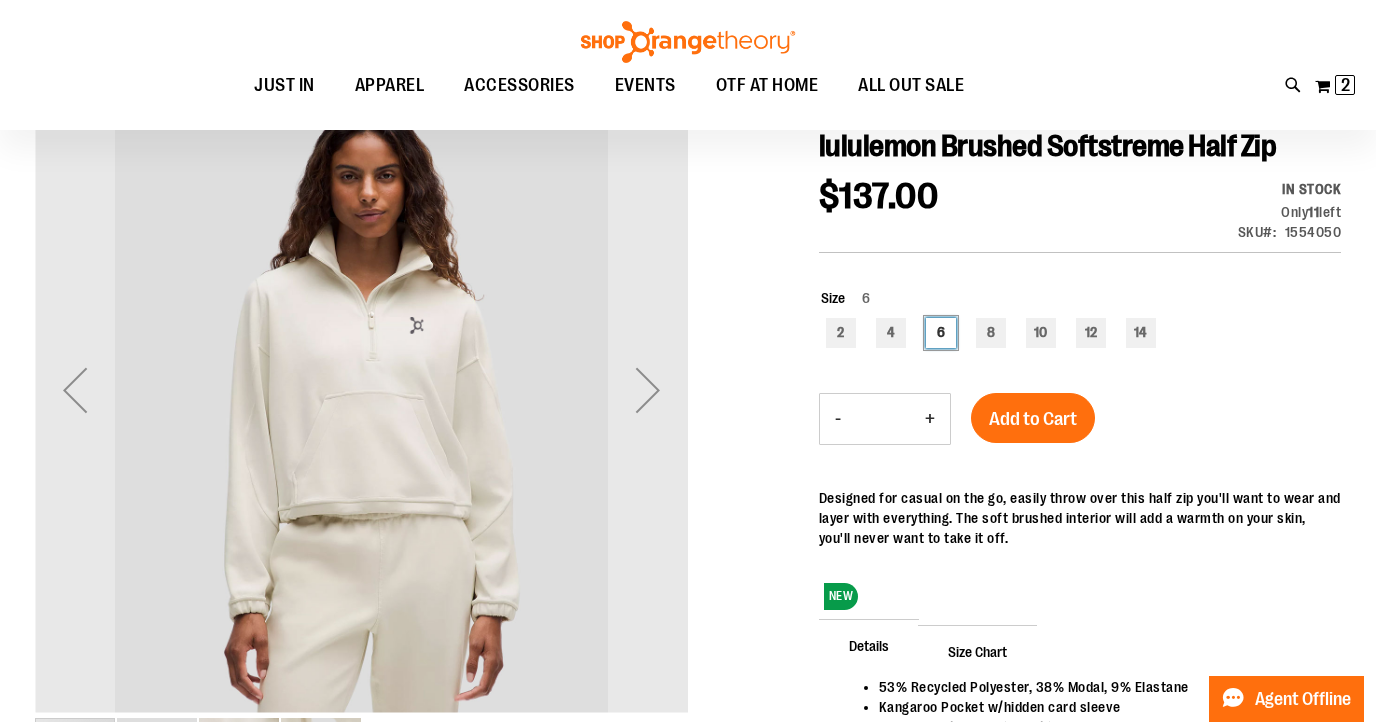 scroll, scrollTop: 228, scrollLeft: 0, axis: vertical 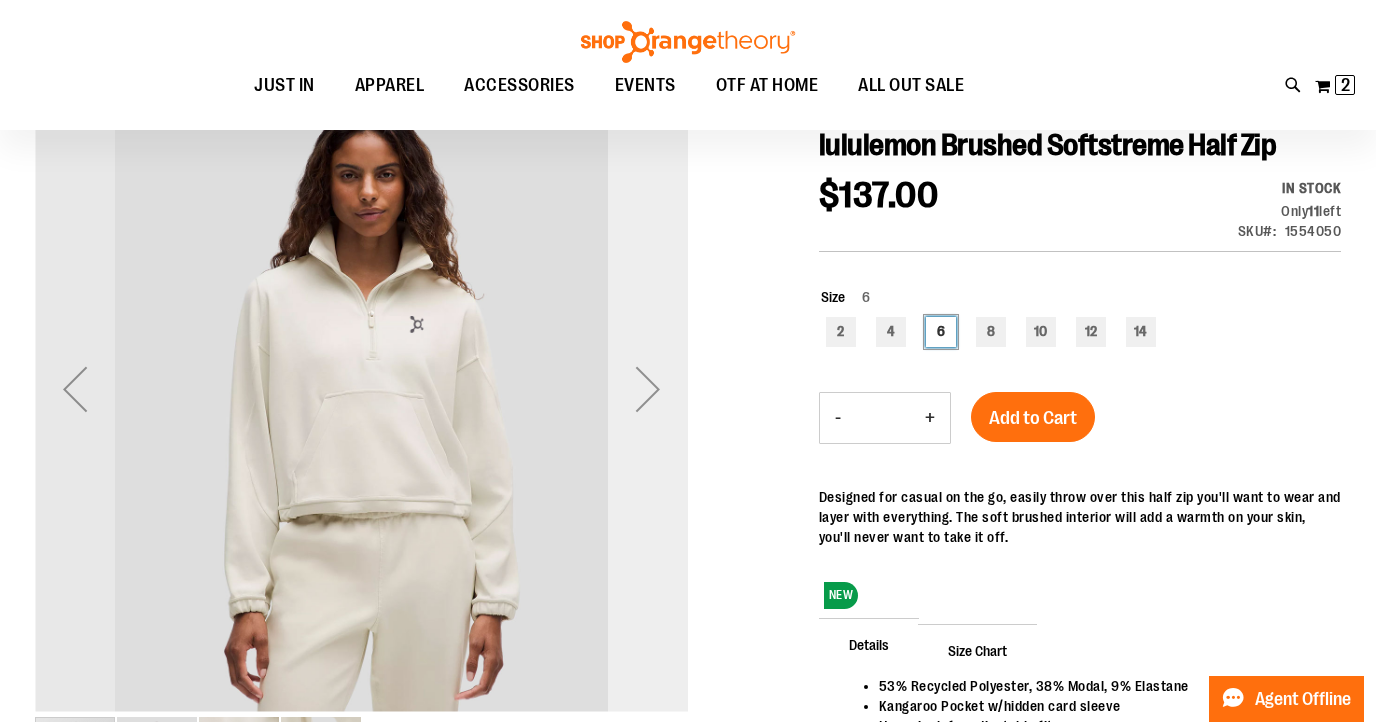 click at bounding box center [648, 389] 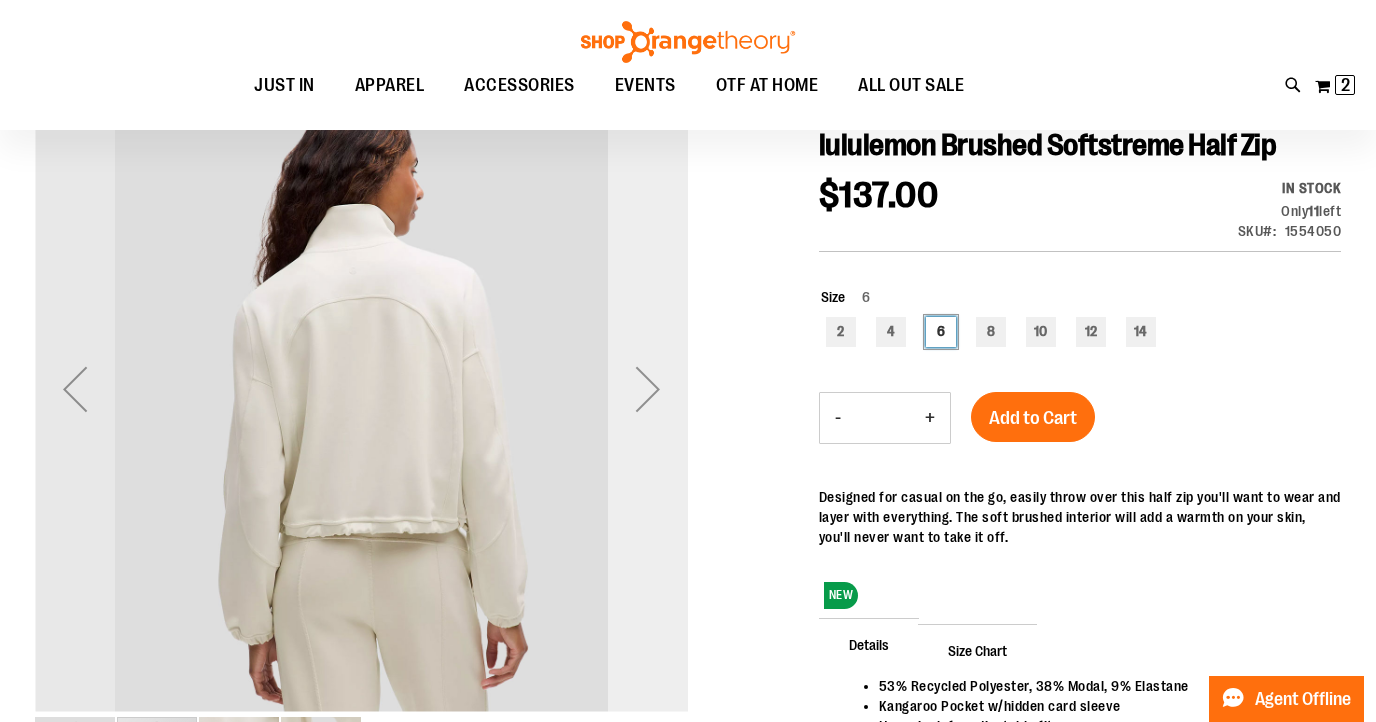 click at bounding box center [648, 389] 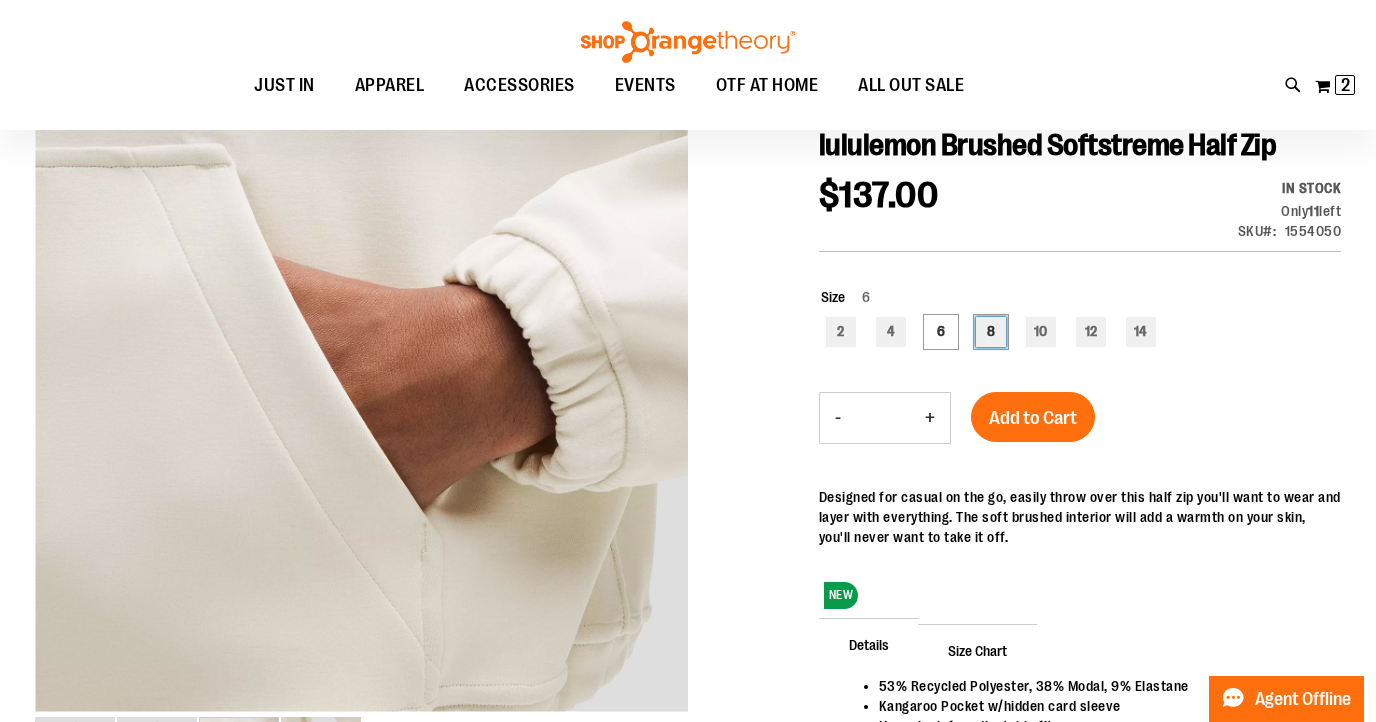 click on "8" at bounding box center (991, 332) 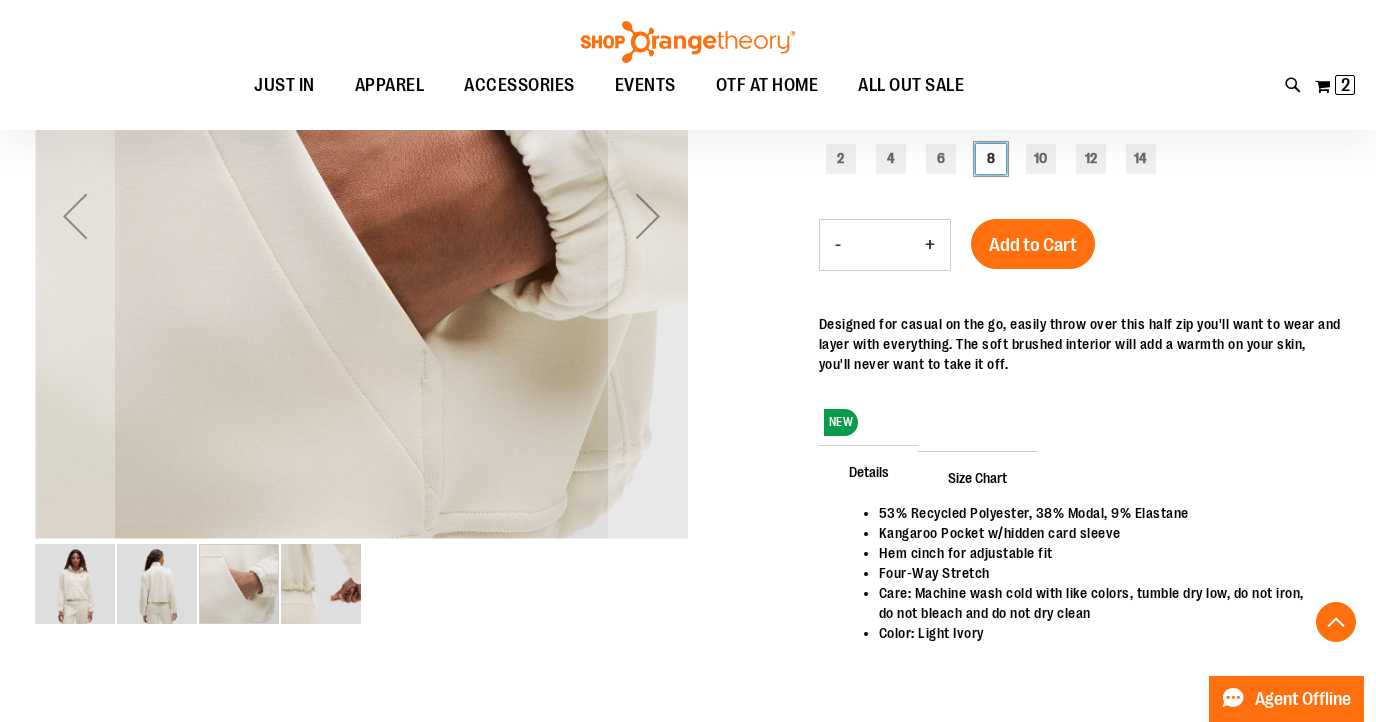 scroll, scrollTop: 468, scrollLeft: 0, axis: vertical 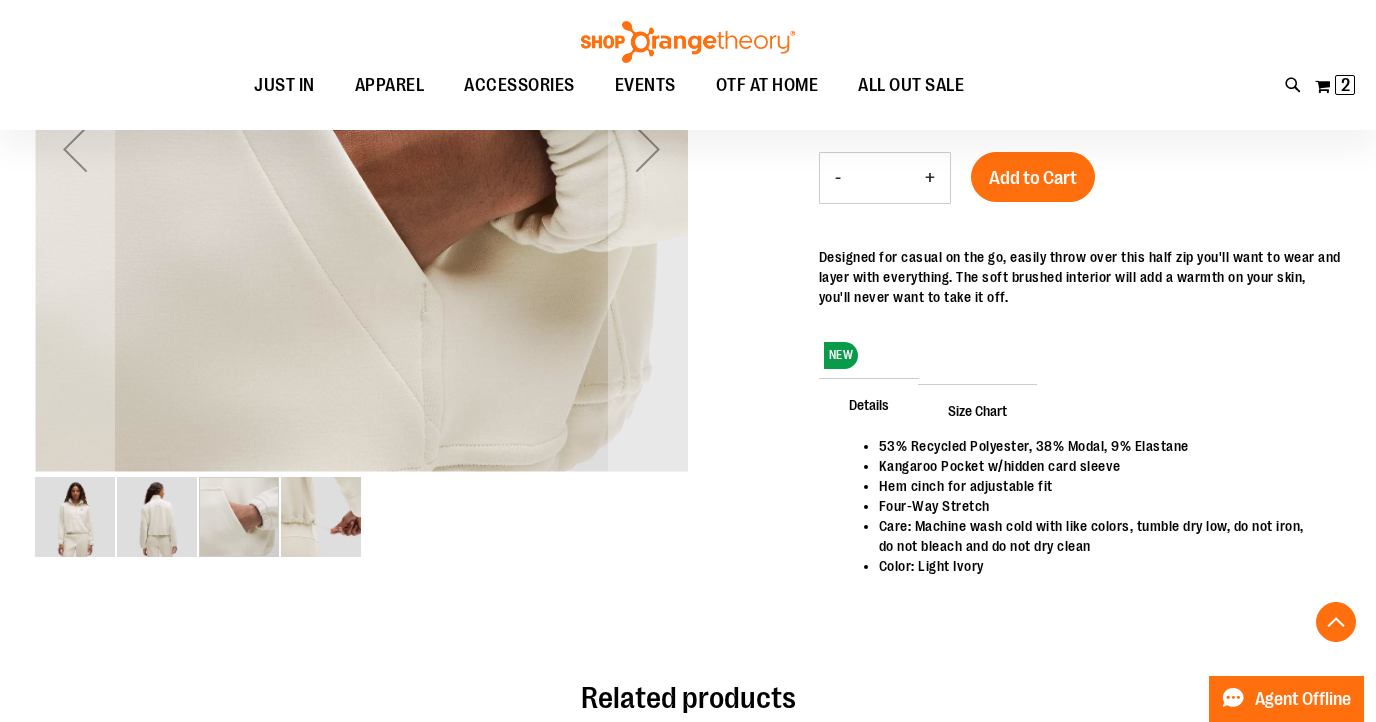 click at bounding box center (75, 517) 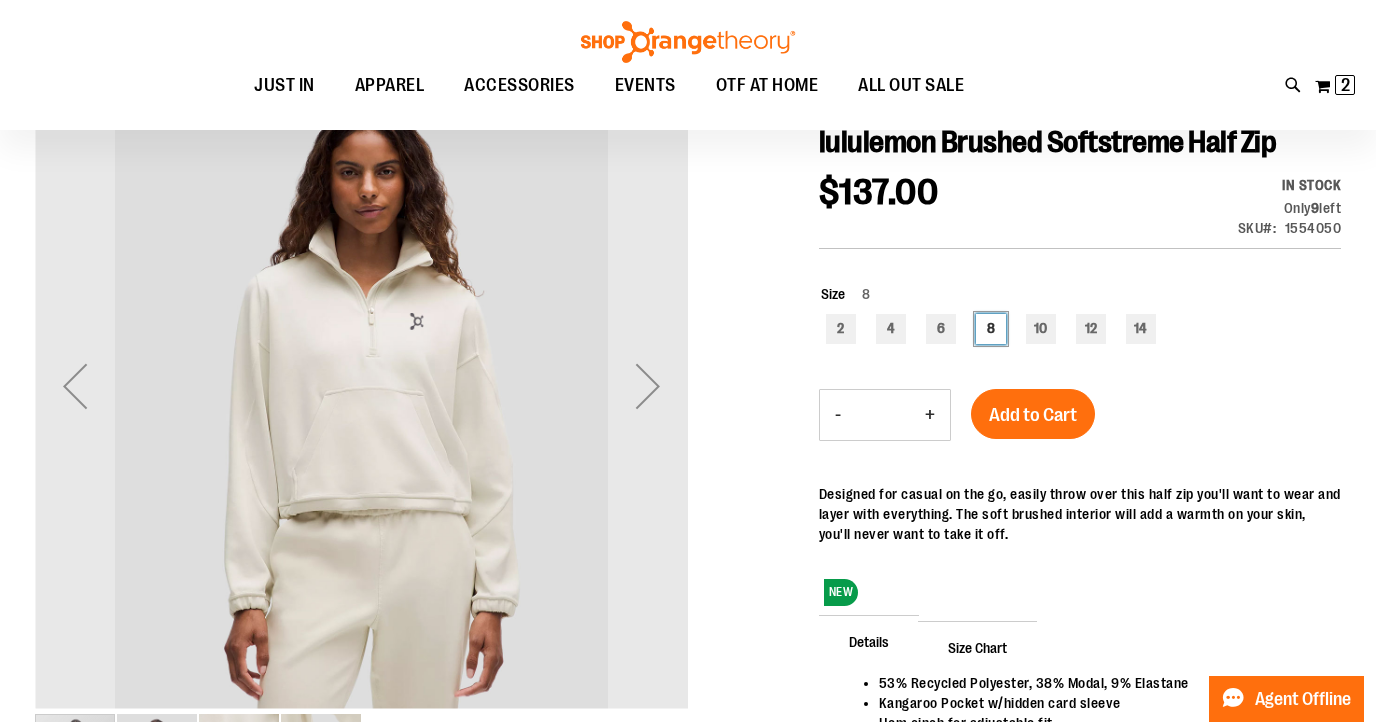 scroll, scrollTop: 223, scrollLeft: 0, axis: vertical 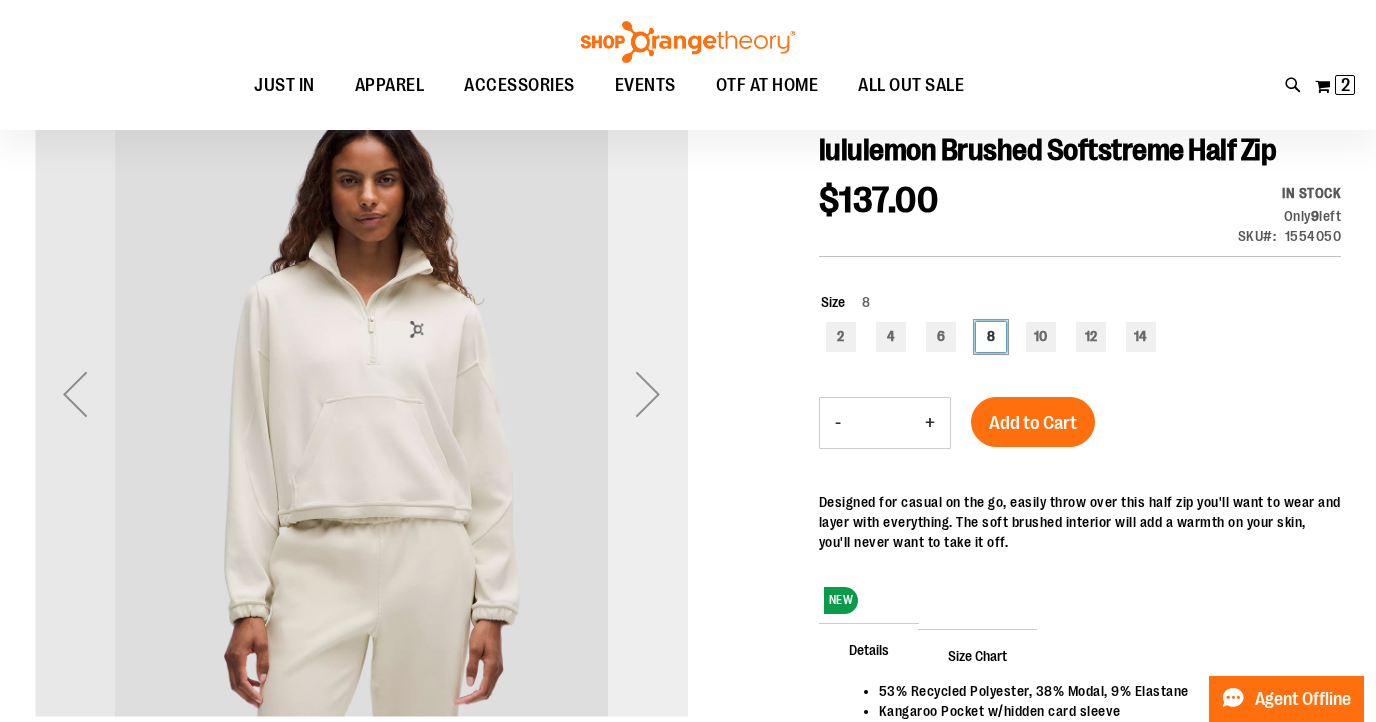 click at bounding box center [648, 394] 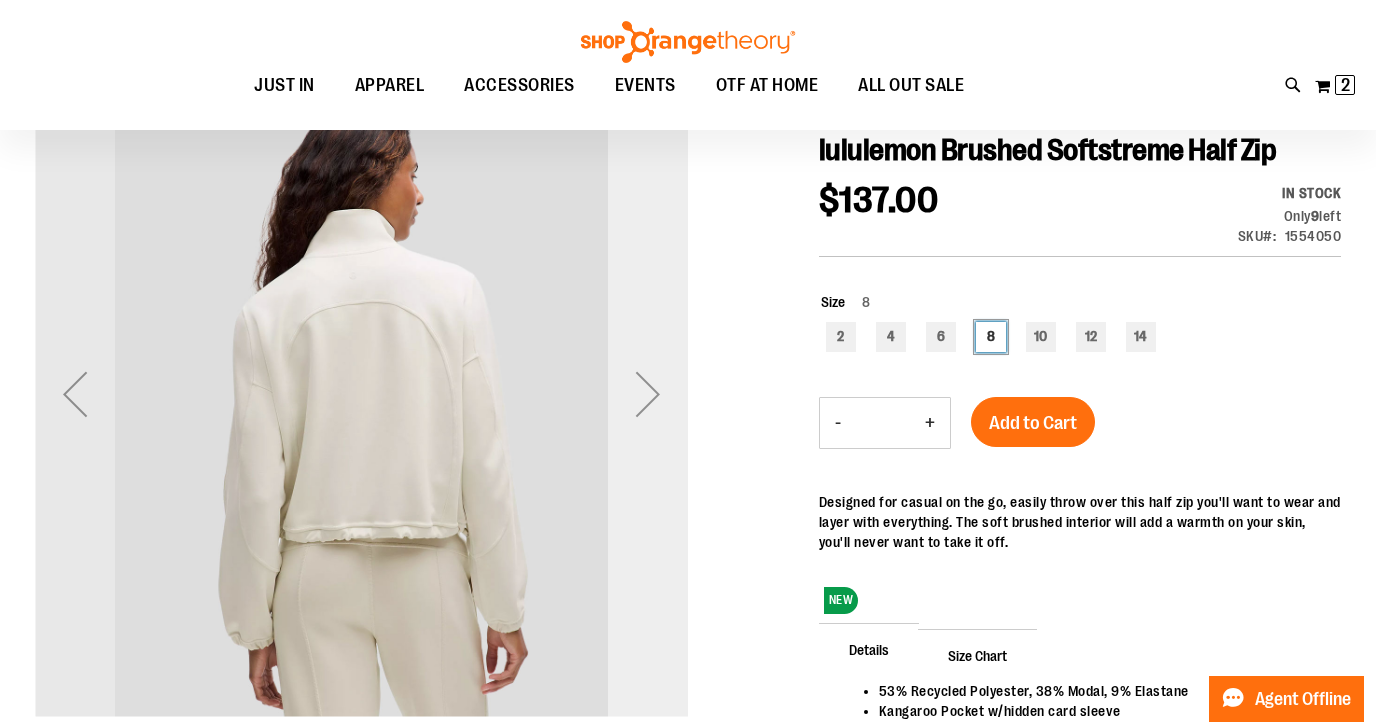click at bounding box center (648, 394) 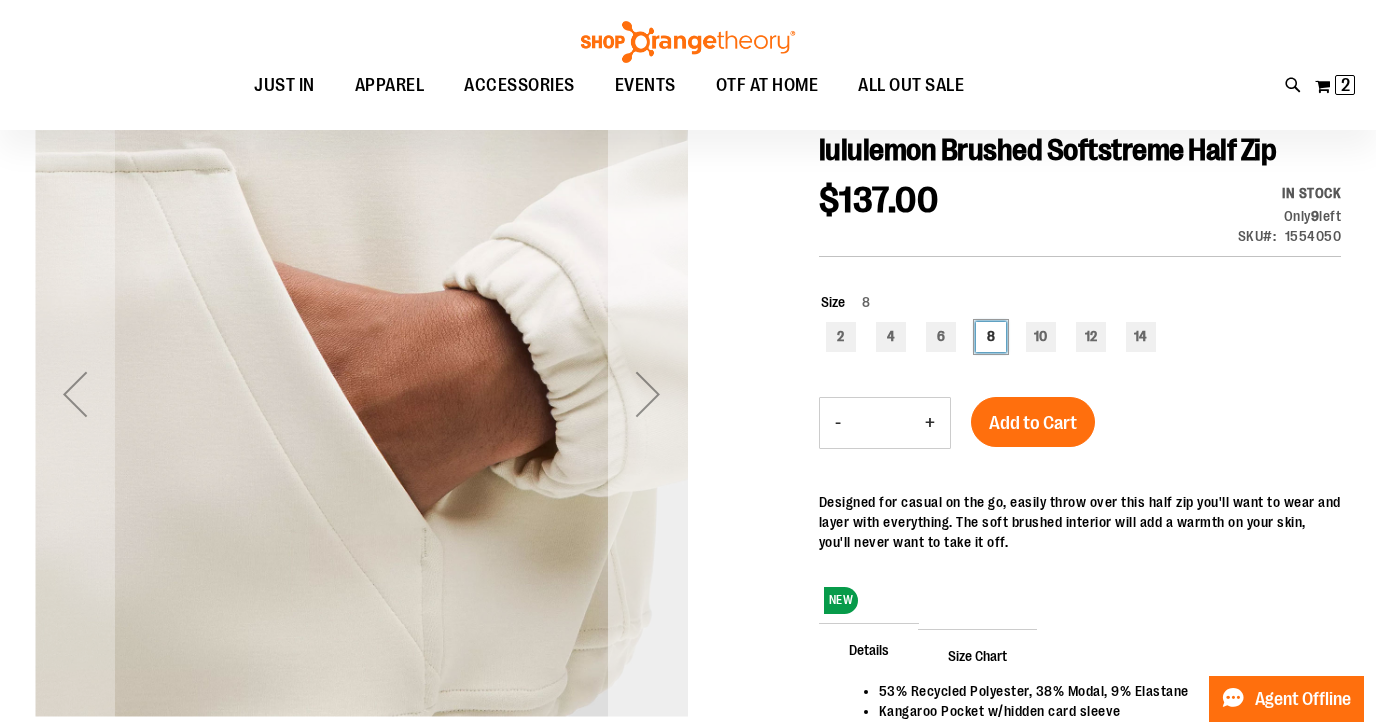 click at bounding box center [648, 394] 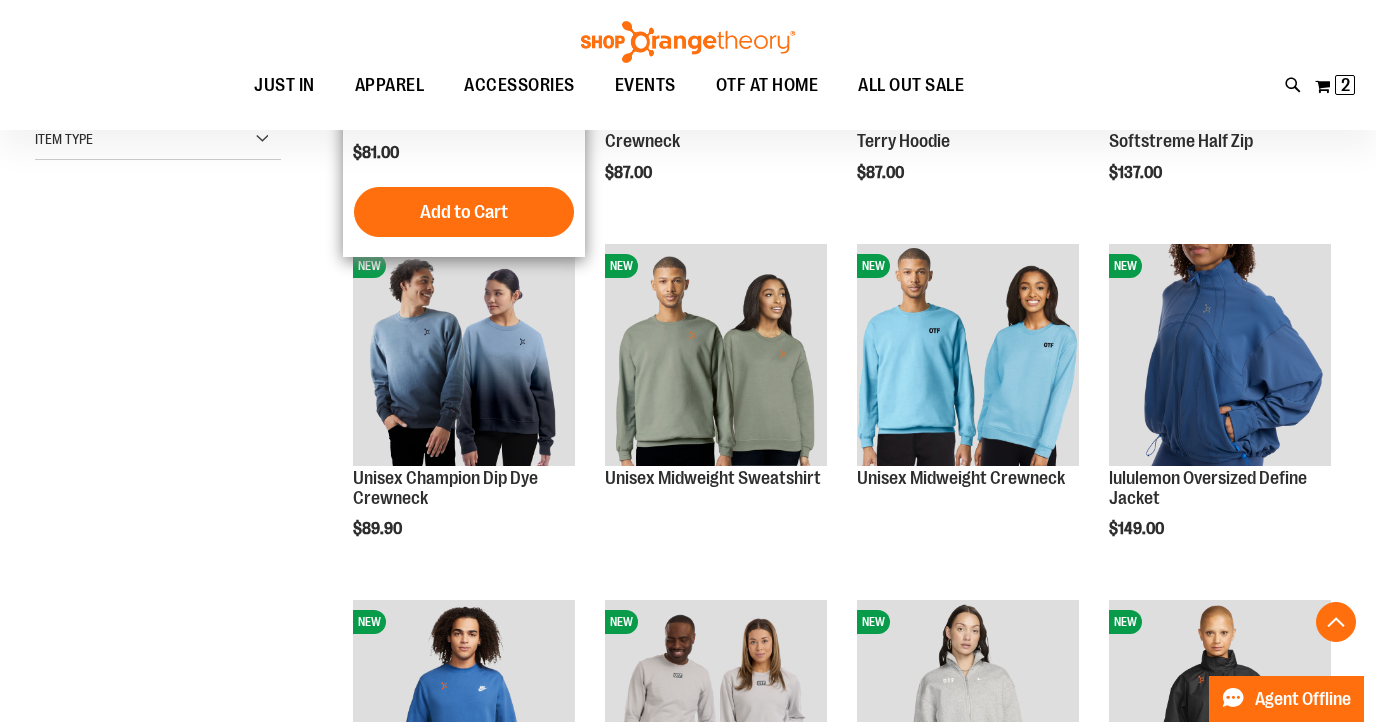 scroll, scrollTop: 578, scrollLeft: 0, axis: vertical 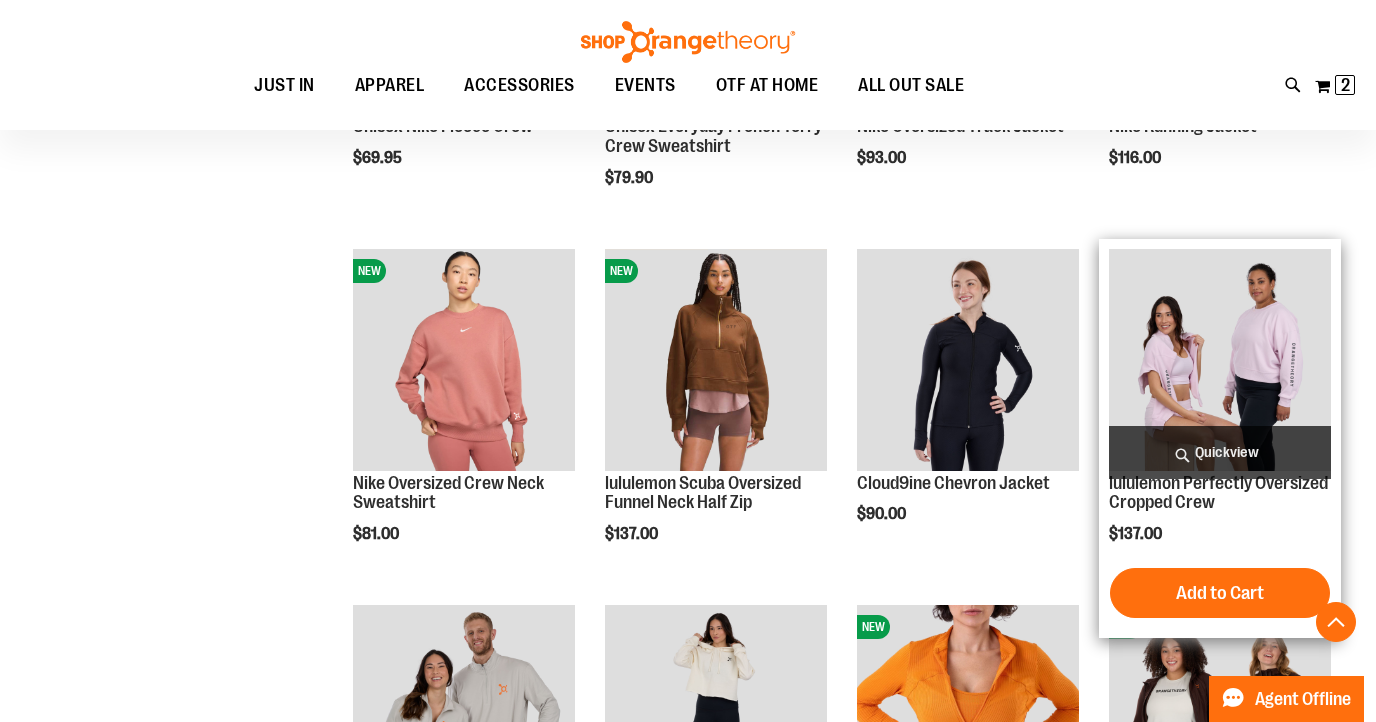 type on "**********" 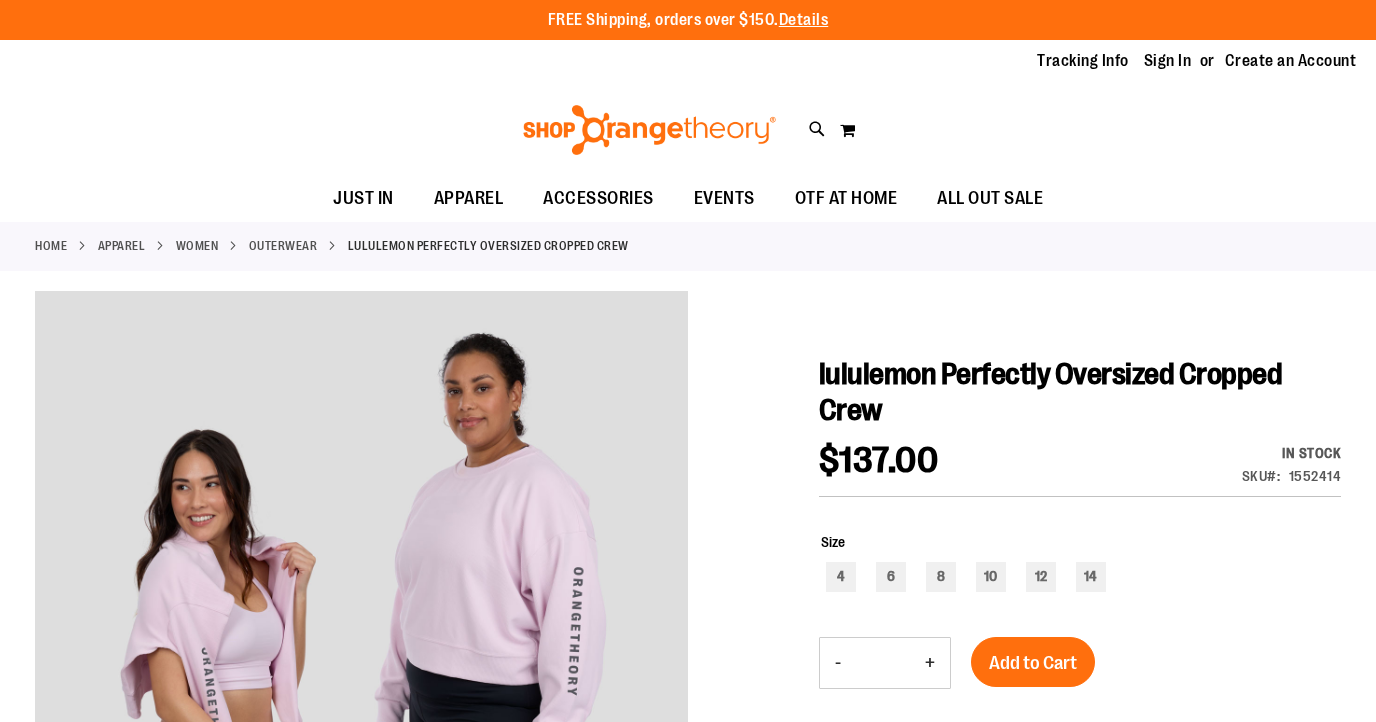 scroll, scrollTop: 0, scrollLeft: 0, axis: both 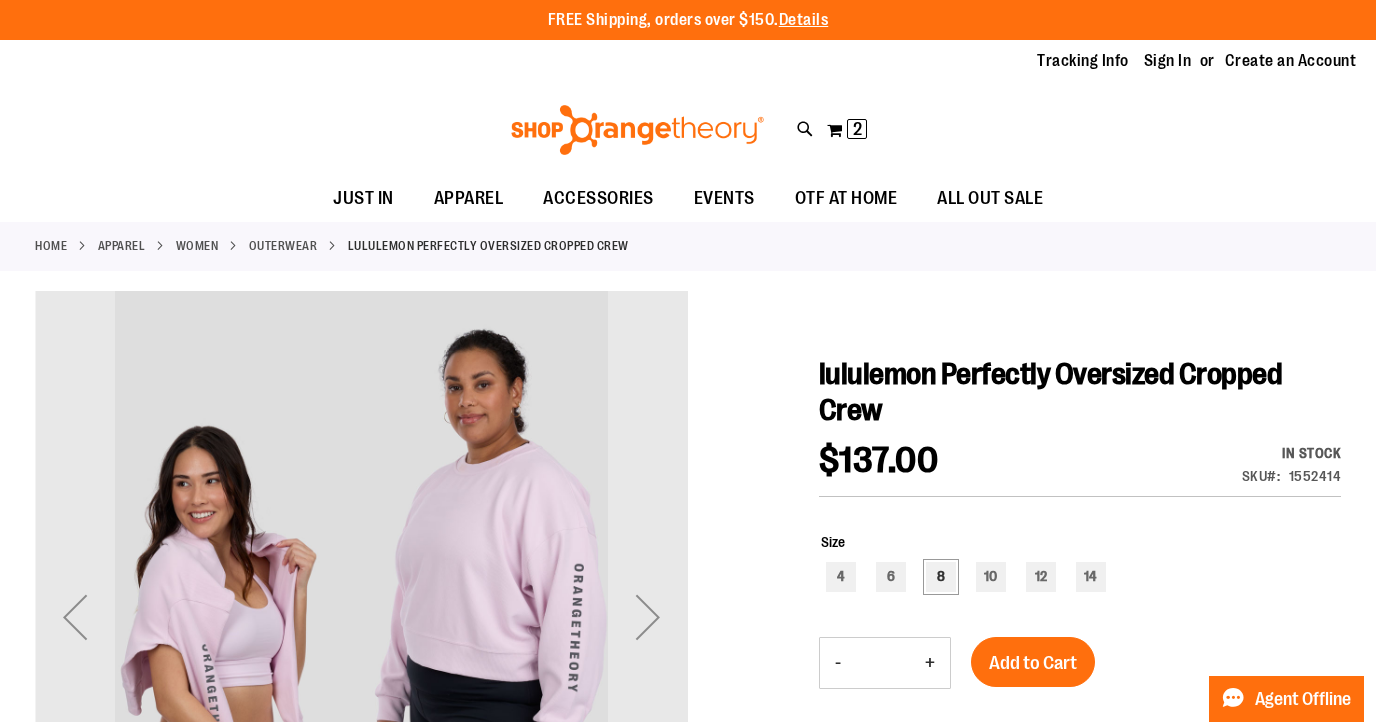 type on "**********" 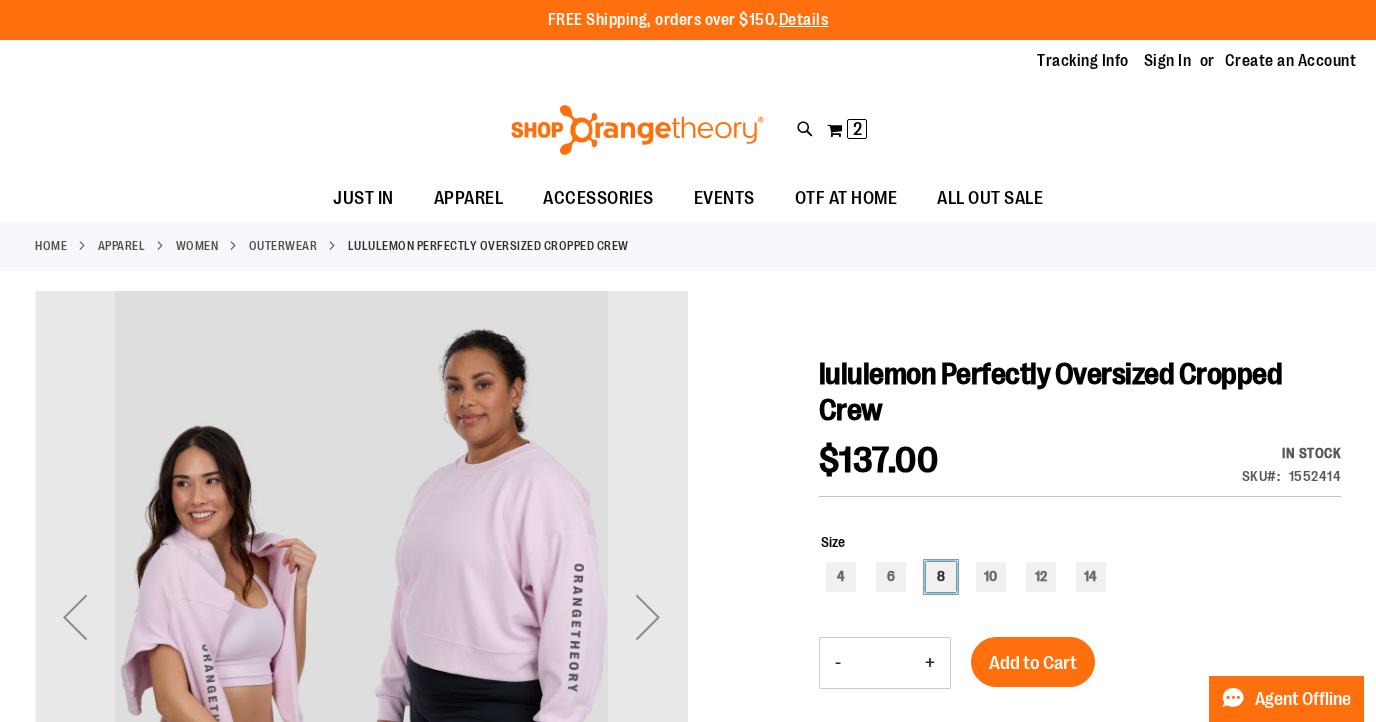 click on "8" at bounding box center [941, 577] 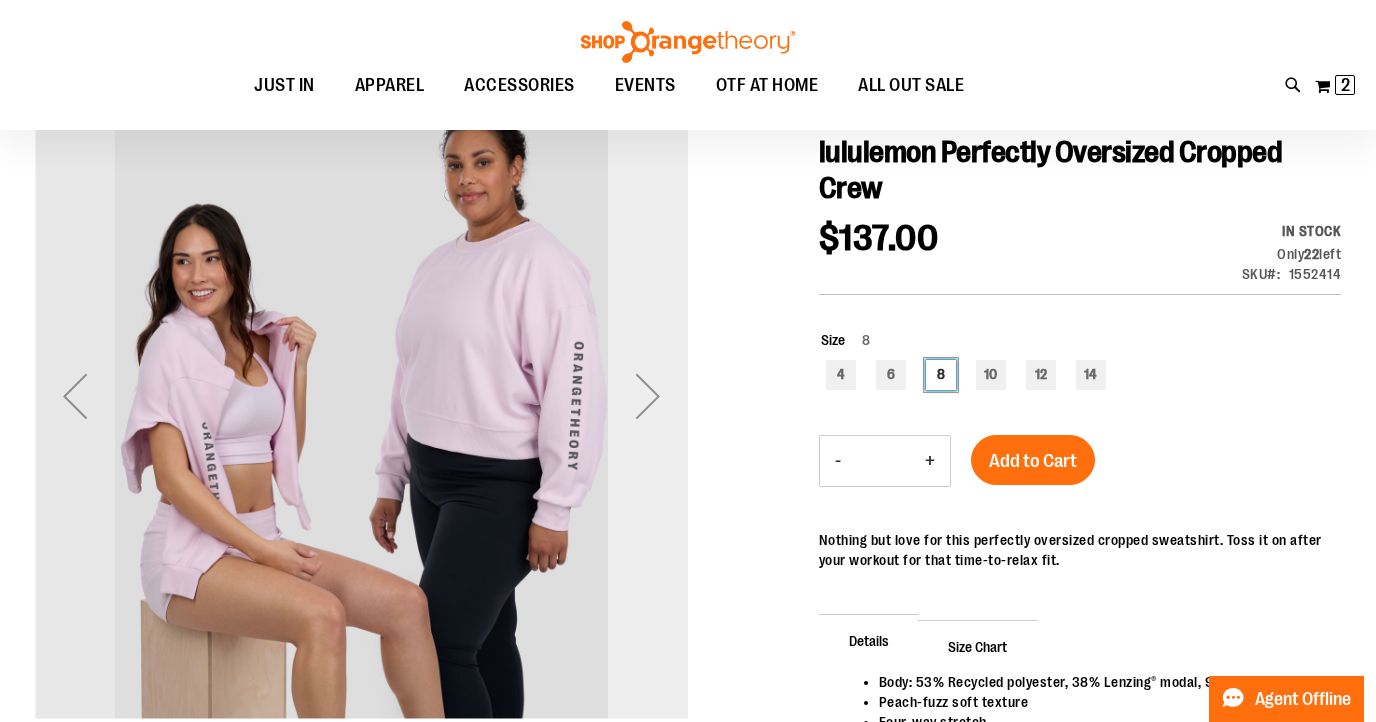 scroll, scrollTop: 206, scrollLeft: 0, axis: vertical 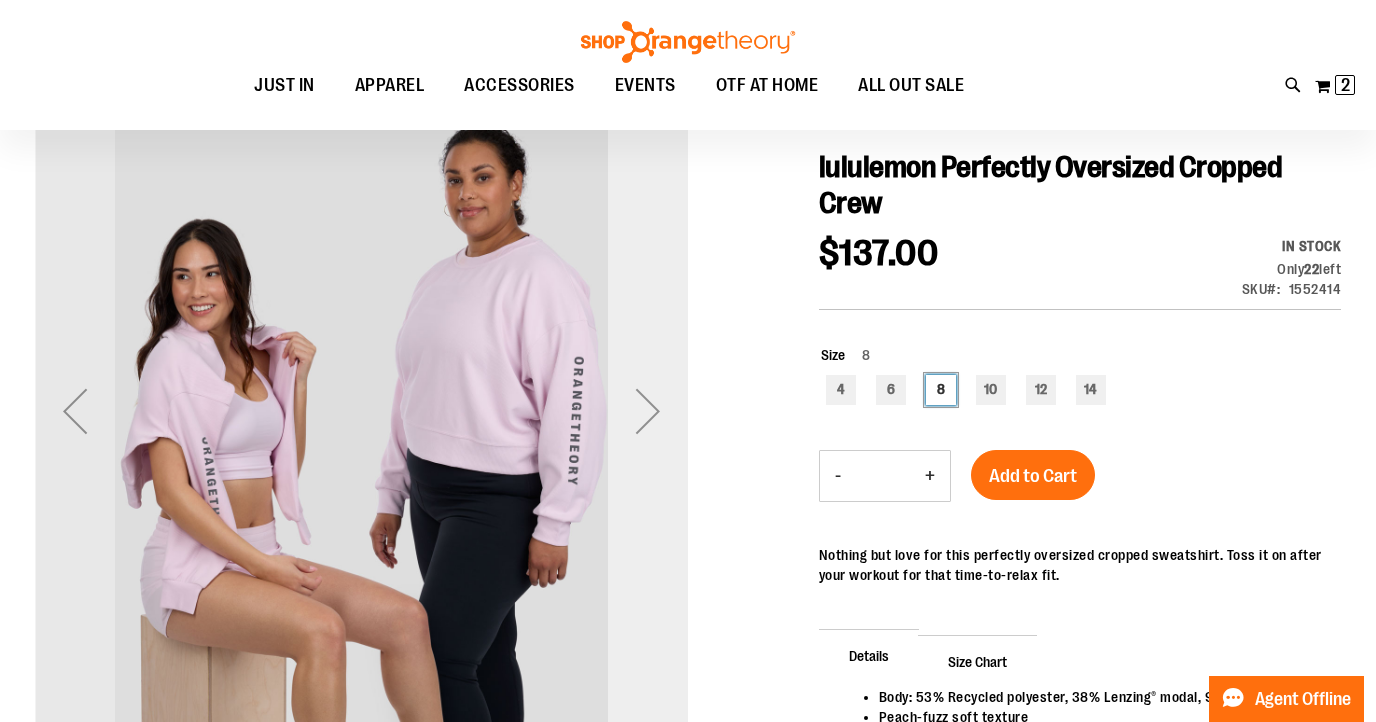 click at bounding box center (648, 411) 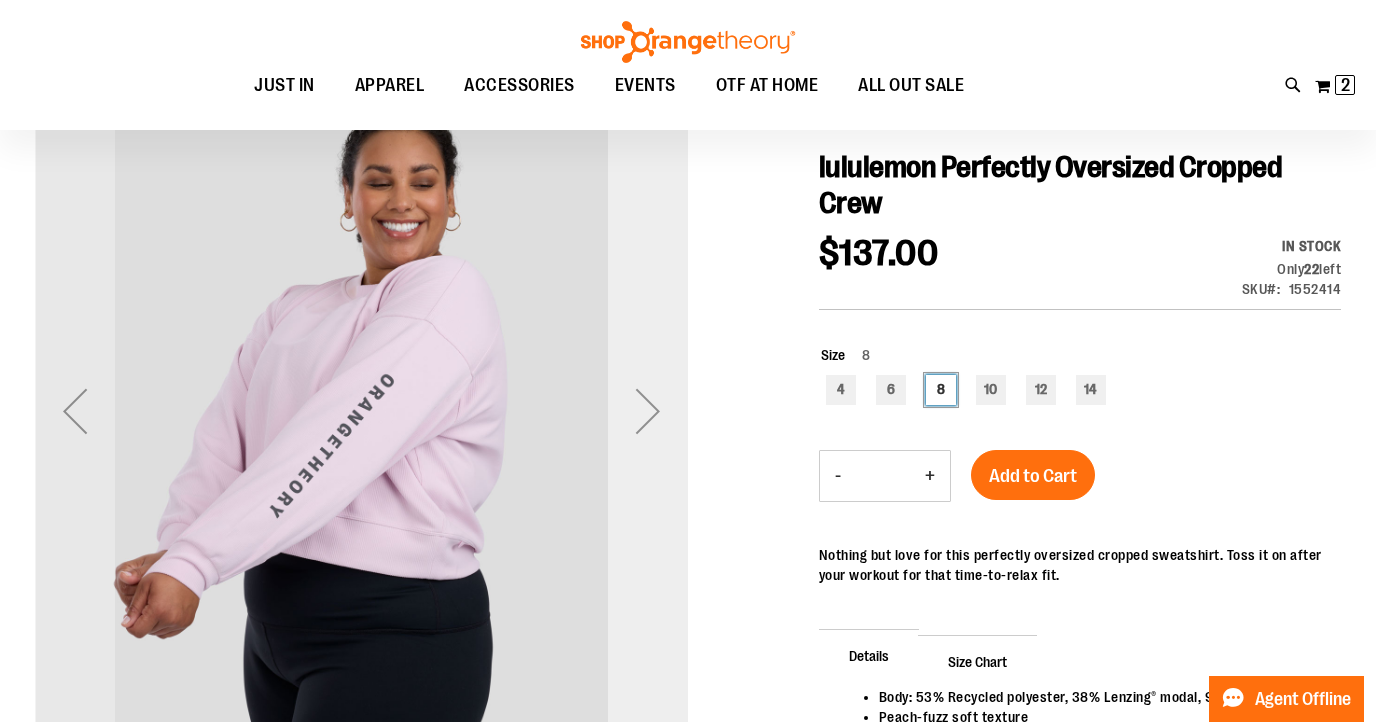 click at bounding box center (648, 411) 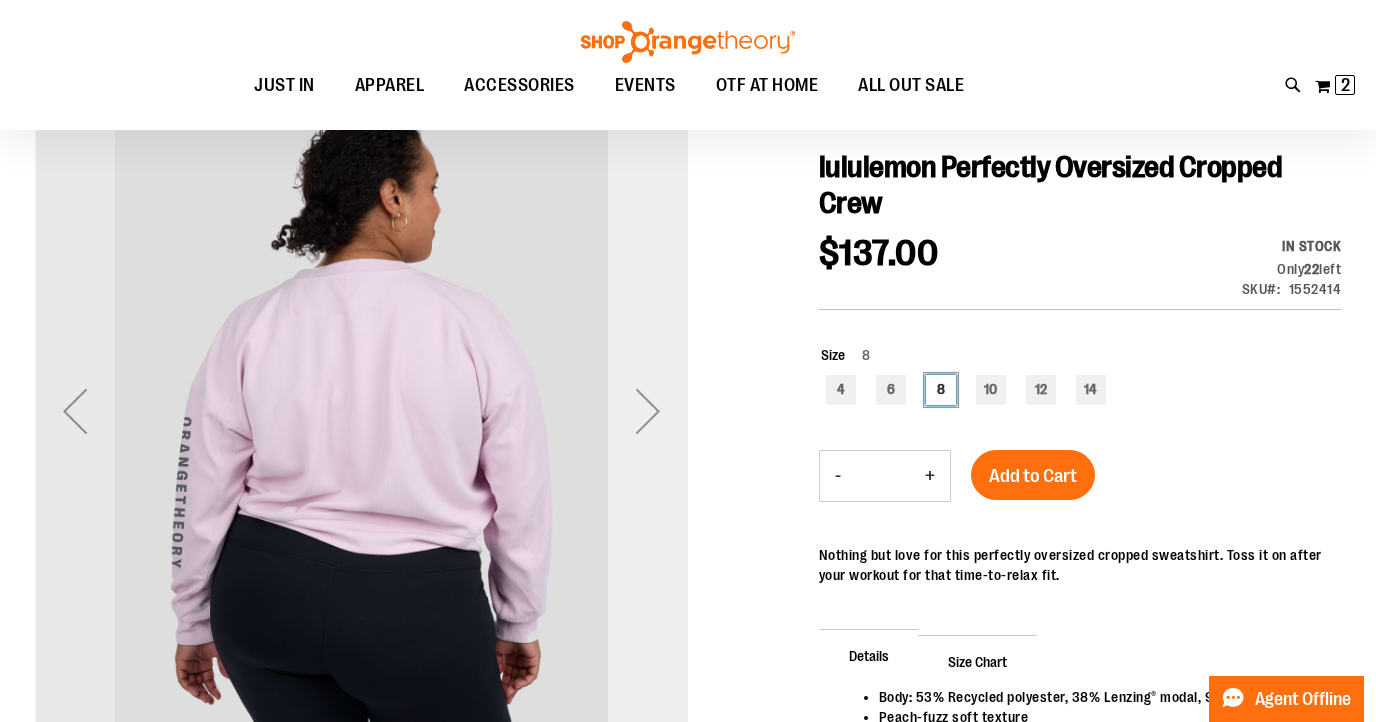 click at bounding box center (648, 411) 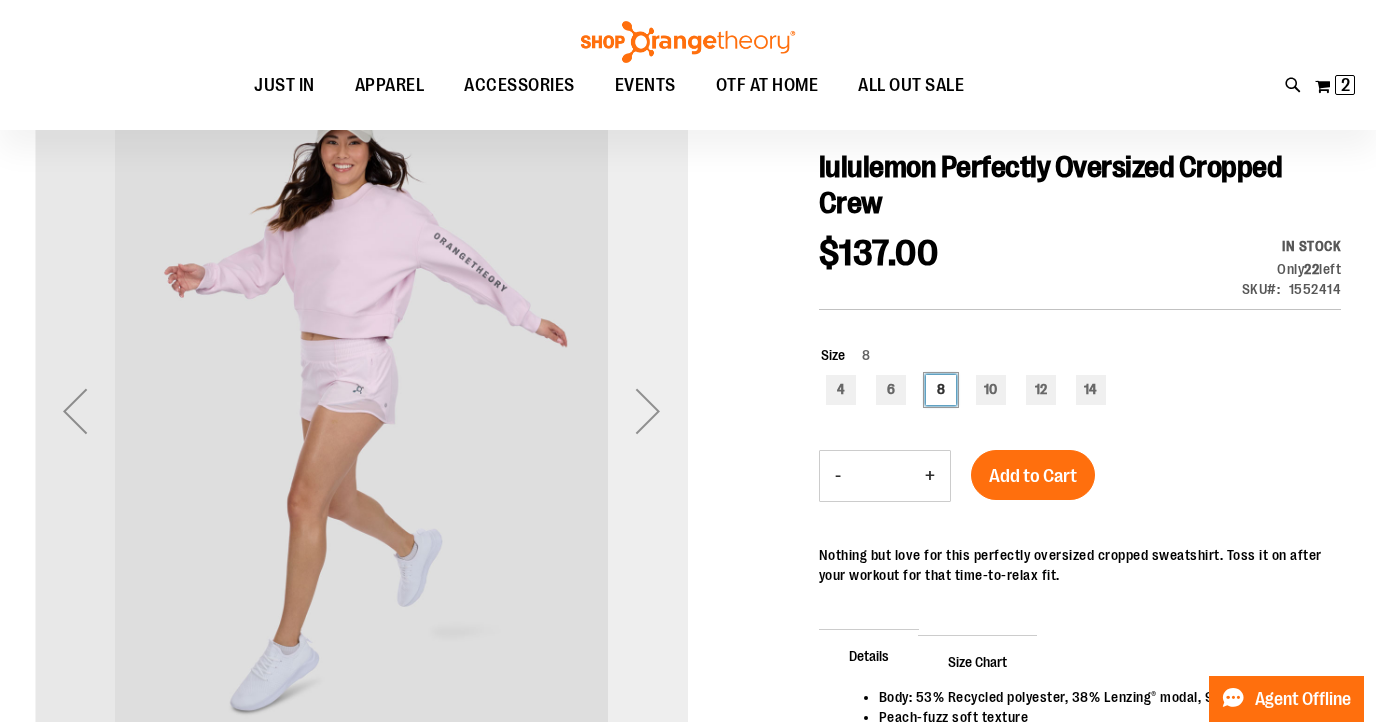 click at bounding box center [648, 411] 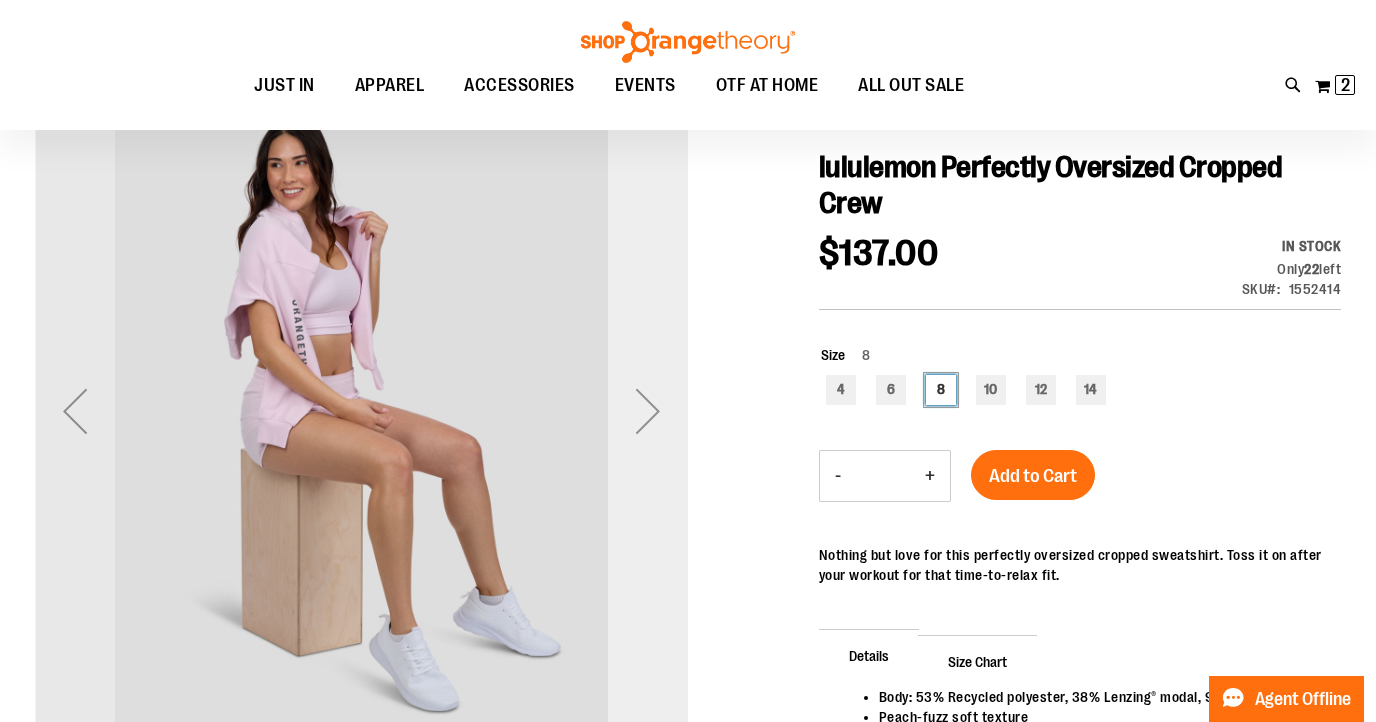 click at bounding box center [648, 411] 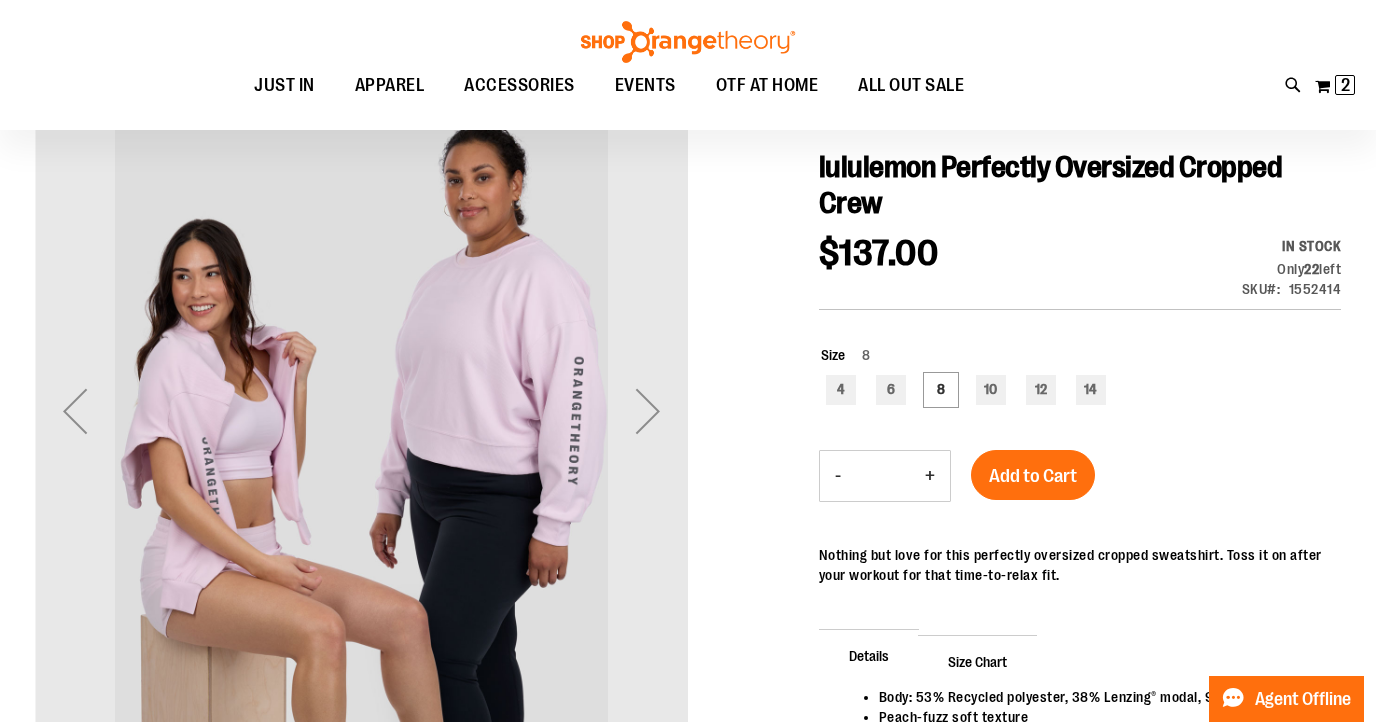 scroll, scrollTop: 0, scrollLeft: 0, axis: both 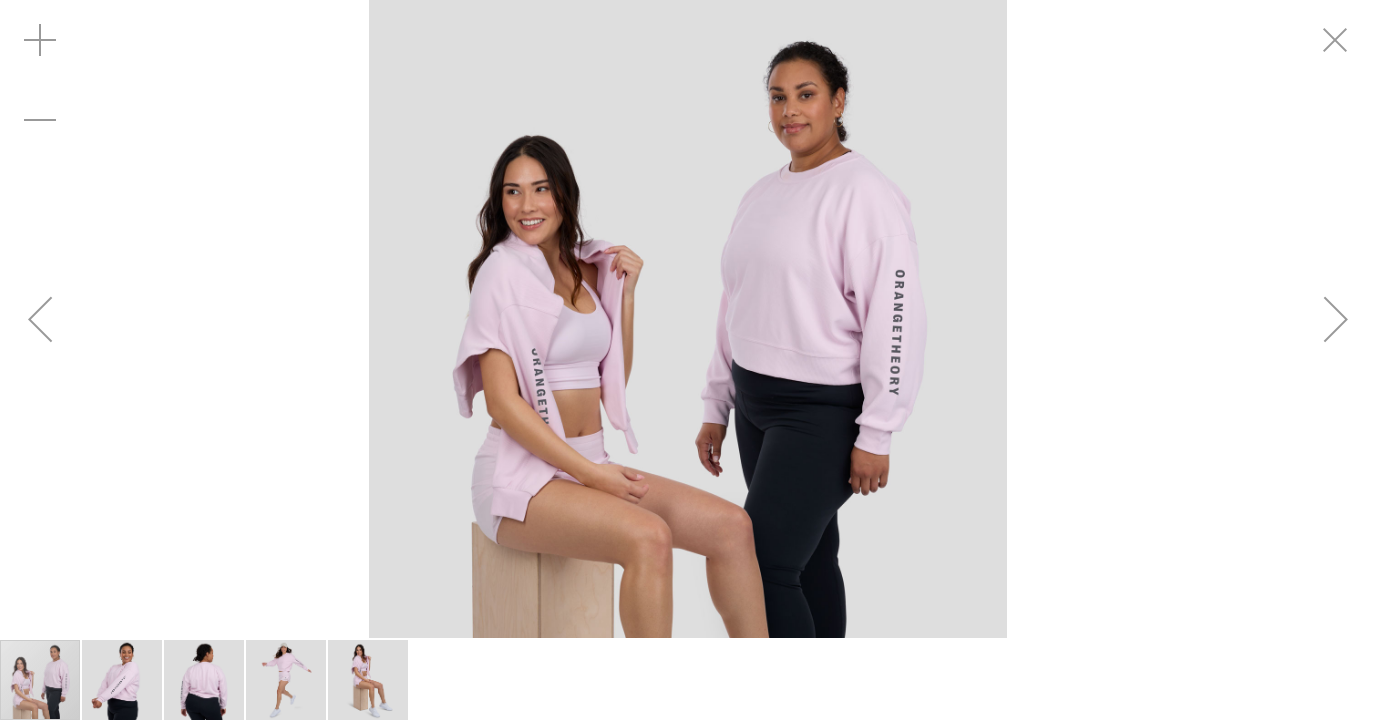 click at bounding box center (1336, 319) 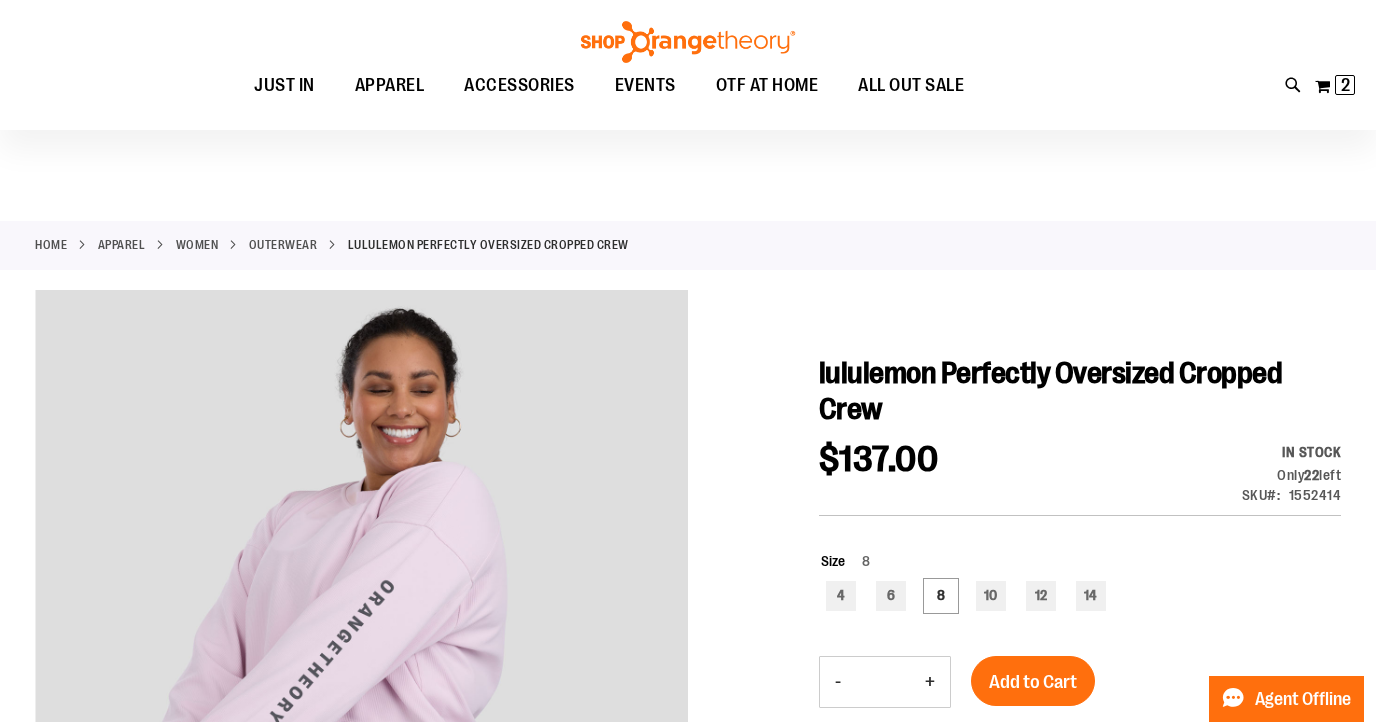 scroll, scrollTop: 205, scrollLeft: 0, axis: vertical 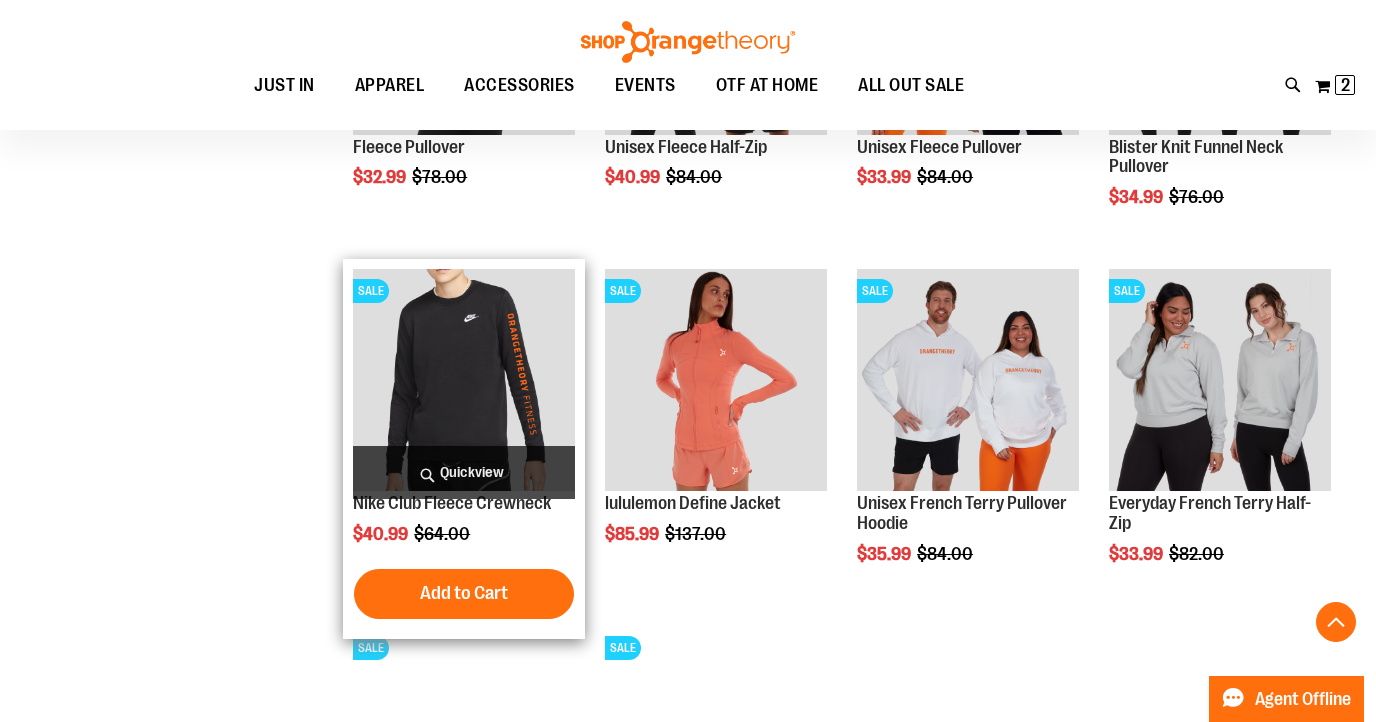type on "**********" 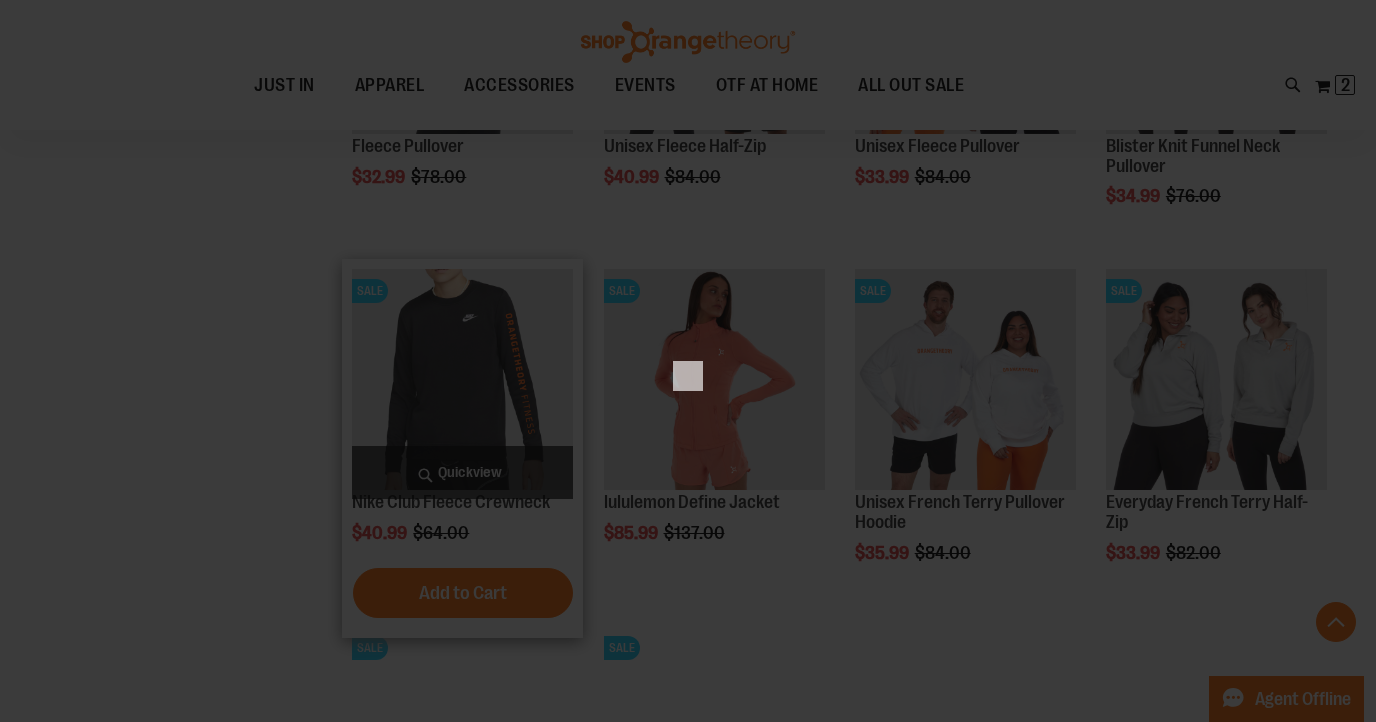 scroll, scrollTop: 0, scrollLeft: 0, axis: both 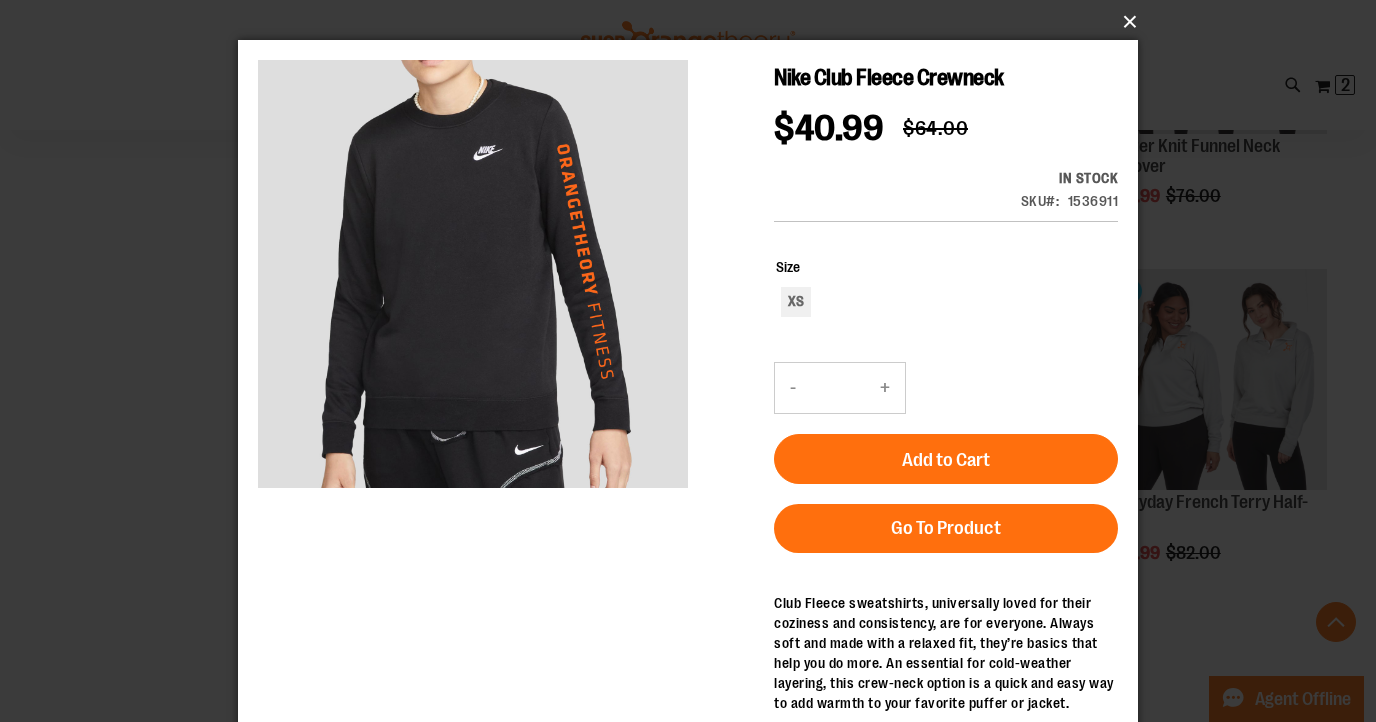 click on "×" at bounding box center (694, 22) 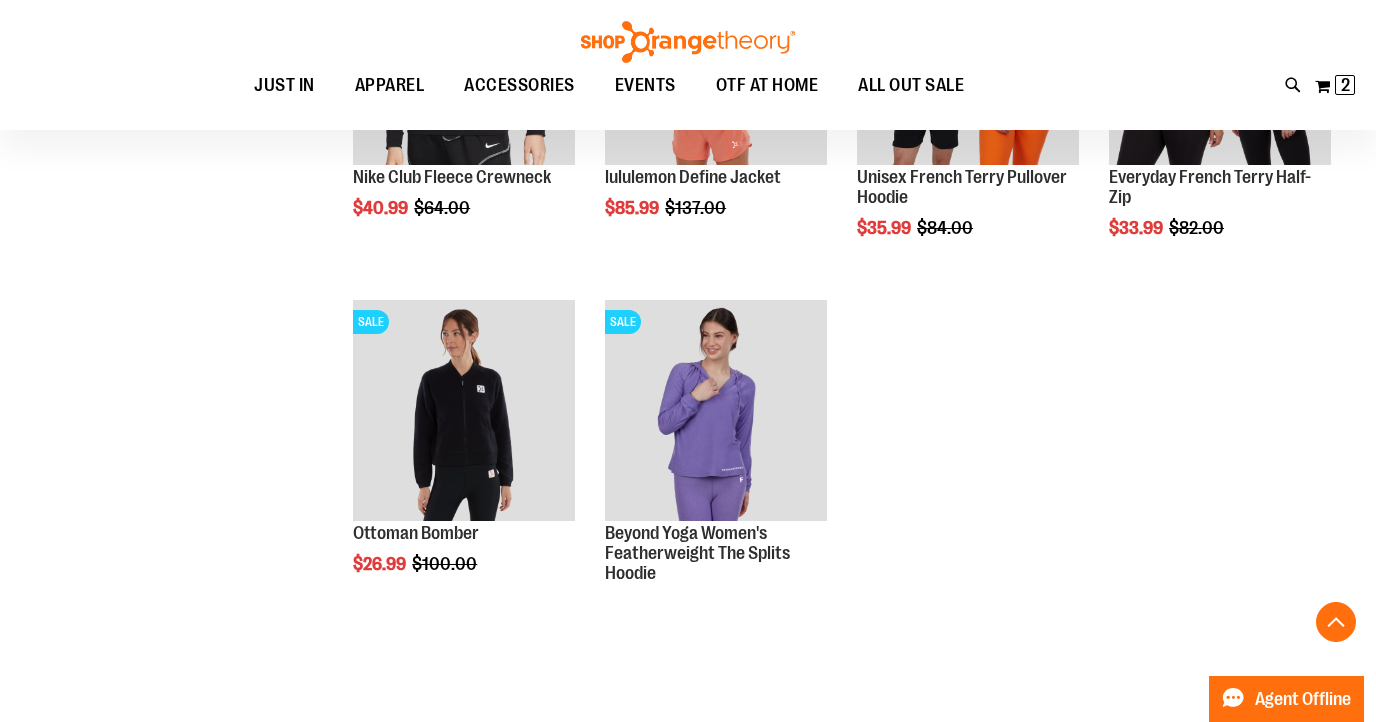 scroll, scrollTop: 2605, scrollLeft: 0, axis: vertical 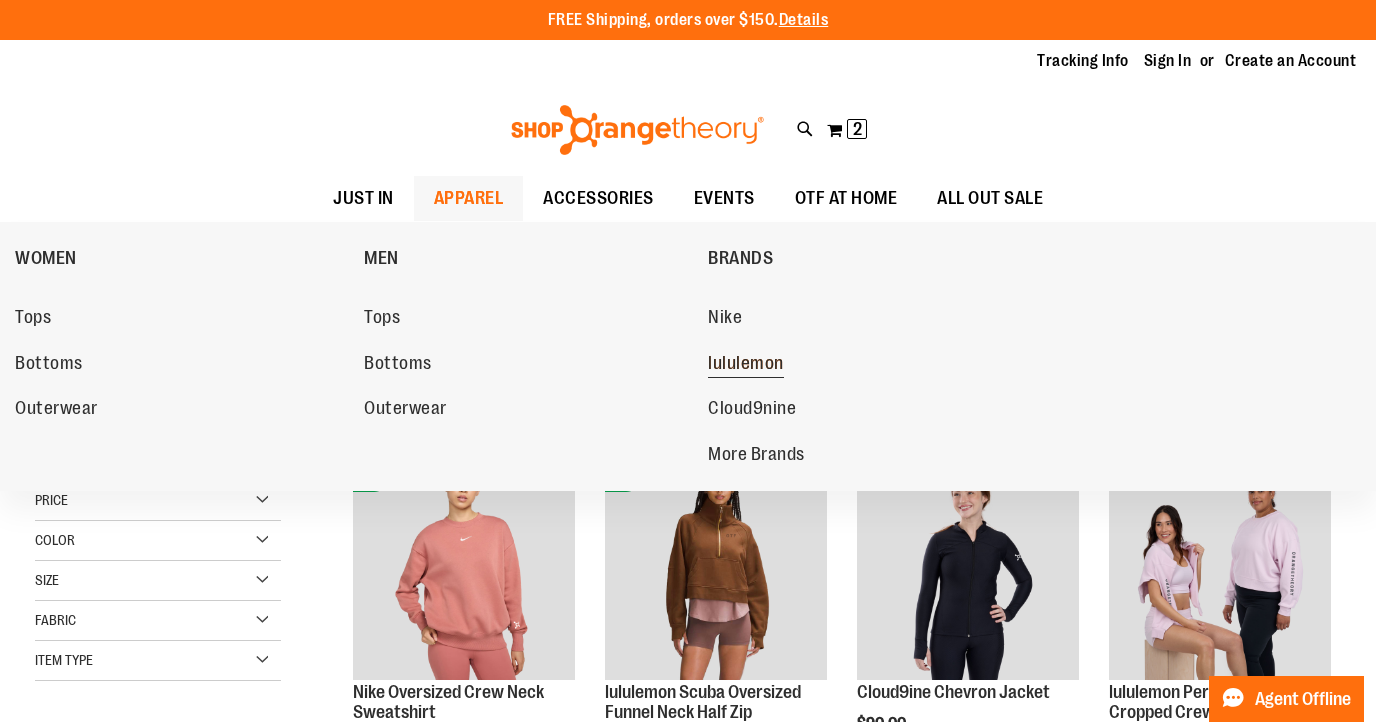 click on "lululemon" at bounding box center [746, 365] 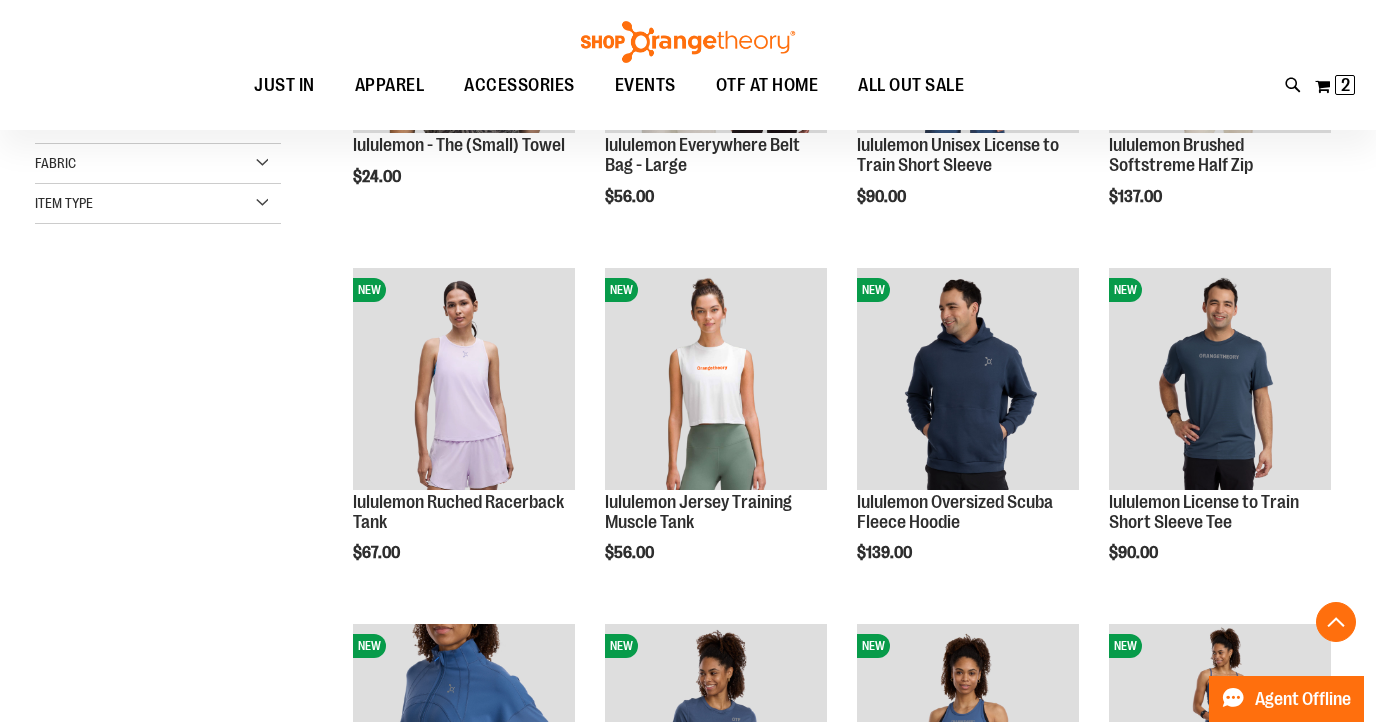 scroll, scrollTop: 507, scrollLeft: 0, axis: vertical 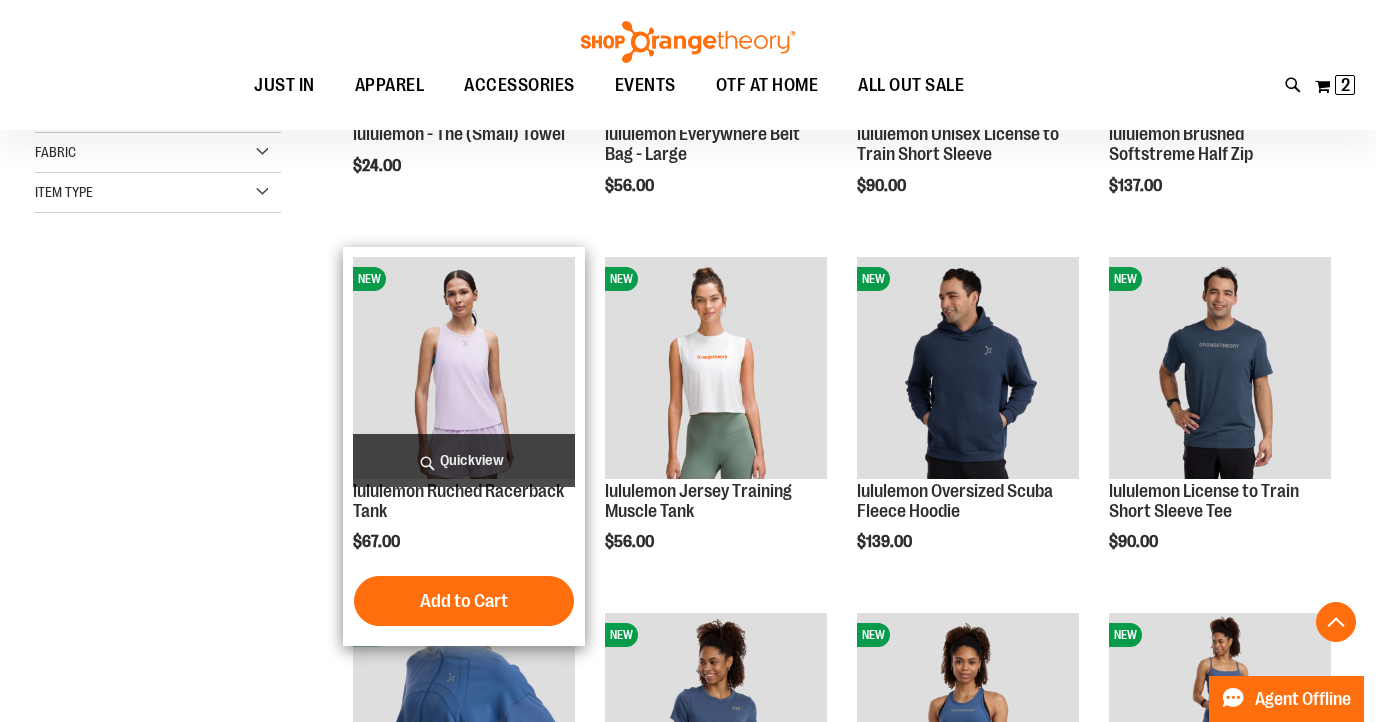 type on "**********" 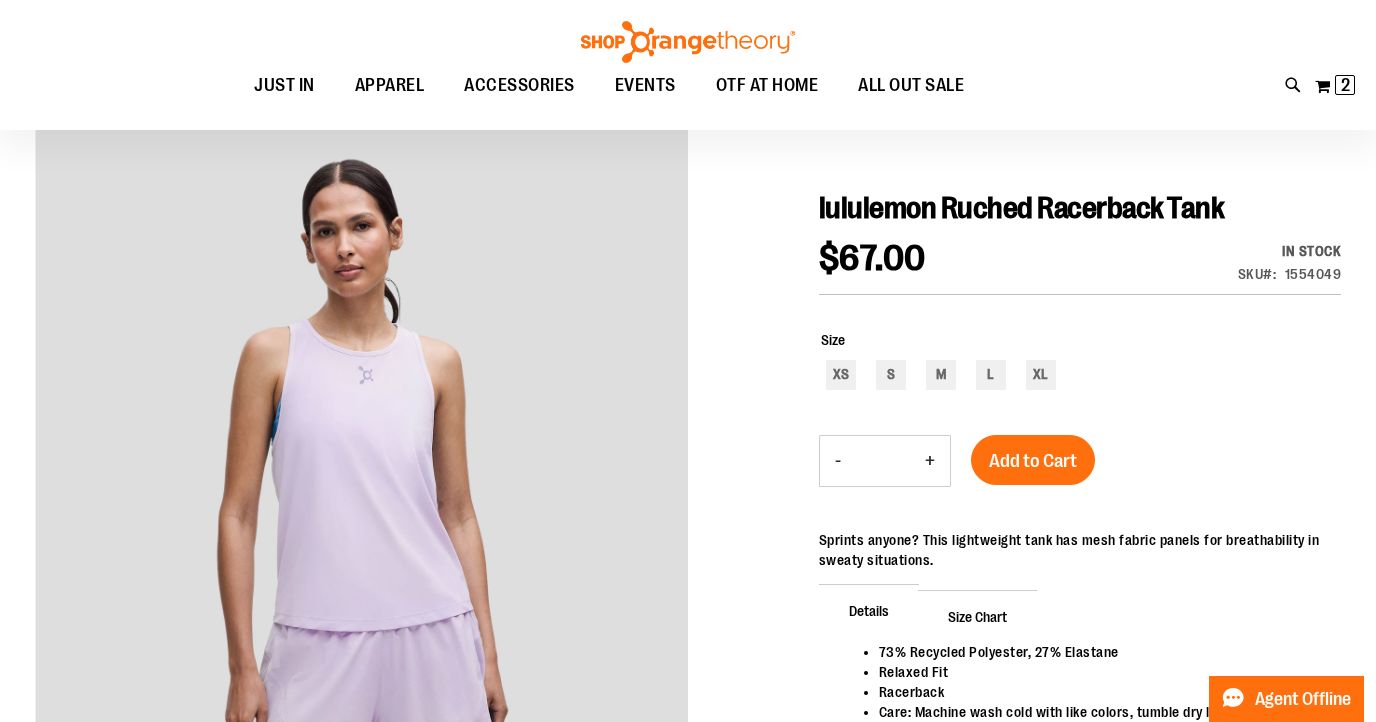 scroll, scrollTop: 176, scrollLeft: 0, axis: vertical 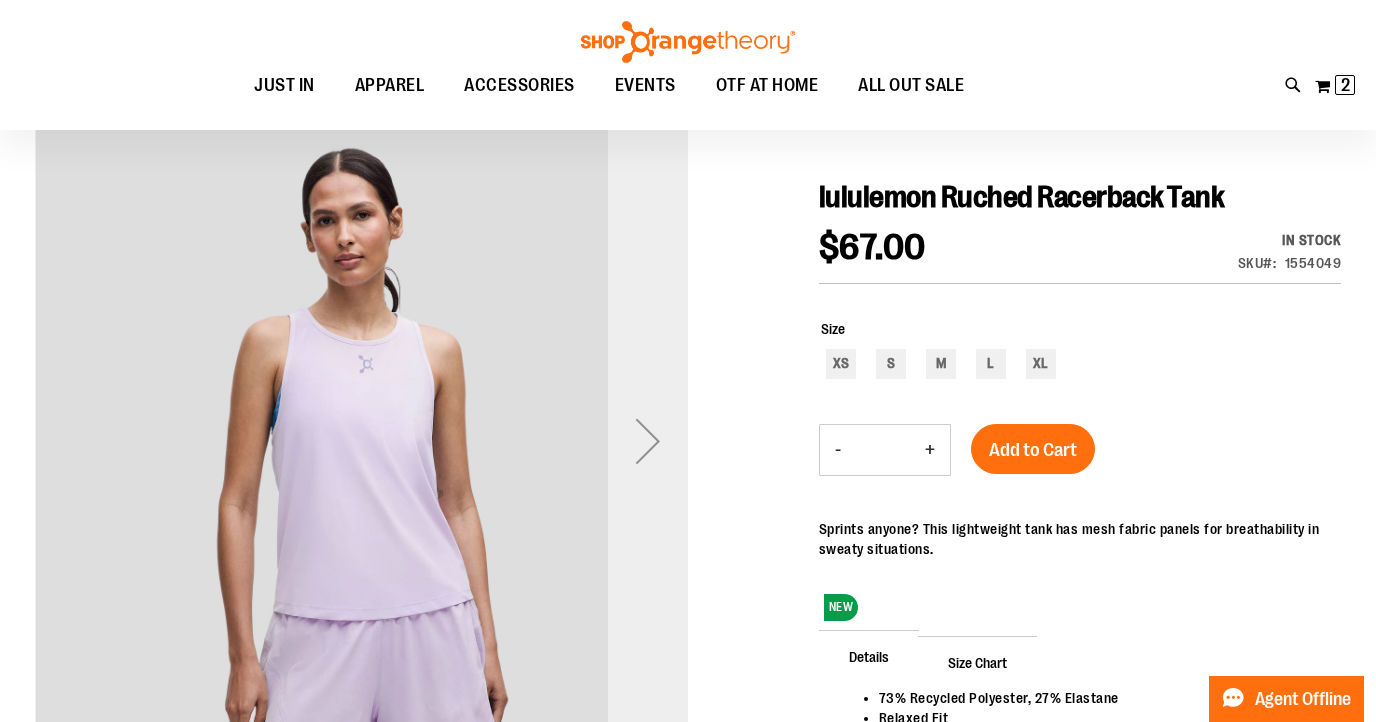 type on "**********" 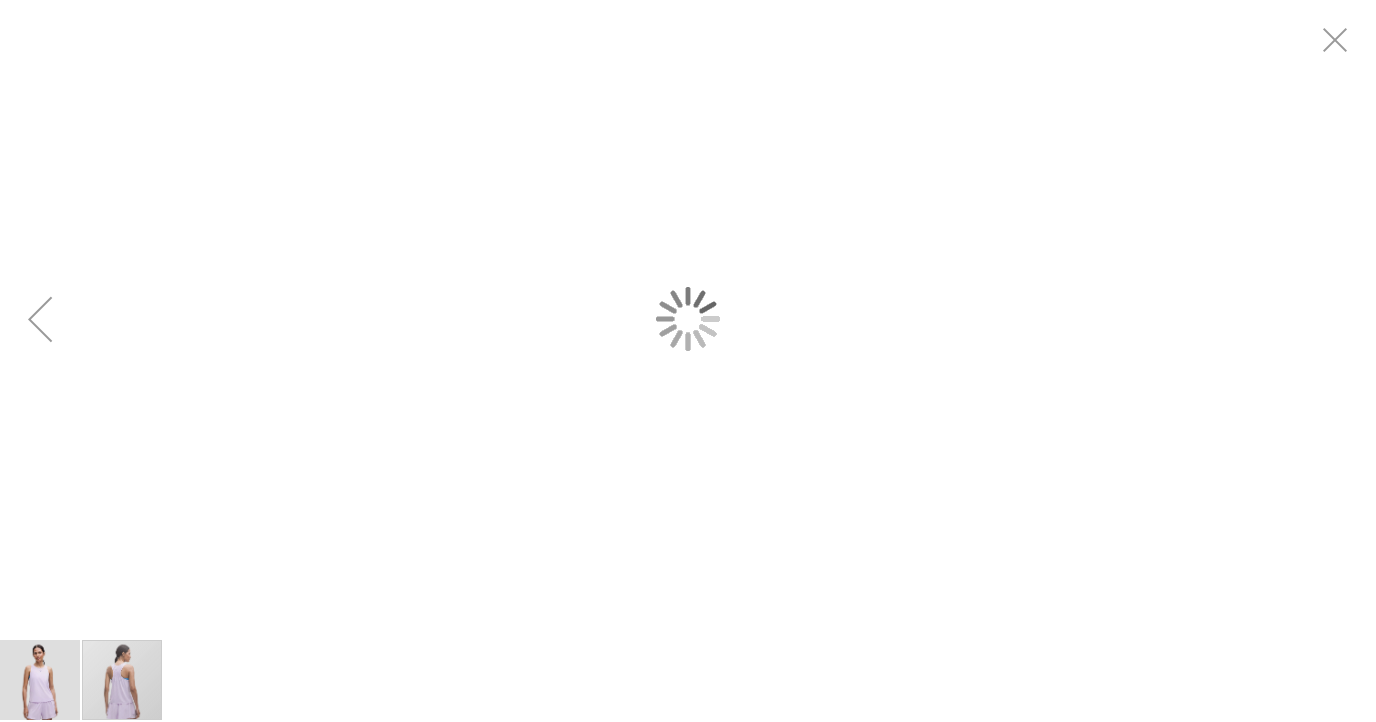 scroll, scrollTop: 0, scrollLeft: 0, axis: both 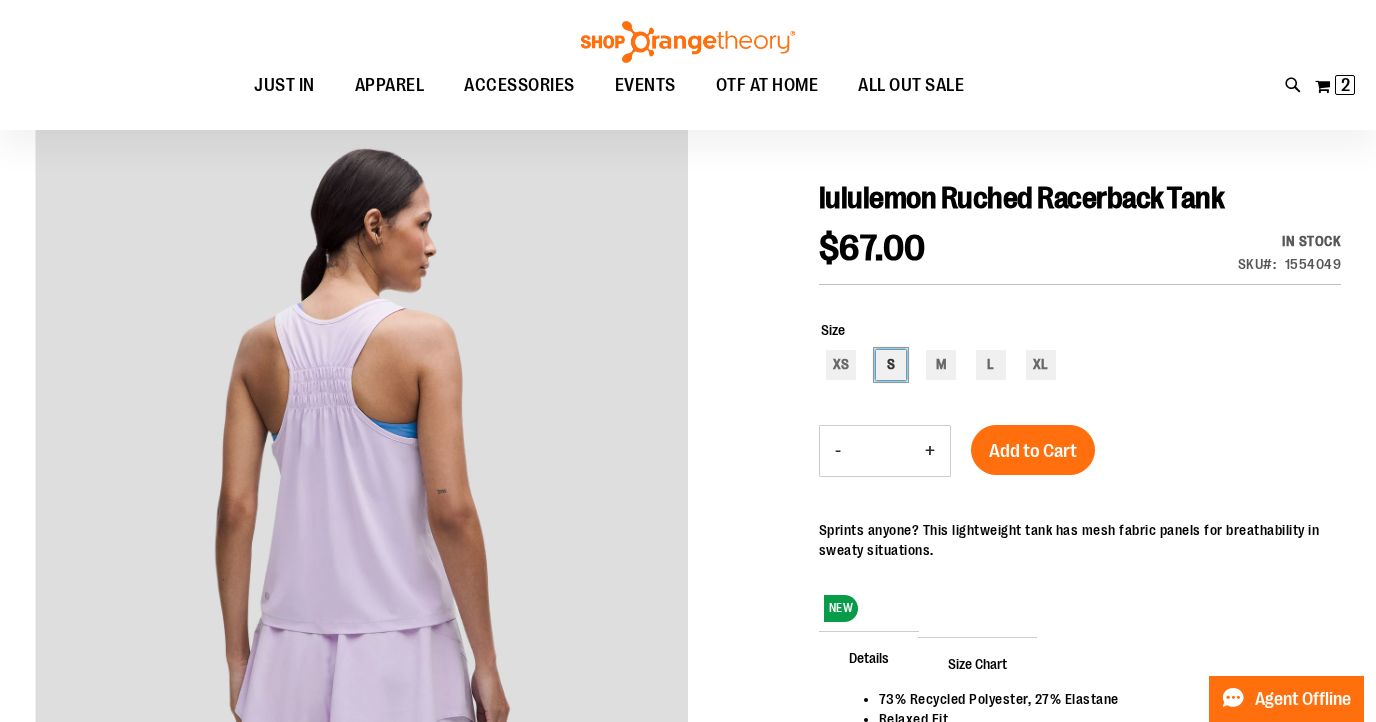 click on "S" at bounding box center (891, 365) 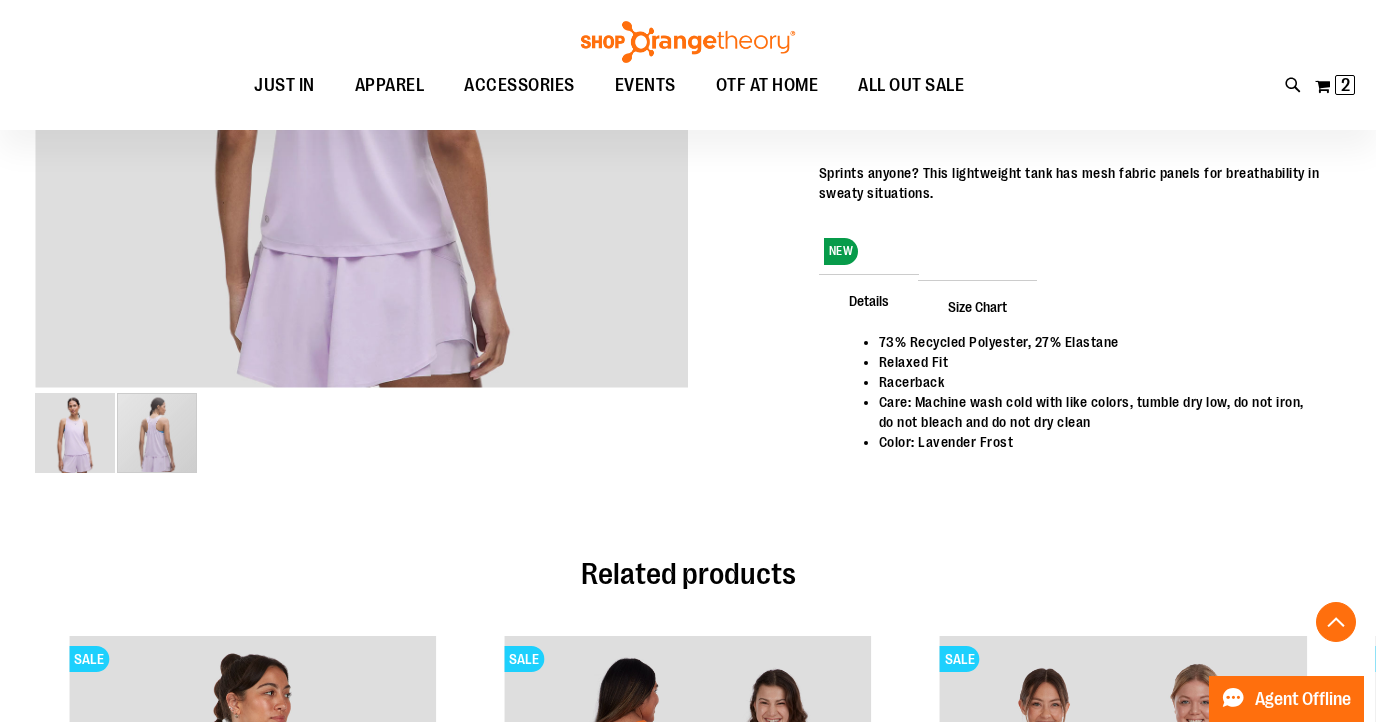 scroll, scrollTop: 554, scrollLeft: 0, axis: vertical 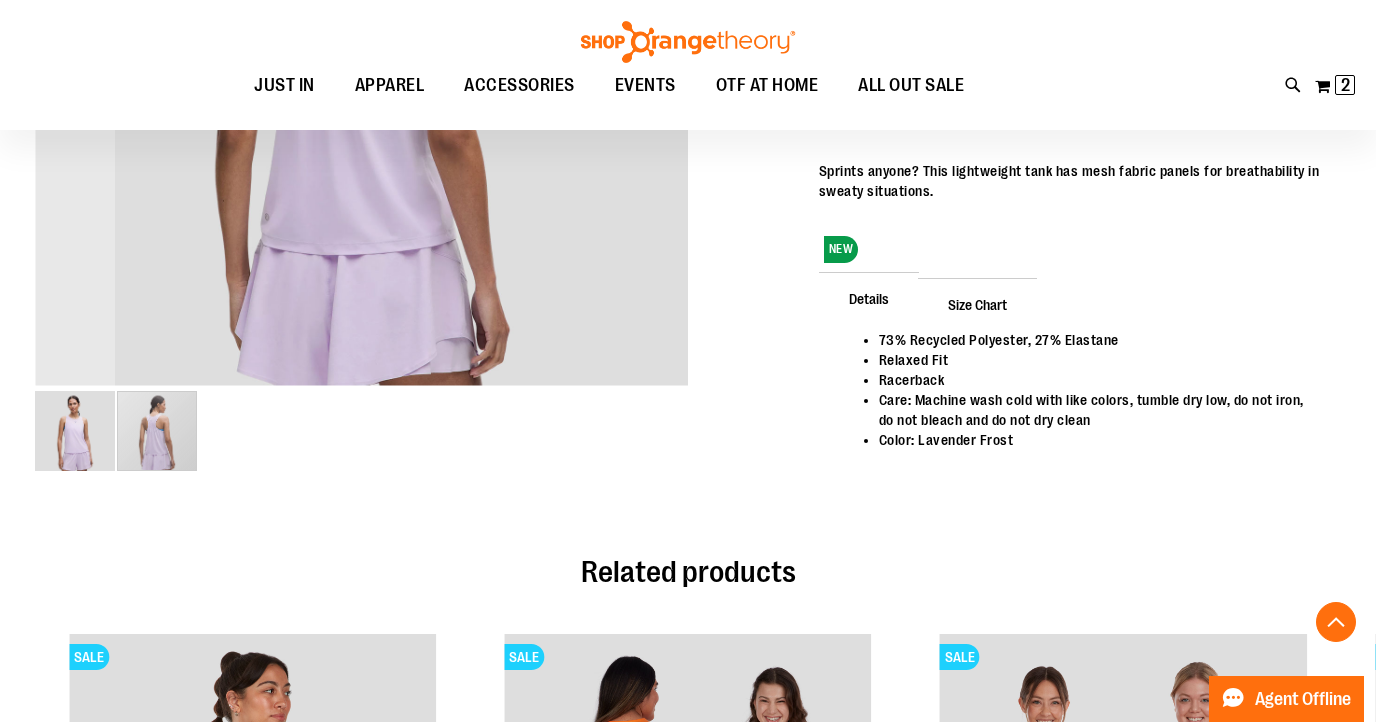 click at bounding box center (157, 431) 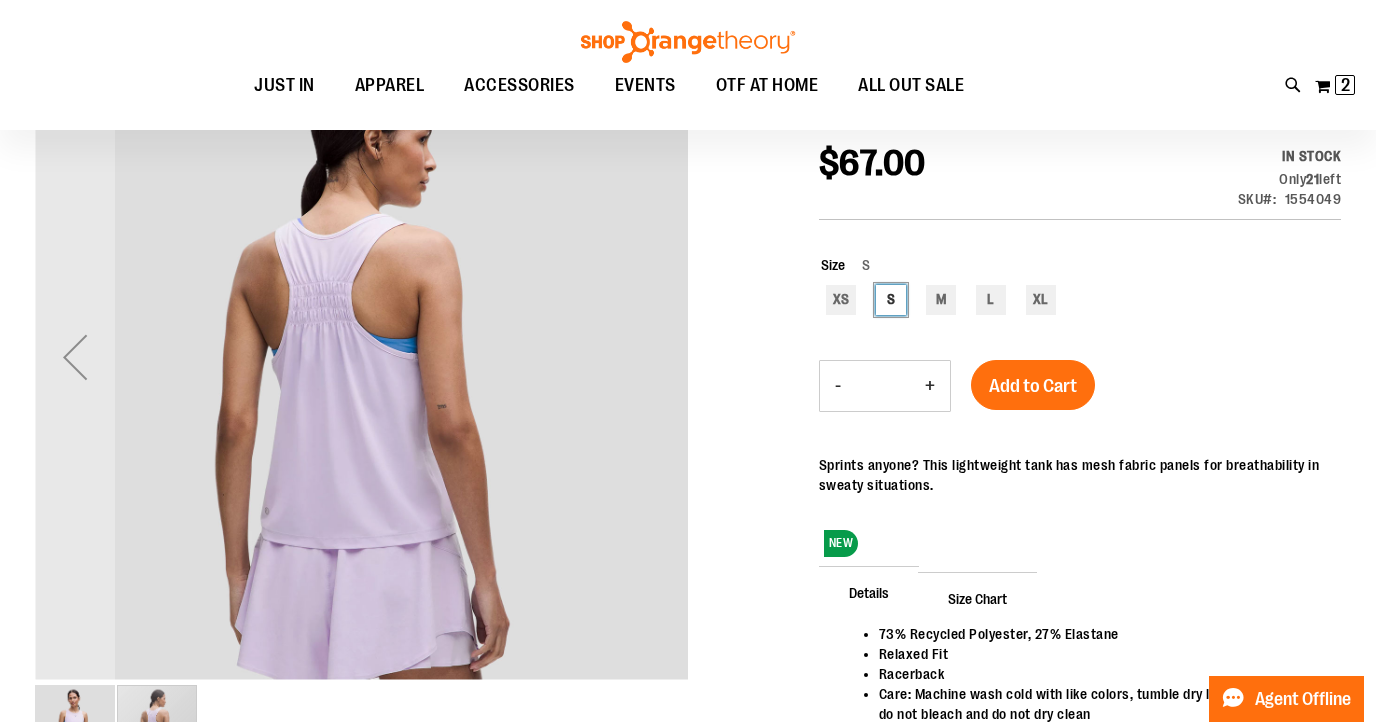 scroll, scrollTop: 259, scrollLeft: 0, axis: vertical 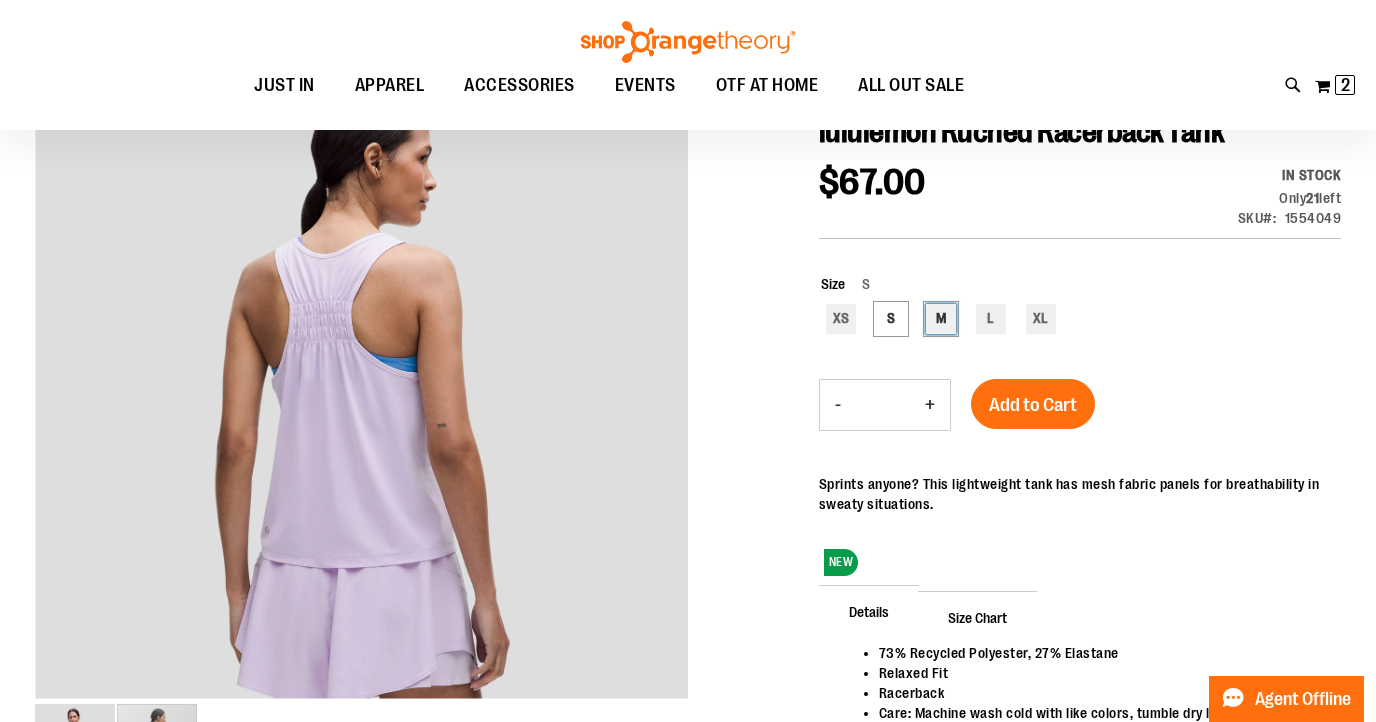 click on "M" at bounding box center (941, 319) 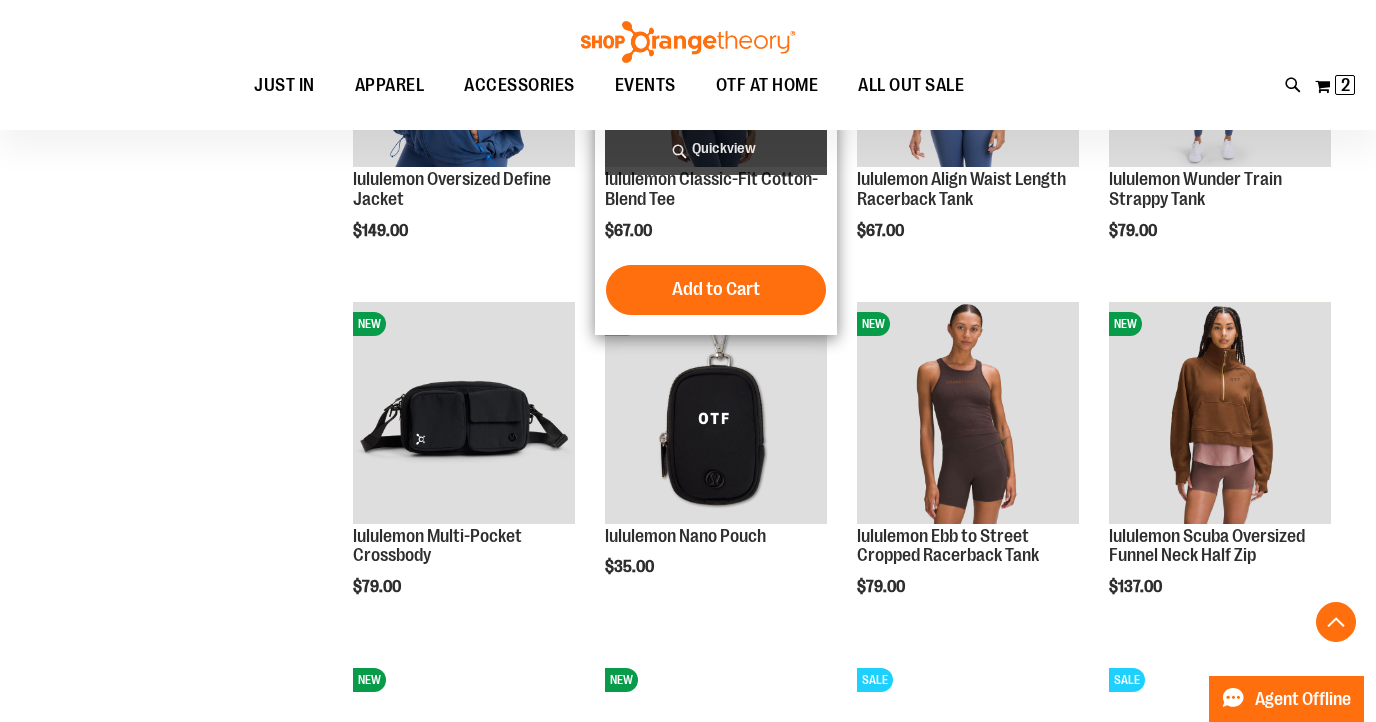 scroll, scrollTop: 1179, scrollLeft: 0, axis: vertical 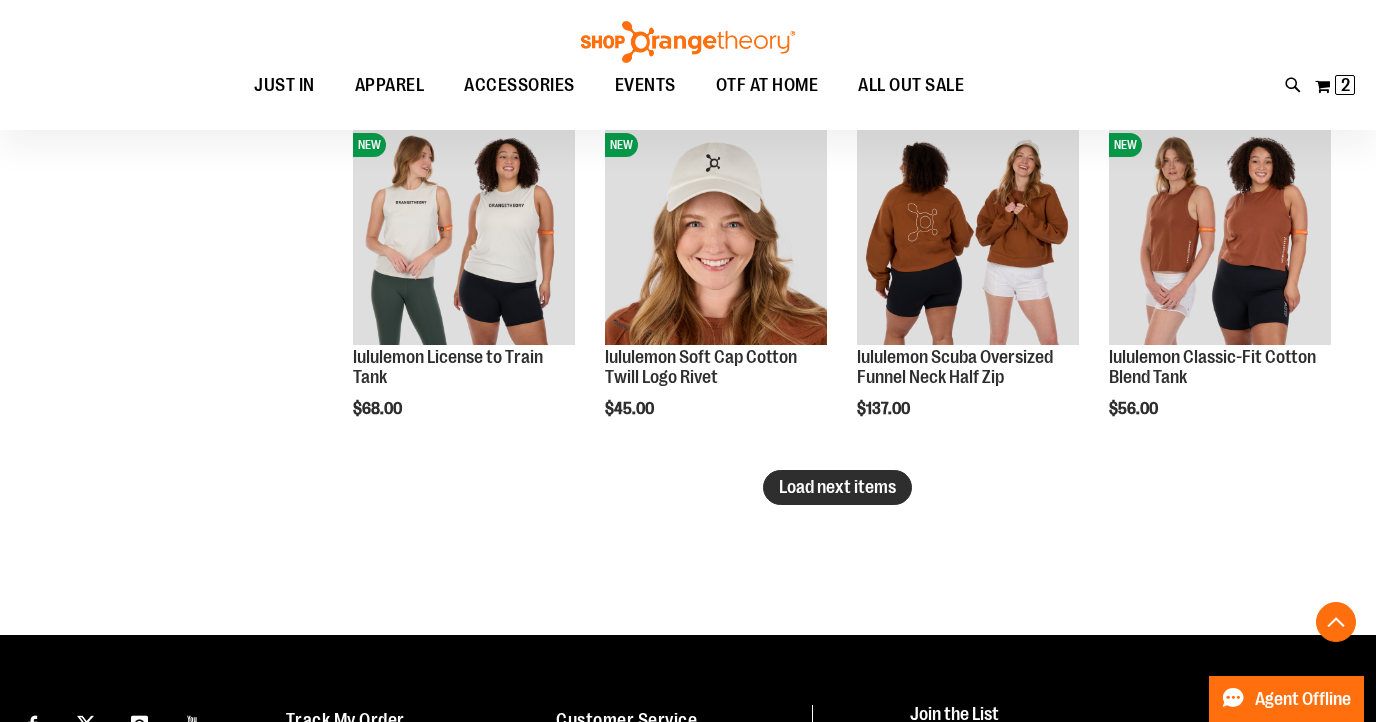 type on "**********" 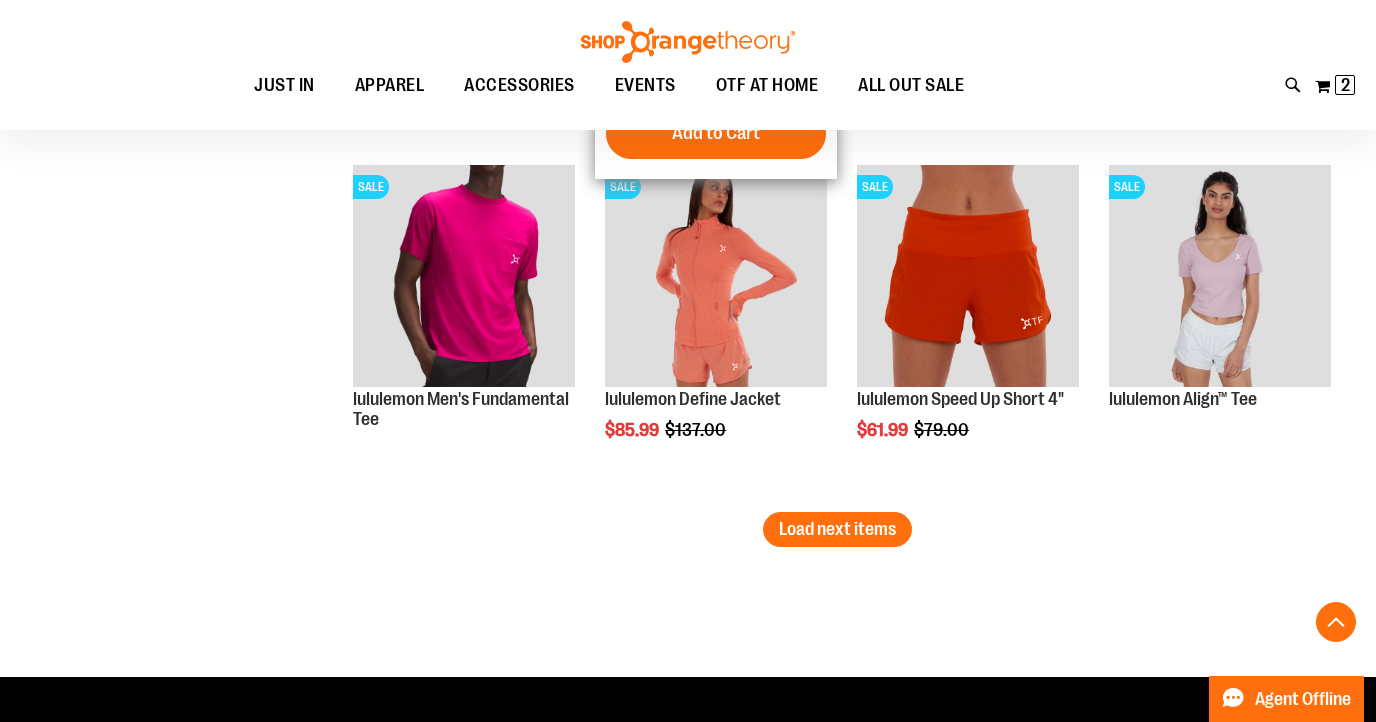 scroll, scrollTop: 4249, scrollLeft: 0, axis: vertical 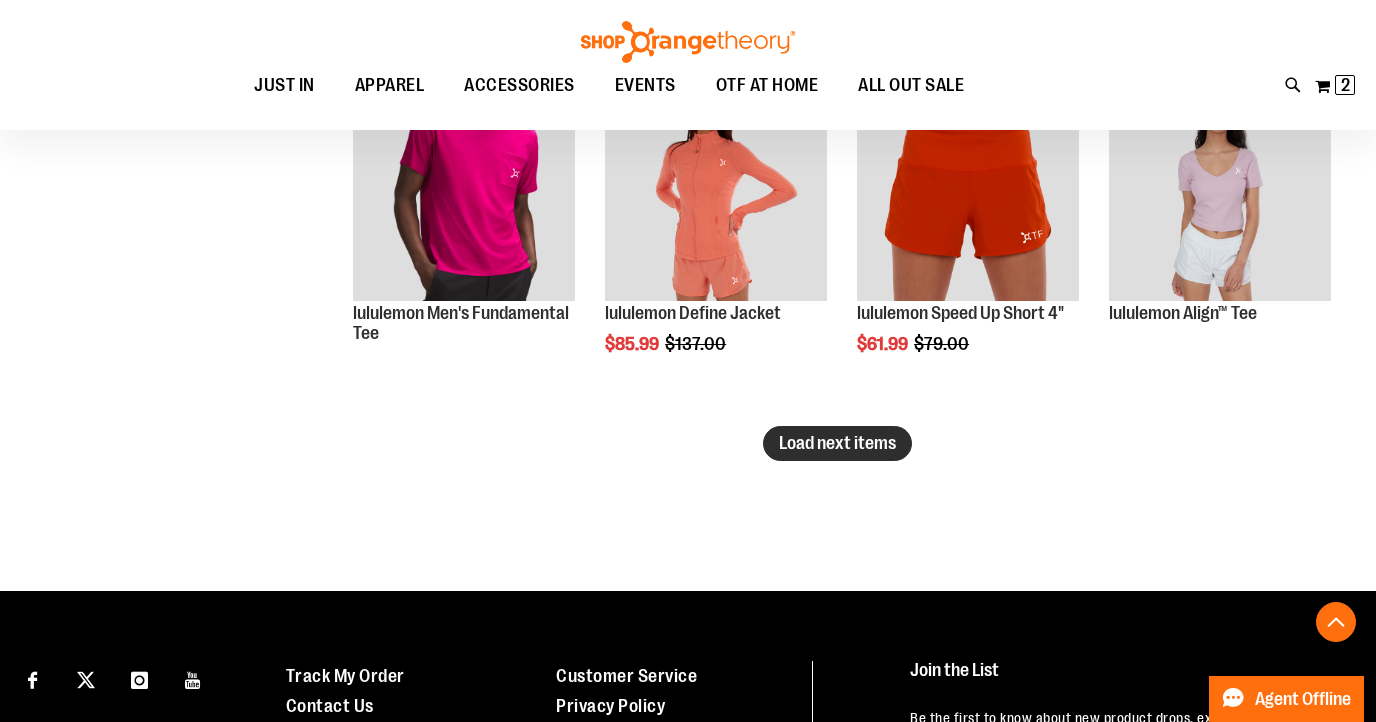 click on "Load next items" at bounding box center [837, 443] 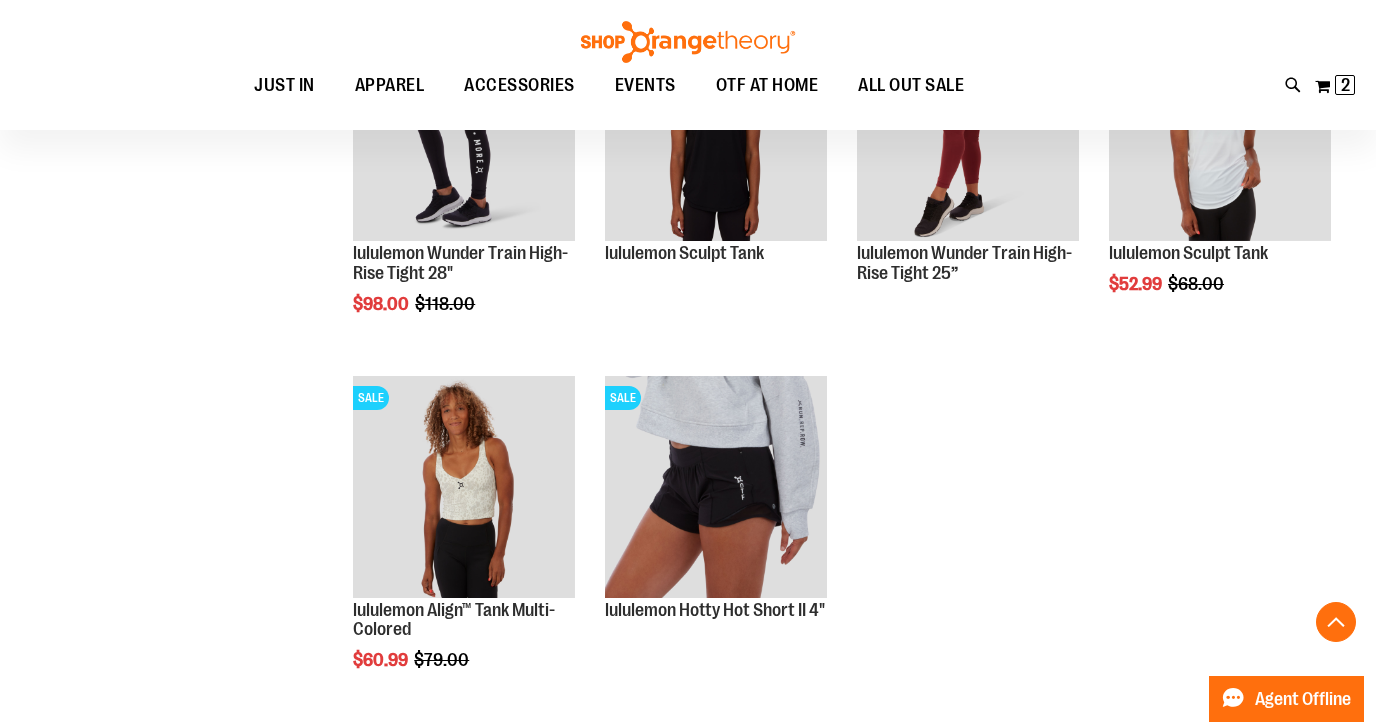 scroll, scrollTop: 5031, scrollLeft: 0, axis: vertical 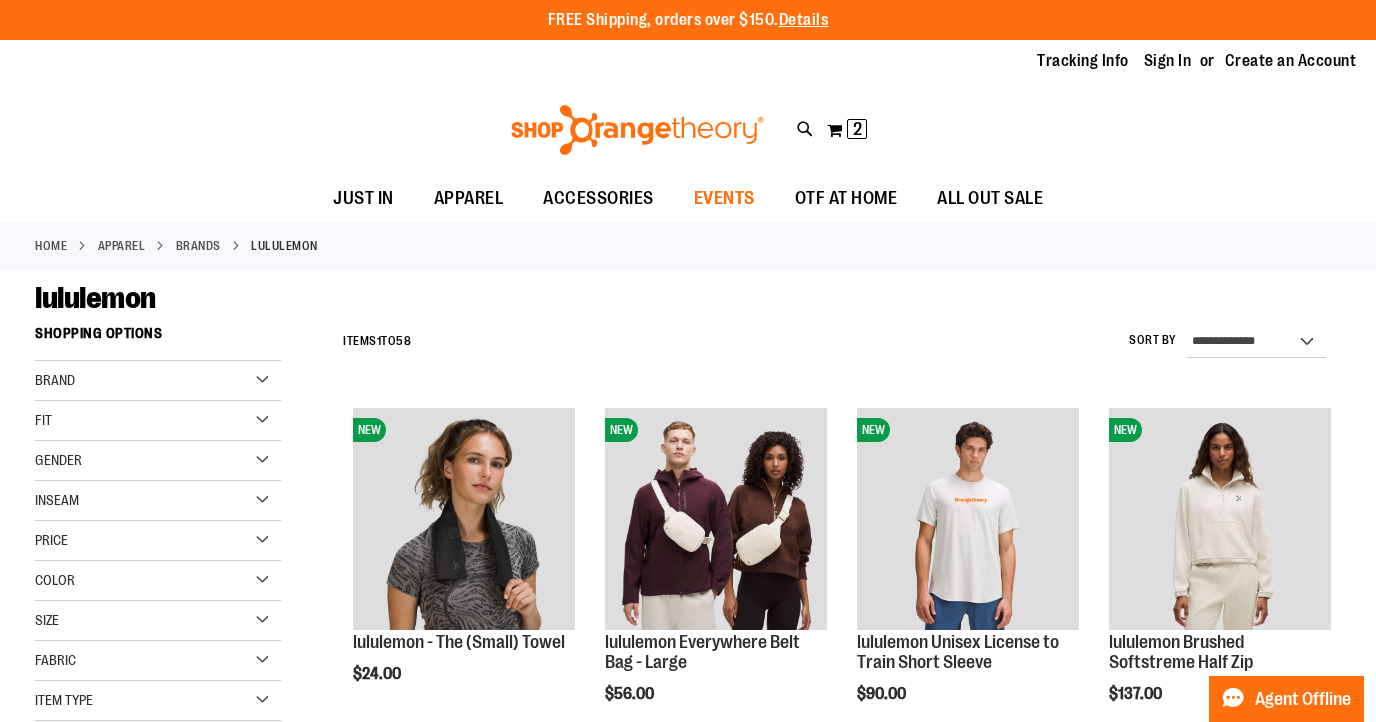 click on "EVENTS" at bounding box center (724, 198) 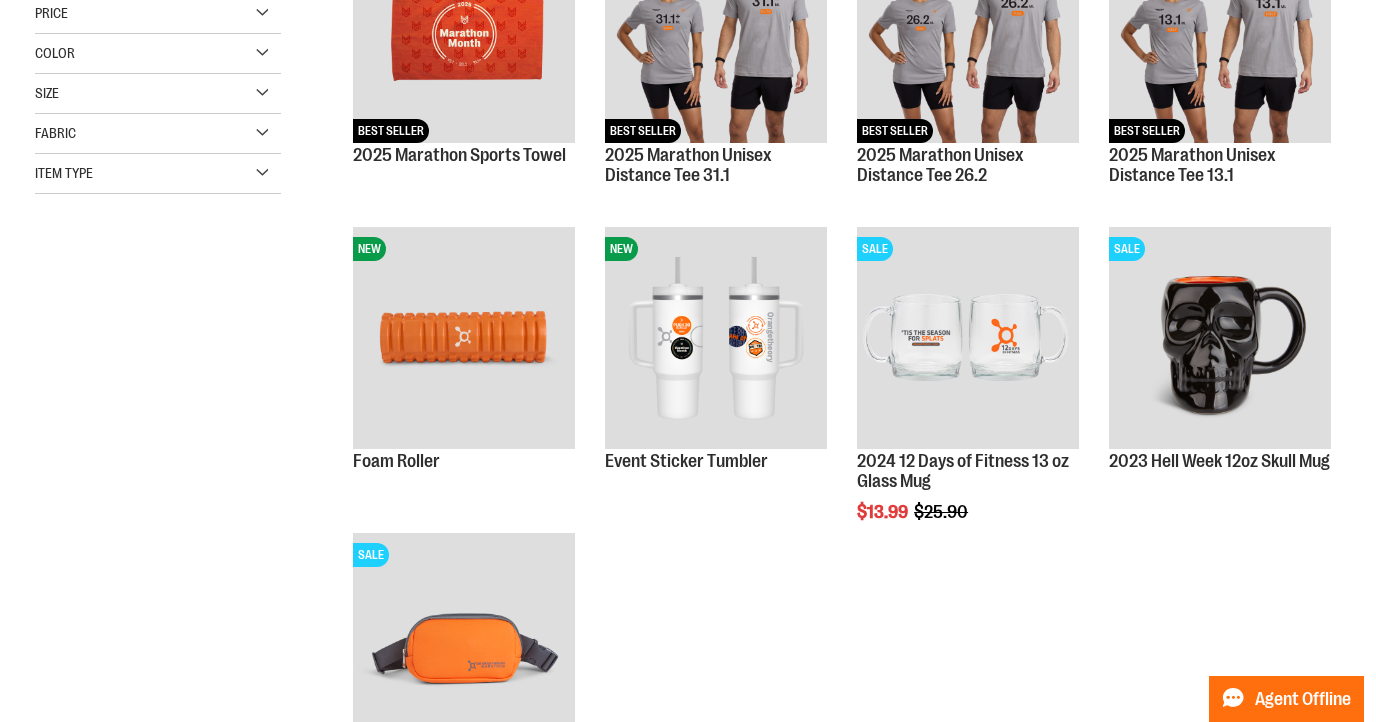 scroll, scrollTop: 0, scrollLeft: 0, axis: both 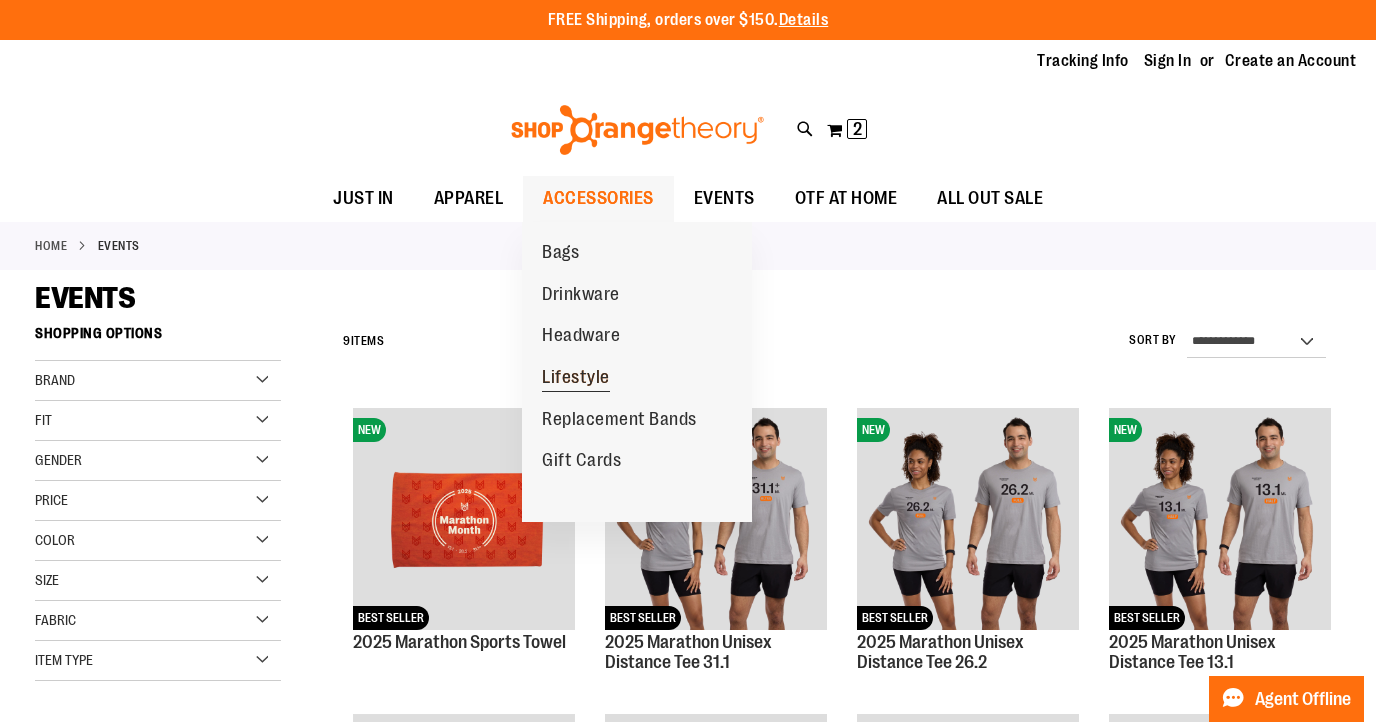type on "**********" 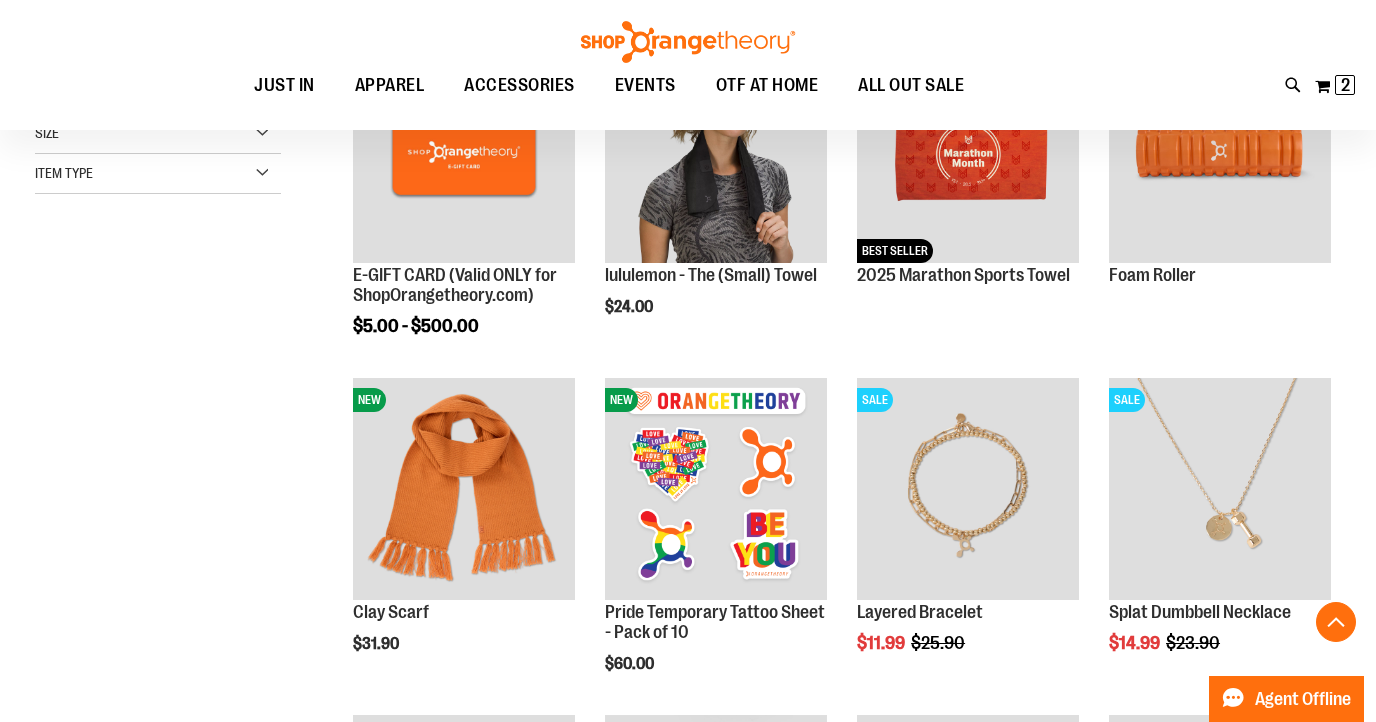 scroll, scrollTop: 392, scrollLeft: 0, axis: vertical 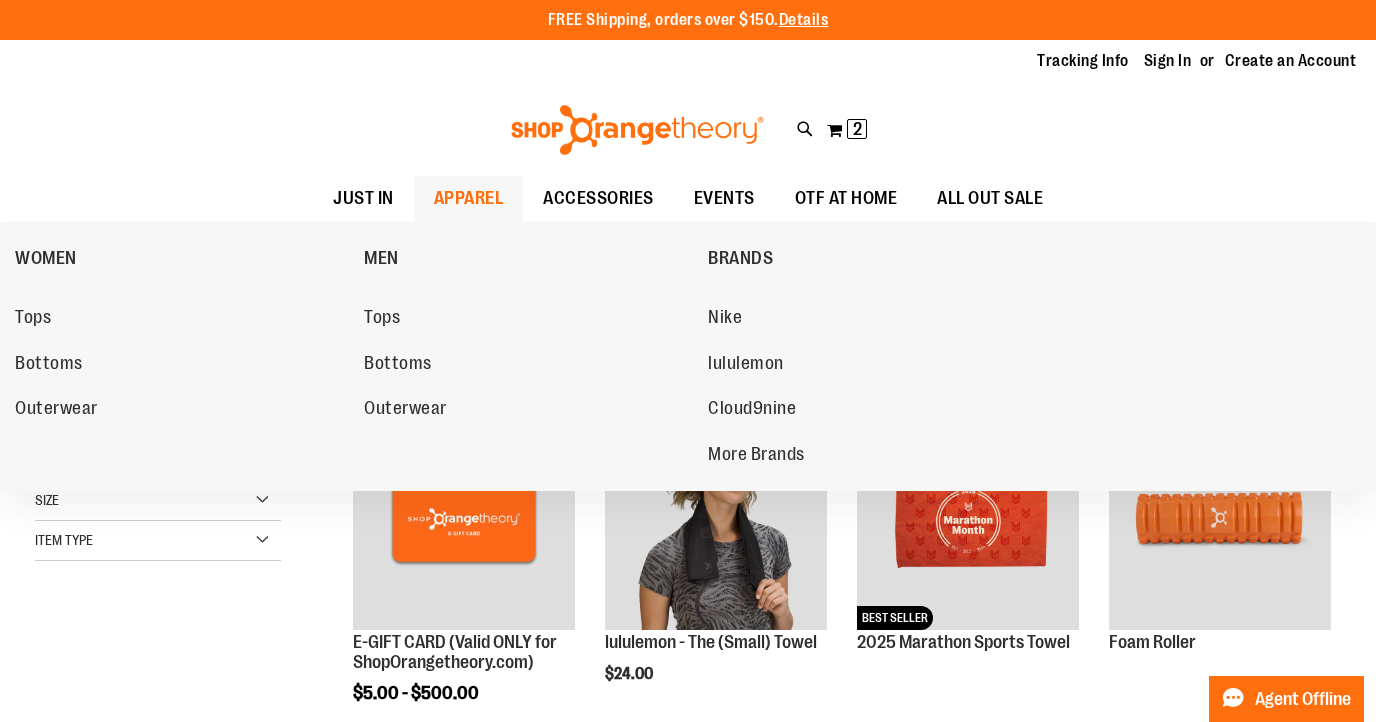 type on "**********" 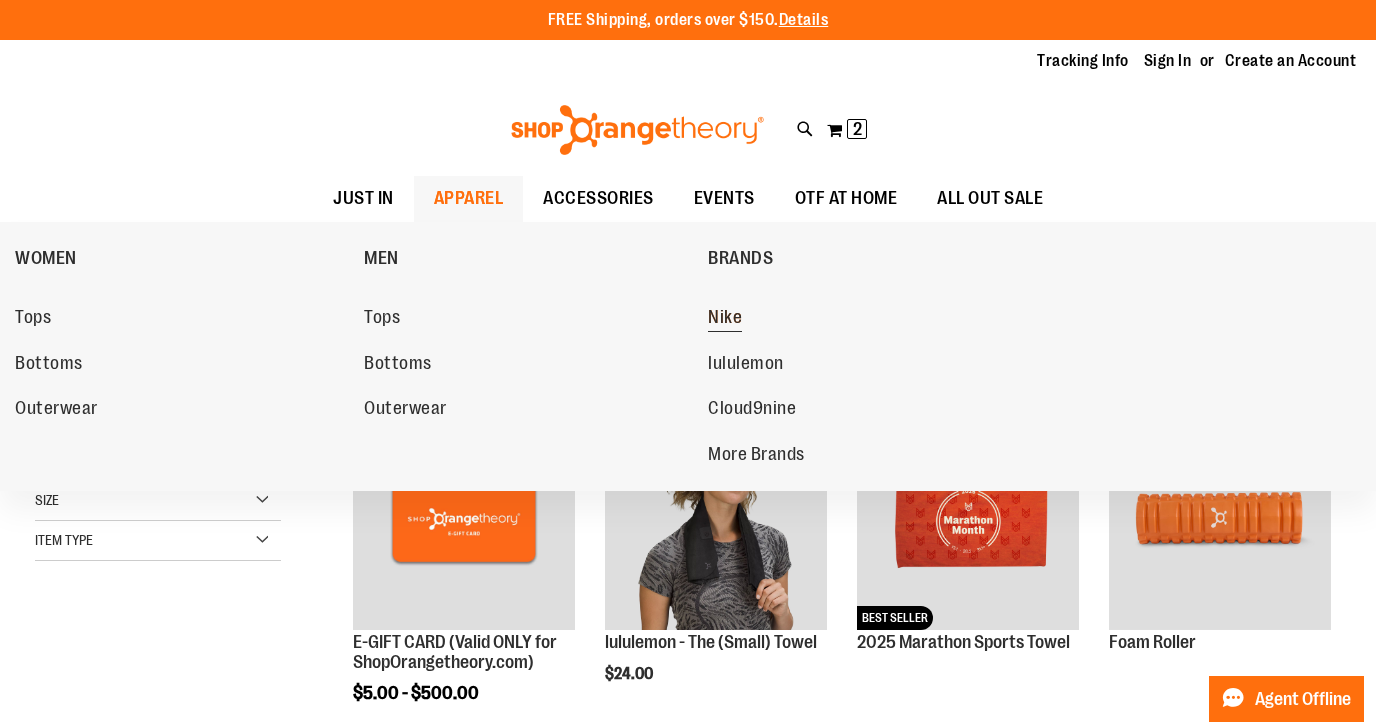 click on "Nike" at bounding box center (725, 319) 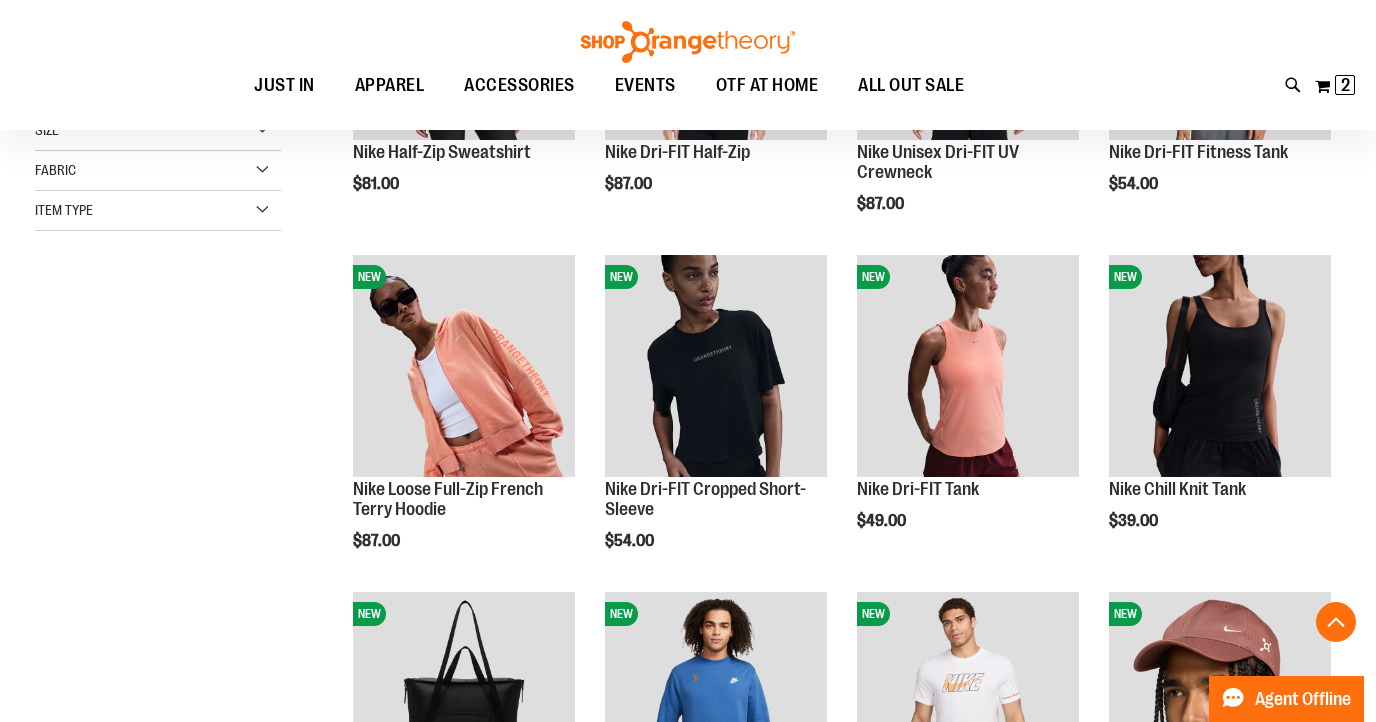 scroll, scrollTop: 493, scrollLeft: 0, axis: vertical 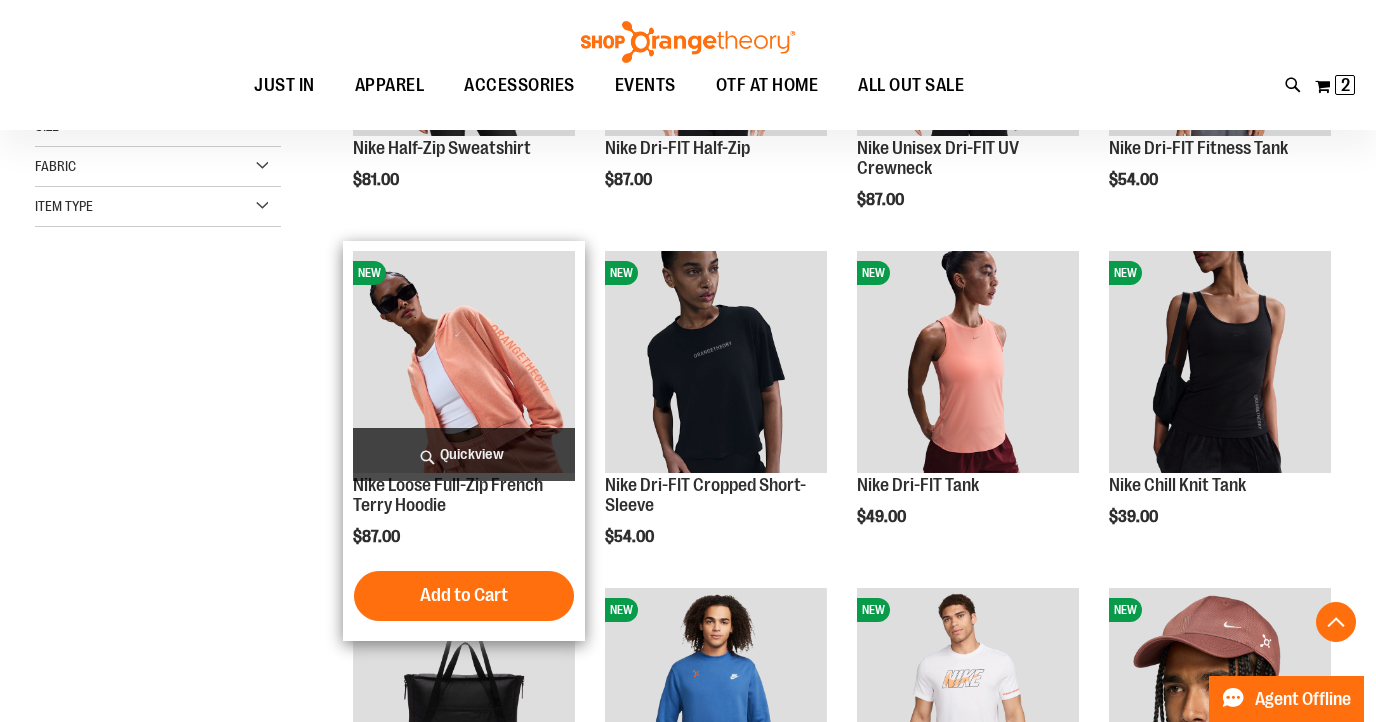 type on "**********" 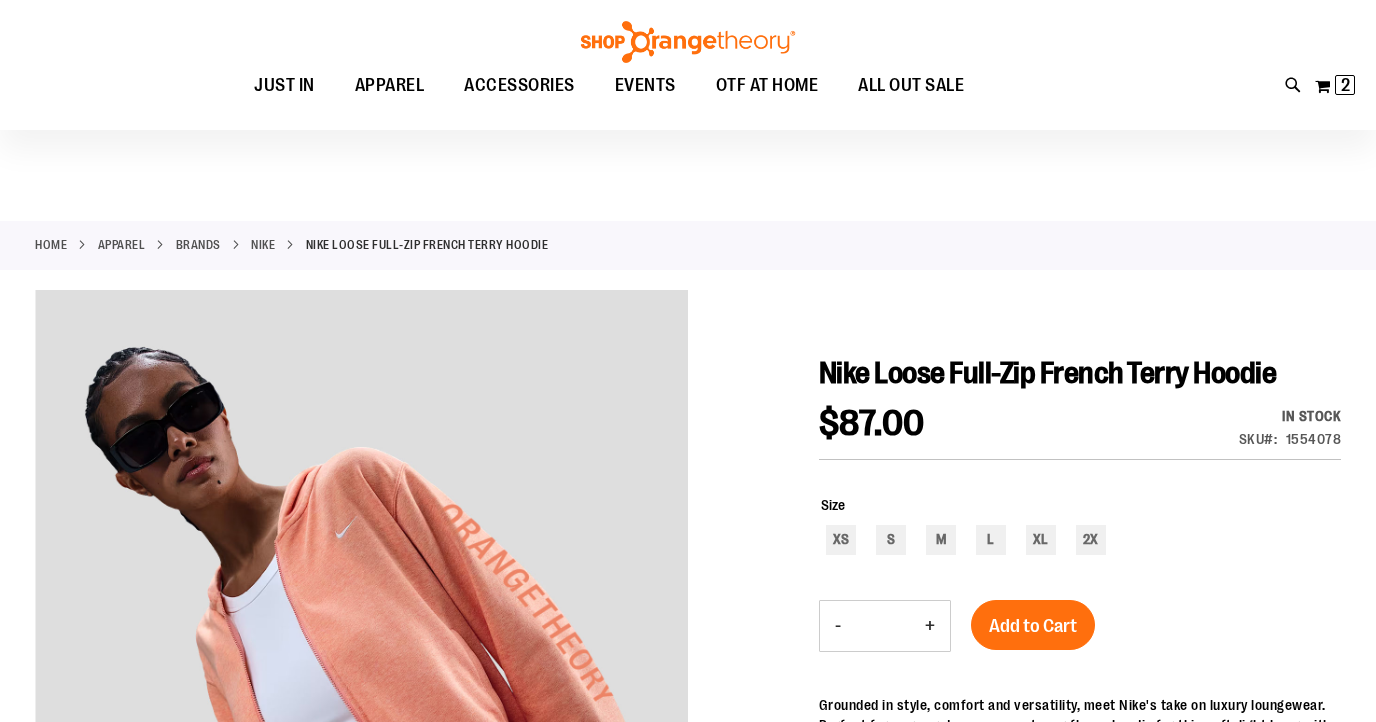 scroll, scrollTop: 167, scrollLeft: 0, axis: vertical 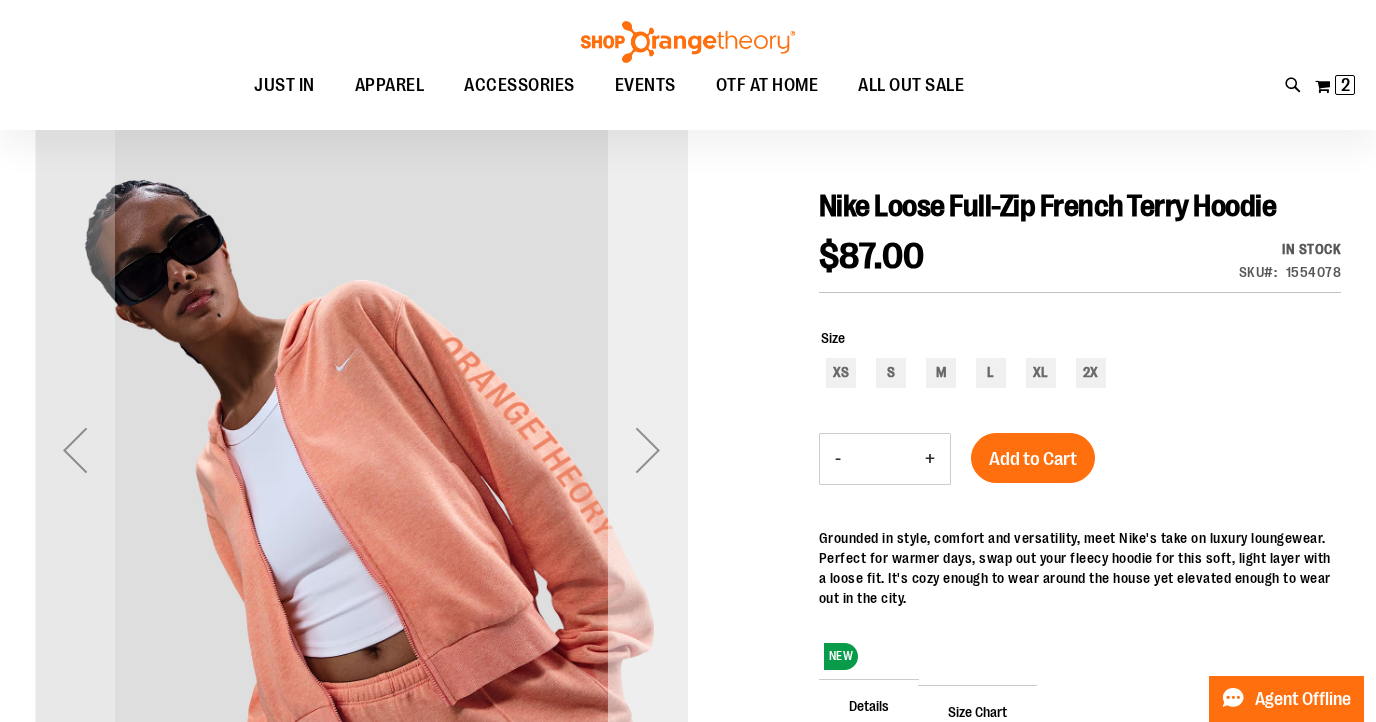 type on "**********" 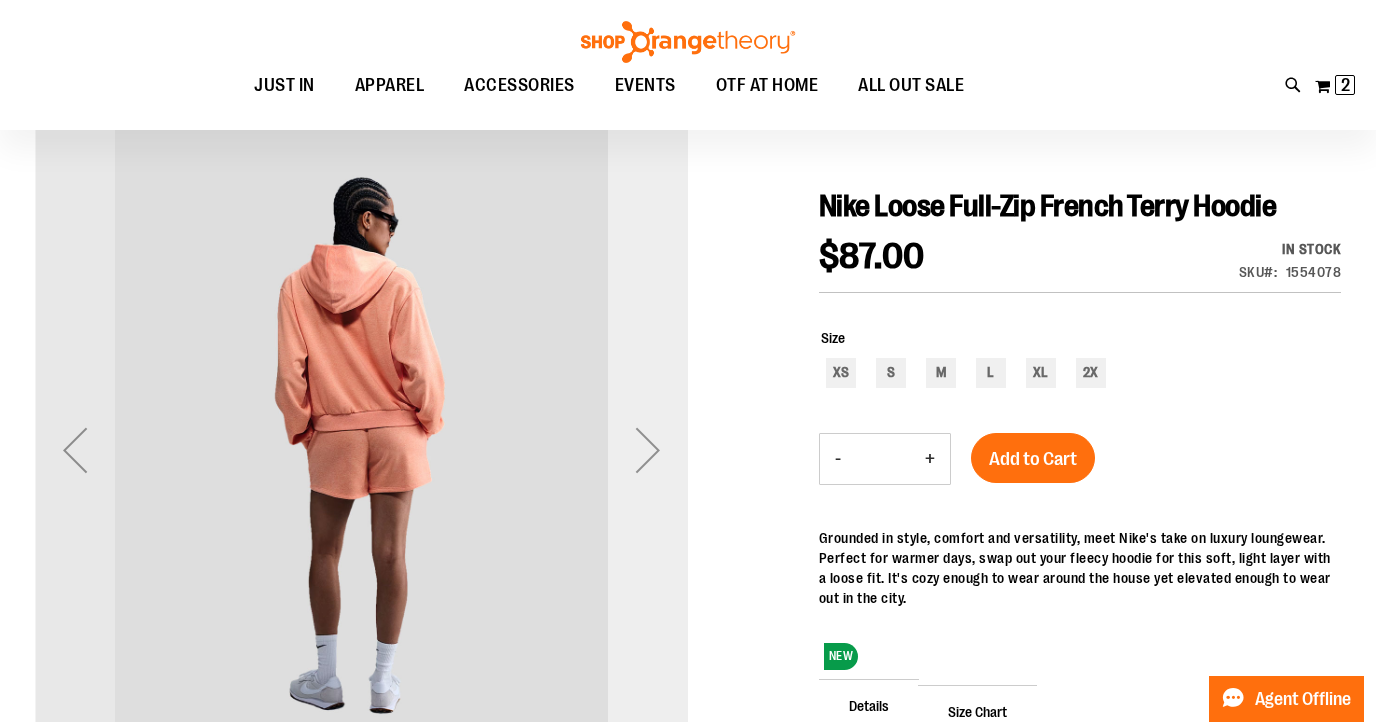 click at bounding box center [648, 450] 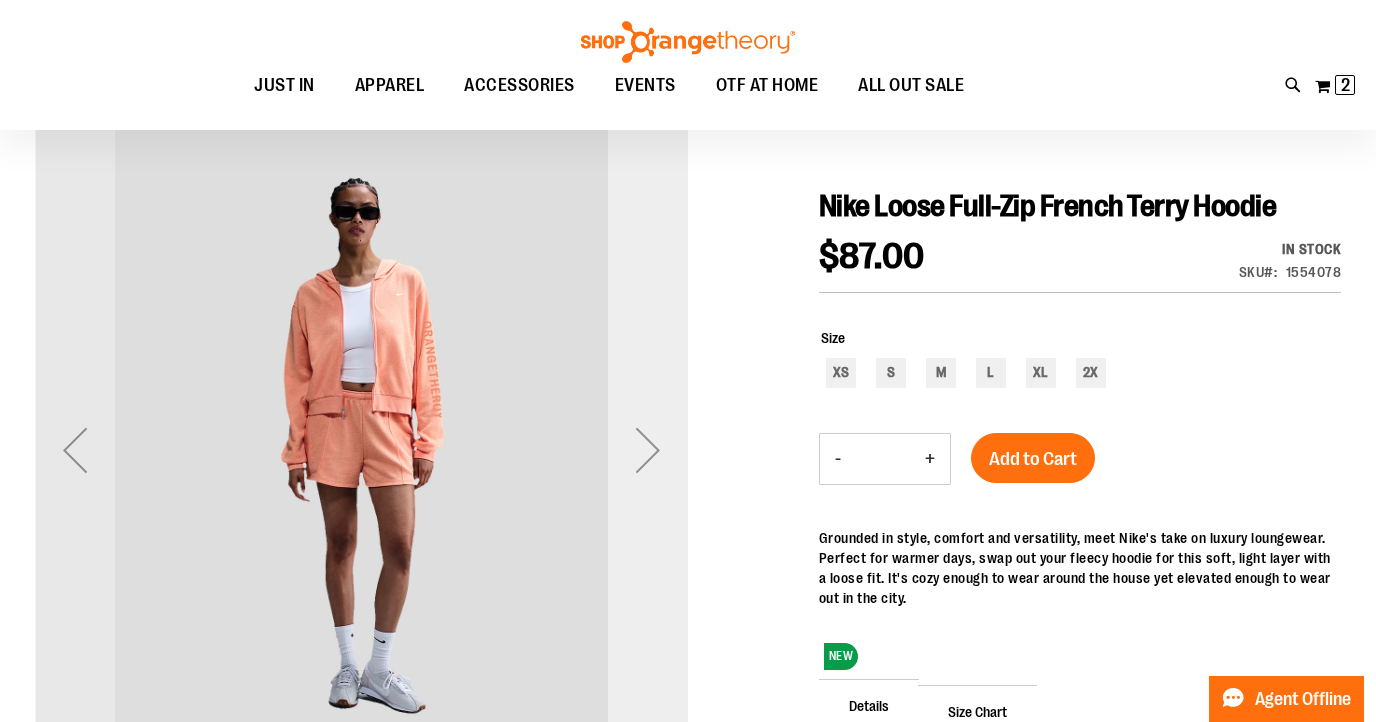 click at bounding box center (648, 450) 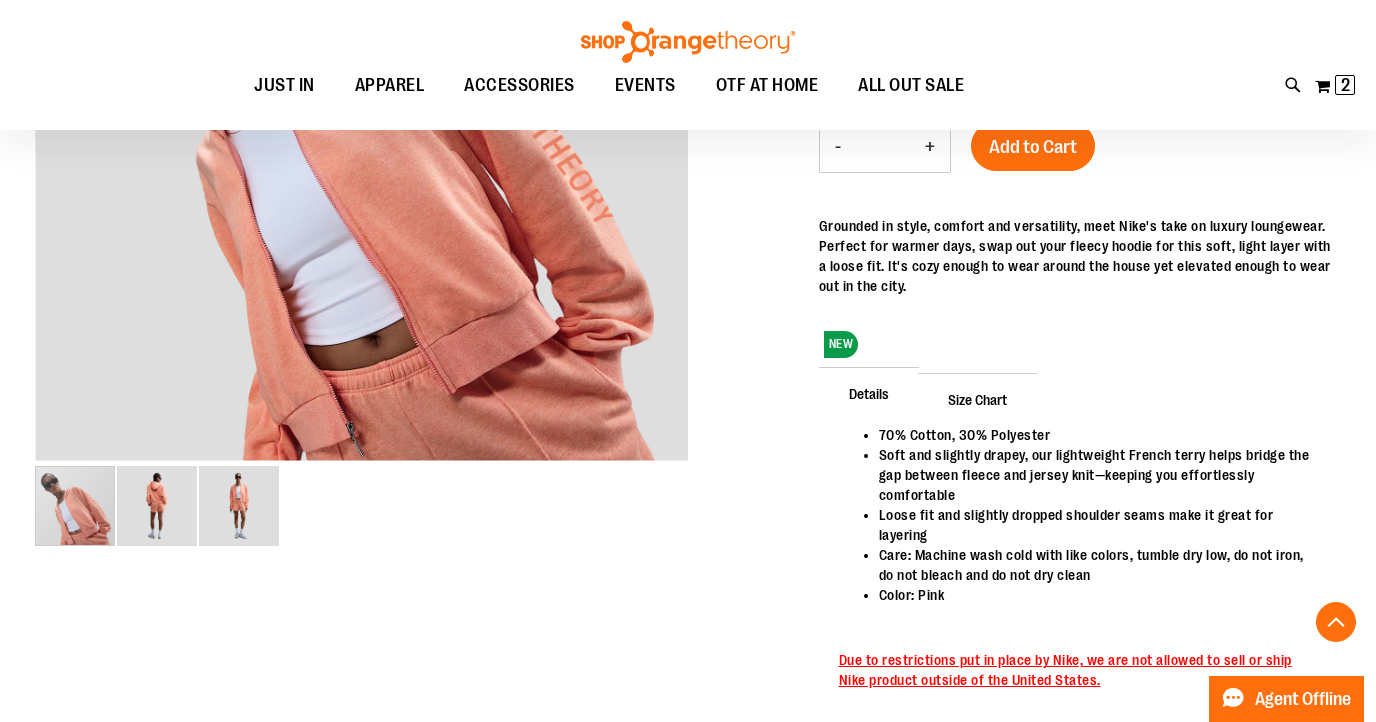 scroll, scrollTop: 469, scrollLeft: 0, axis: vertical 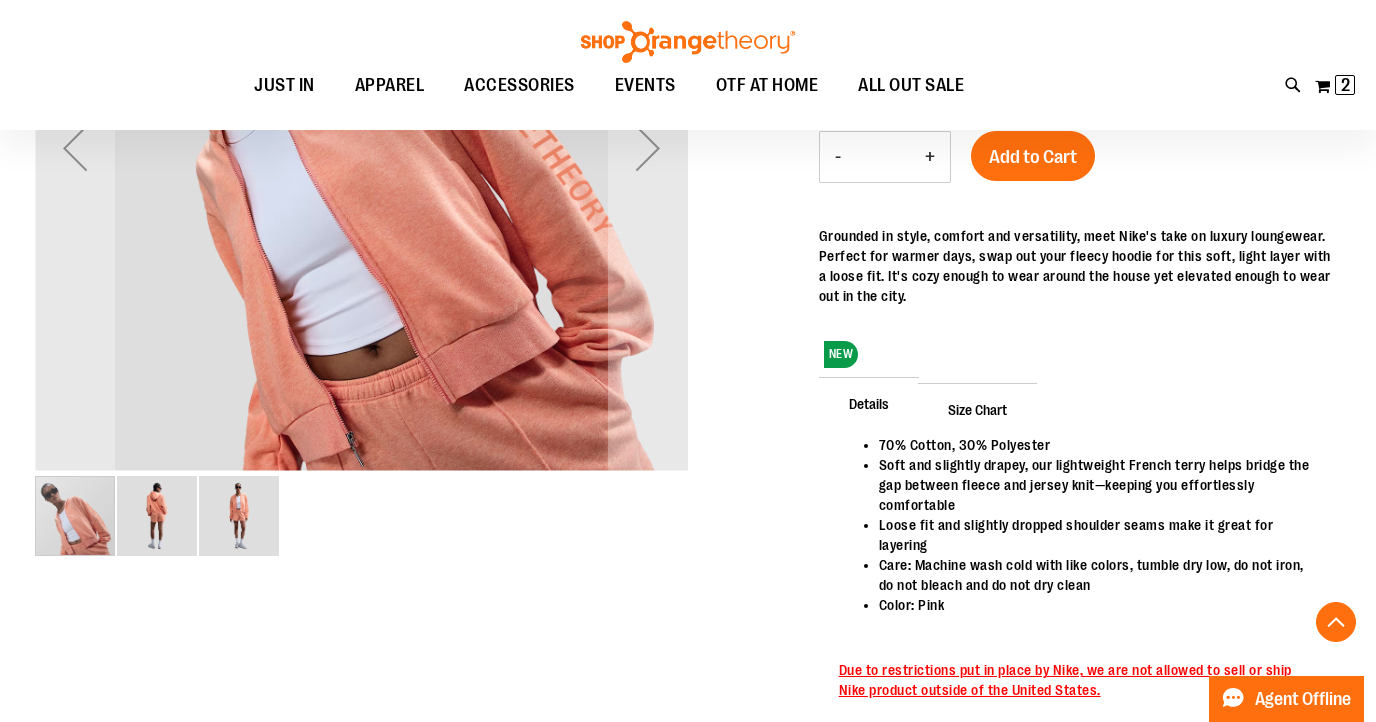 click at bounding box center (157, 516) 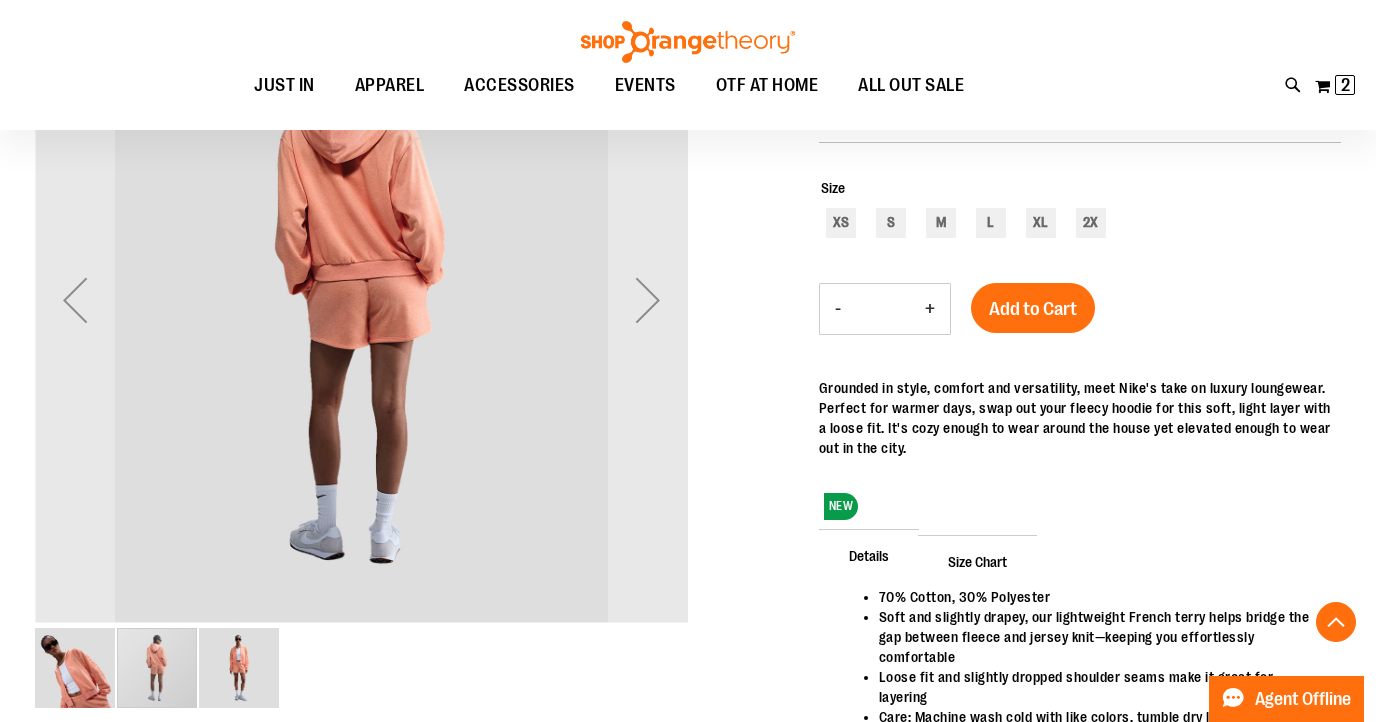 scroll, scrollTop: 338, scrollLeft: 0, axis: vertical 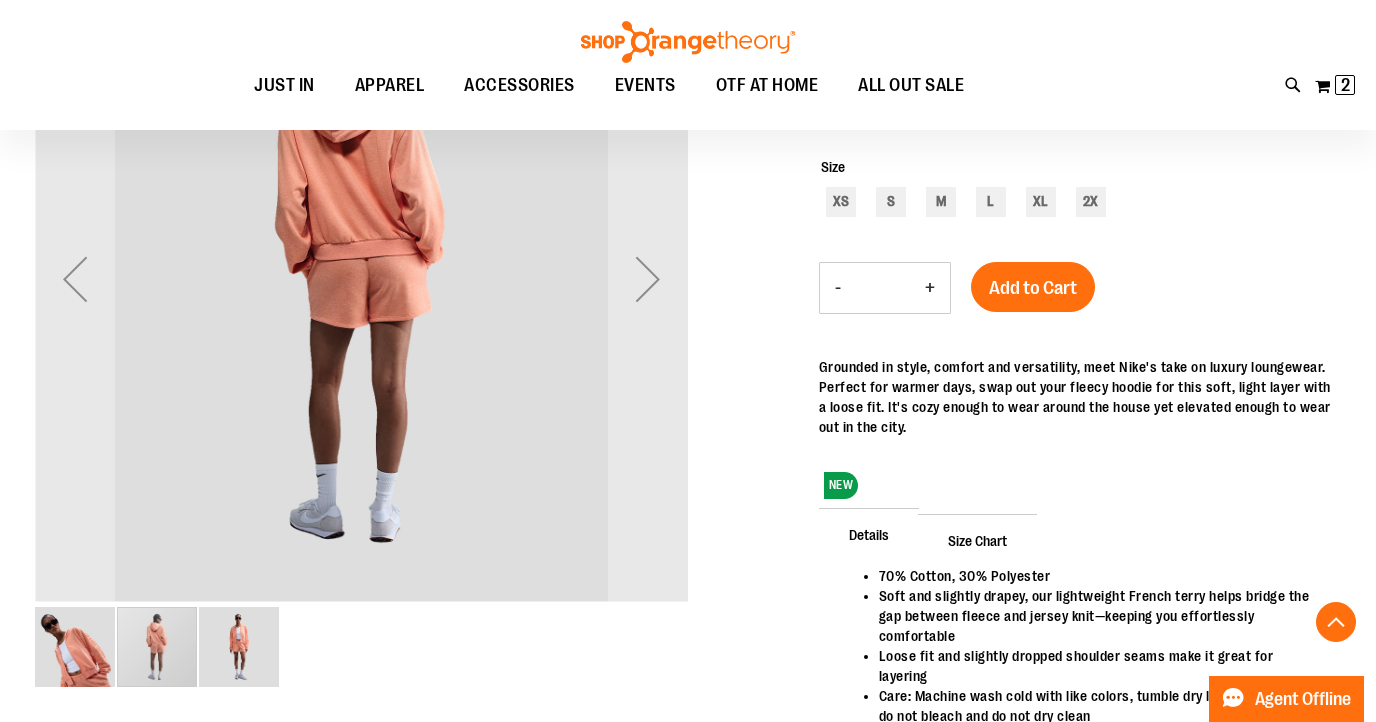 click at bounding box center (239, 647) 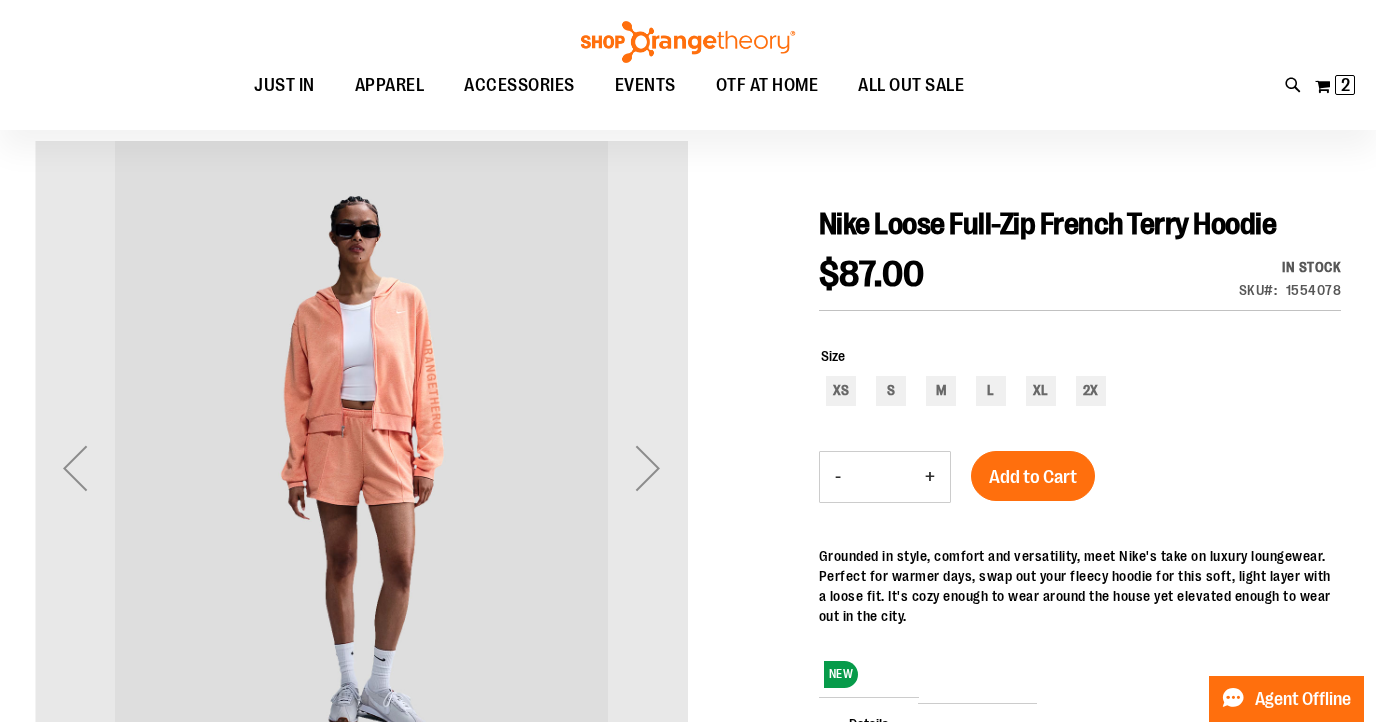 scroll, scrollTop: 137, scrollLeft: 0, axis: vertical 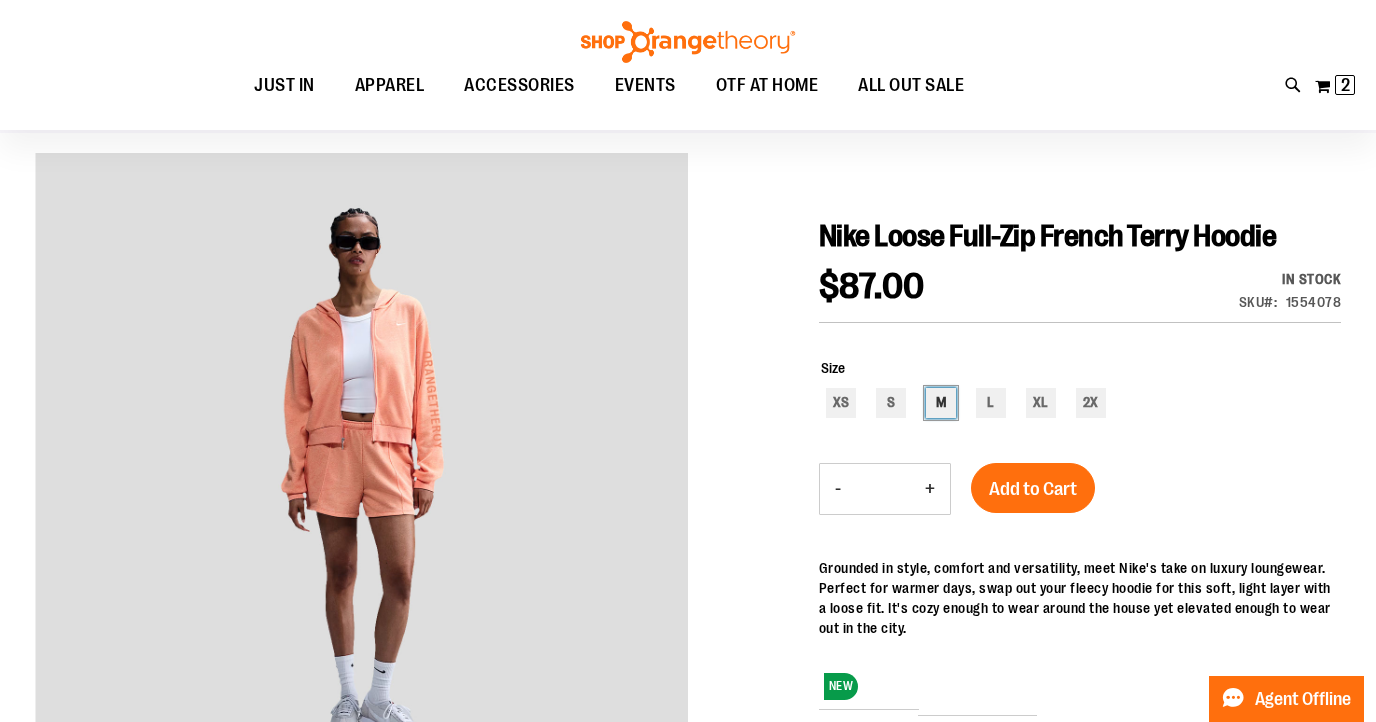 click on "M" at bounding box center [941, 403] 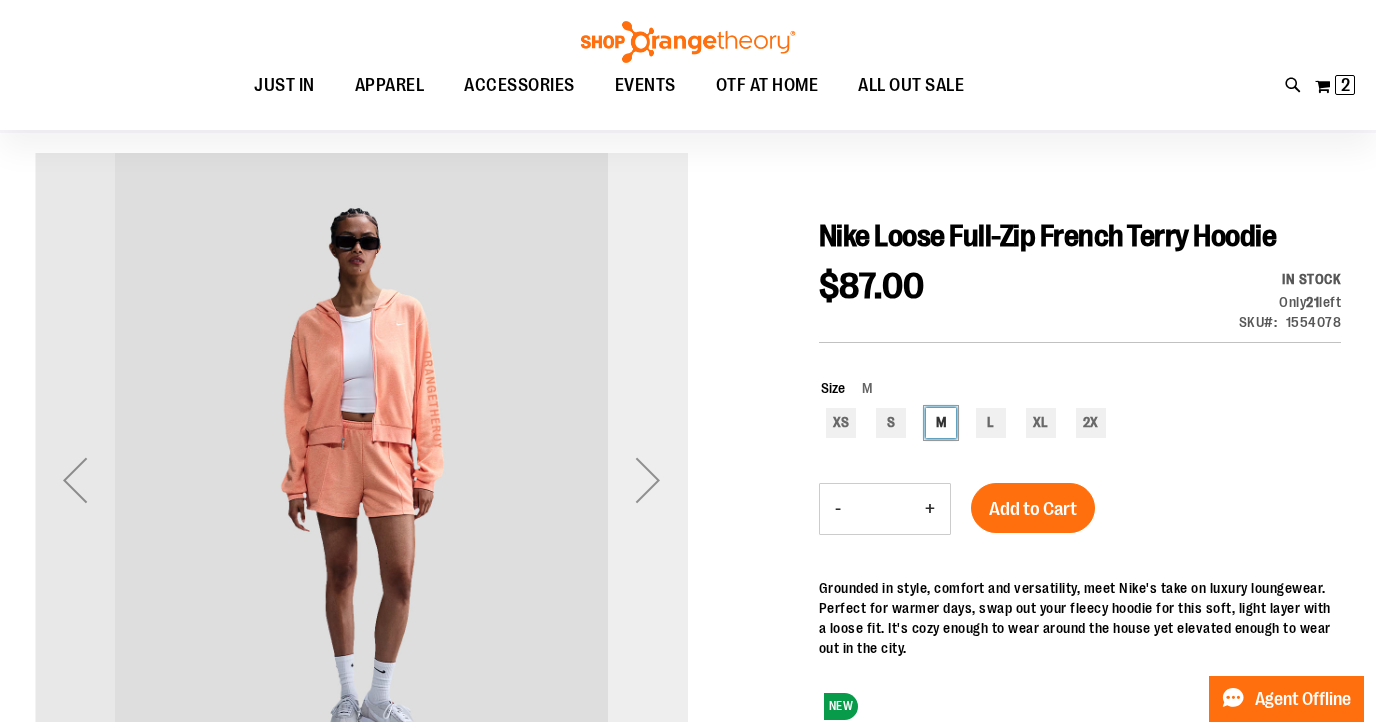 click at bounding box center [648, 480] 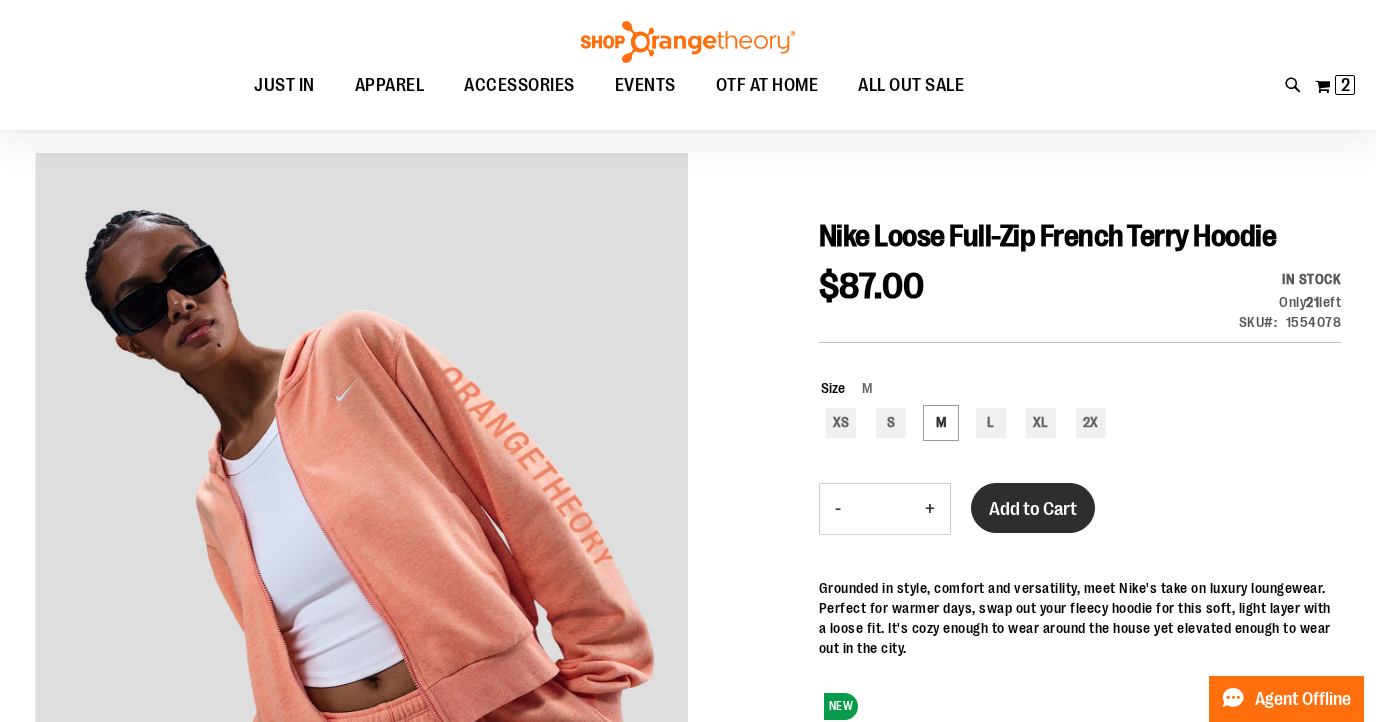 click on "Add to Cart" at bounding box center [1033, 508] 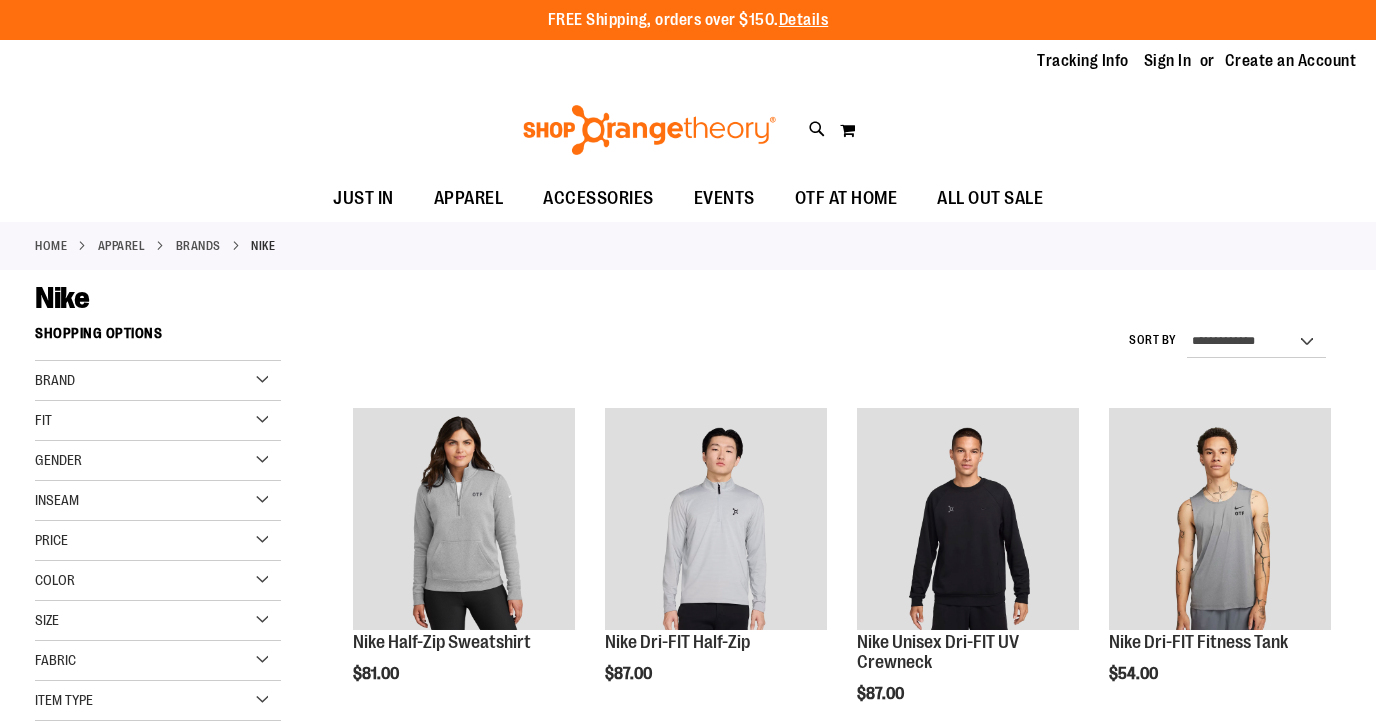 scroll, scrollTop: 605, scrollLeft: 0, axis: vertical 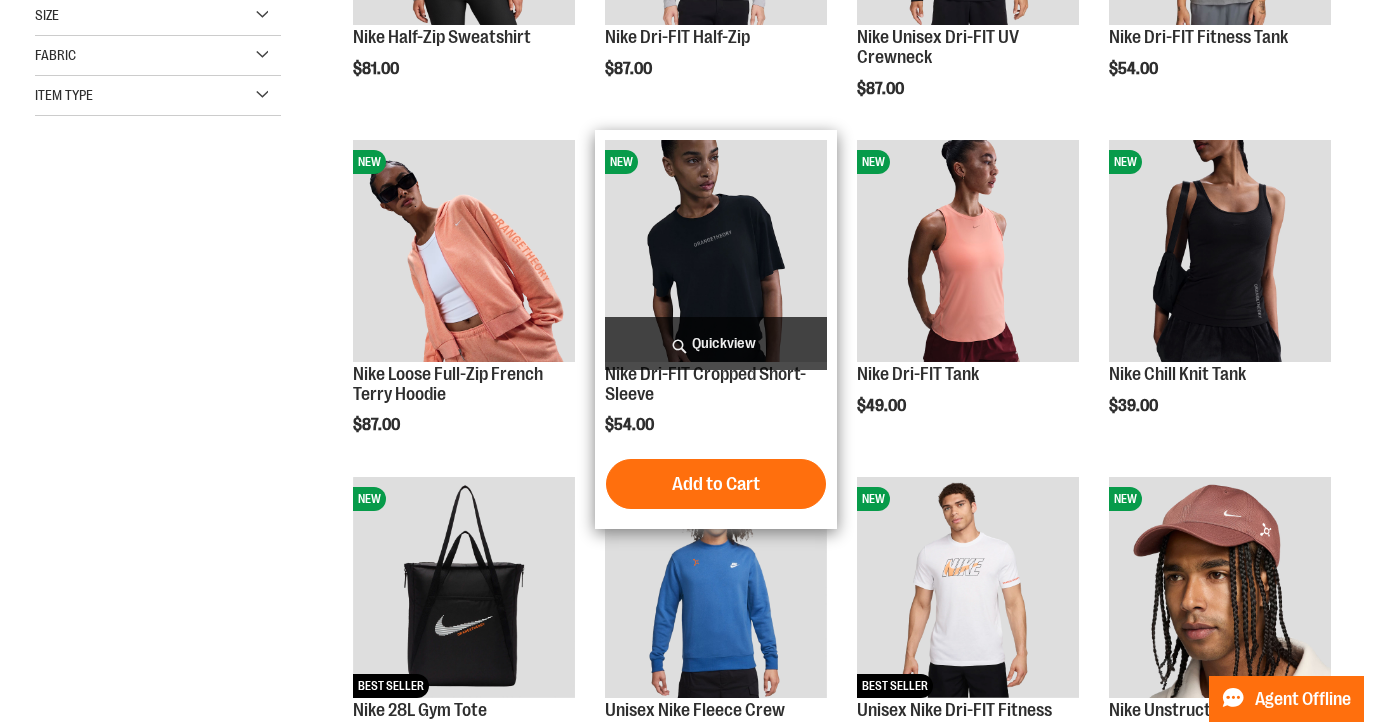 type on "**********" 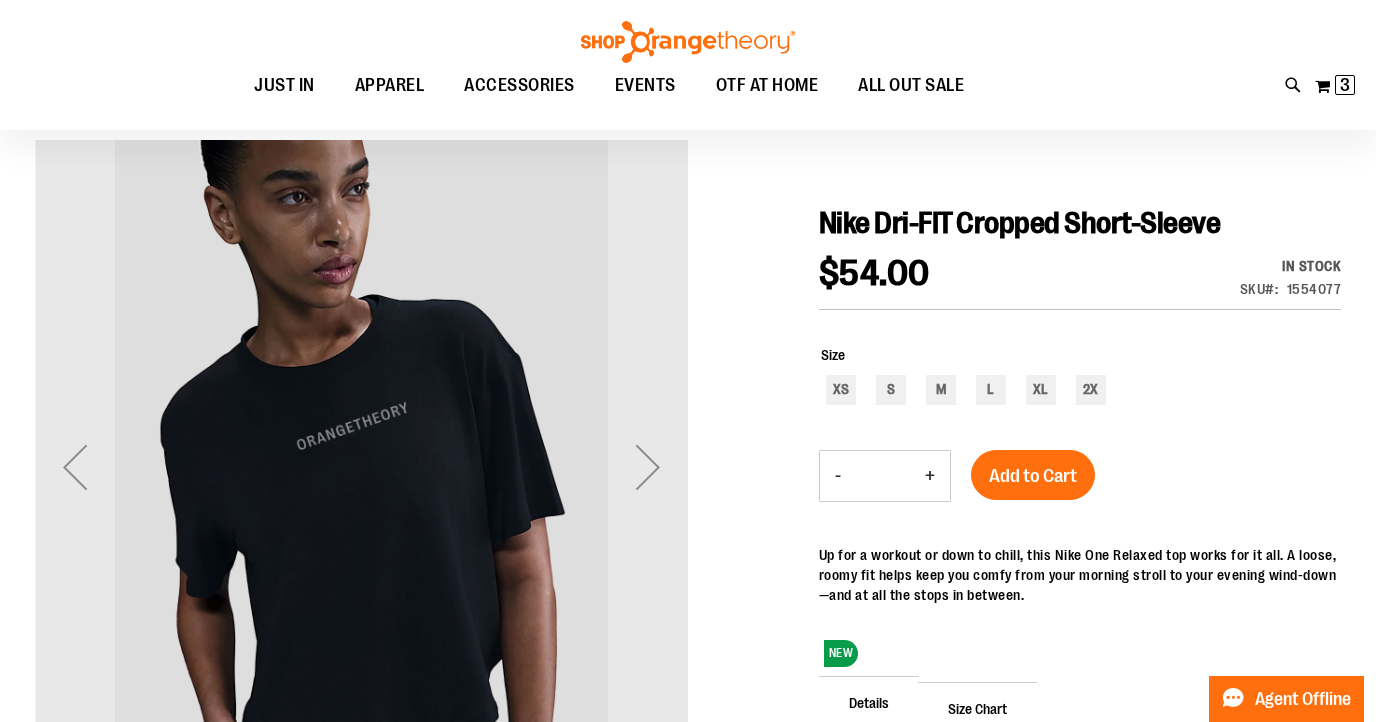 scroll, scrollTop: 151, scrollLeft: 0, axis: vertical 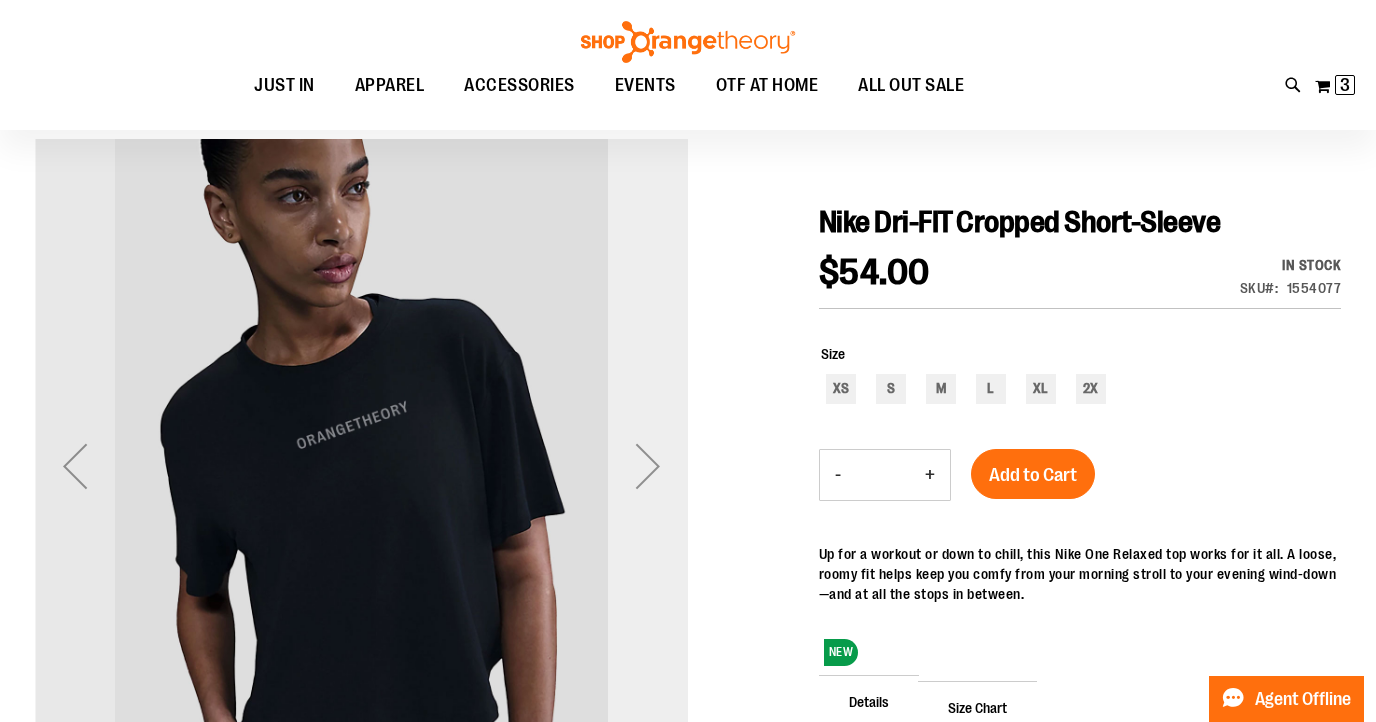 type on "**********" 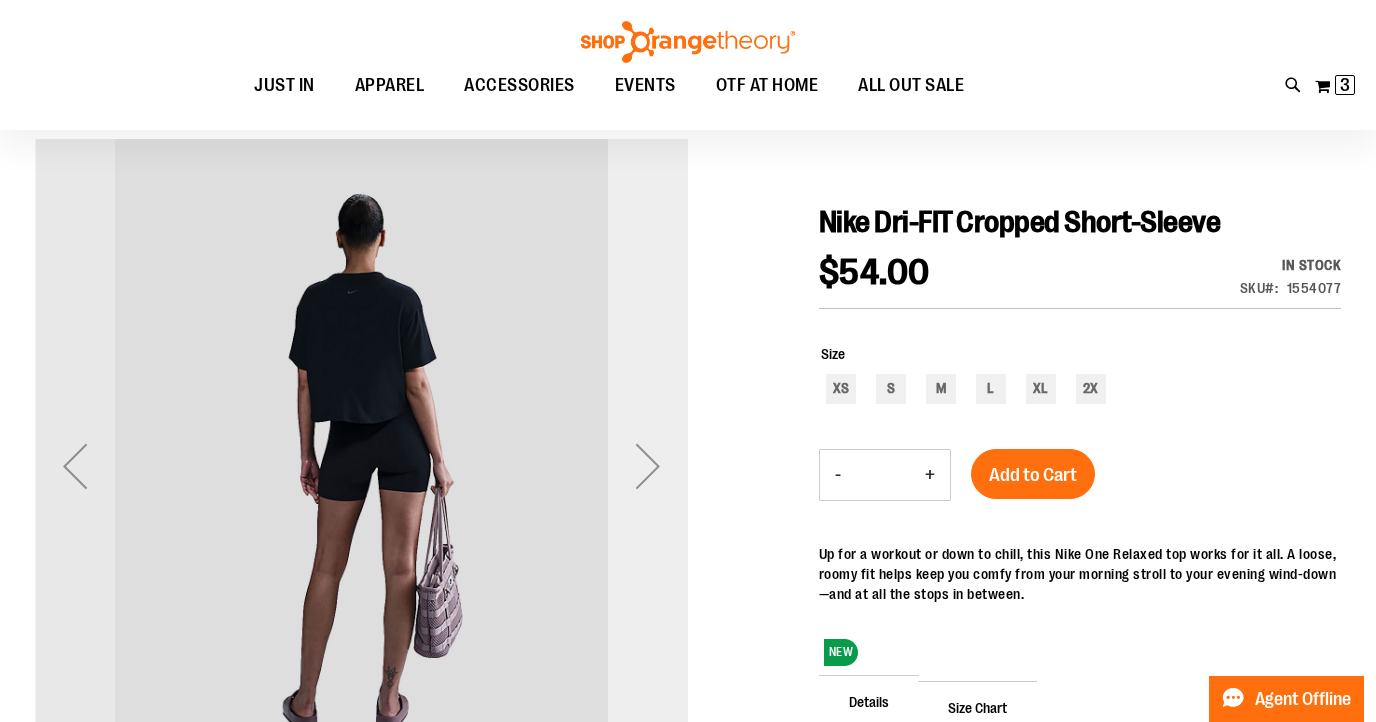 click at bounding box center (648, 466) 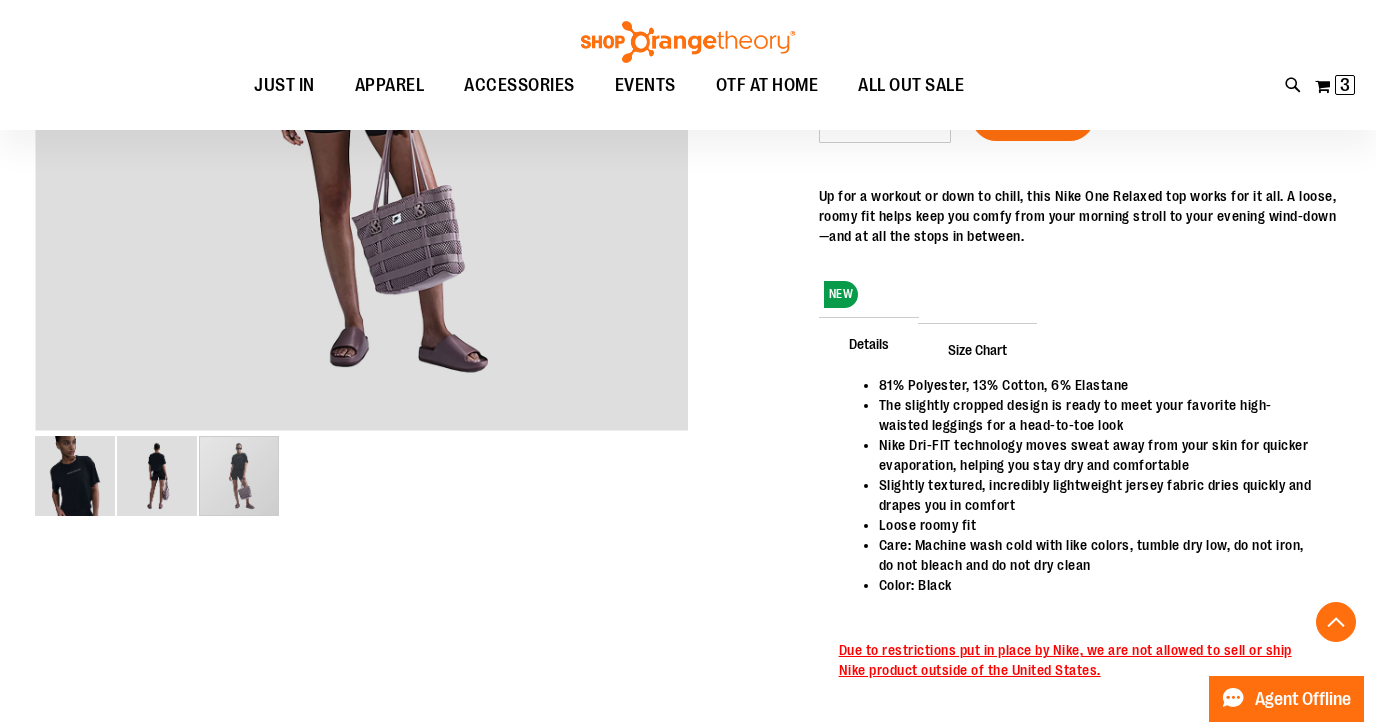 scroll, scrollTop: 512, scrollLeft: 0, axis: vertical 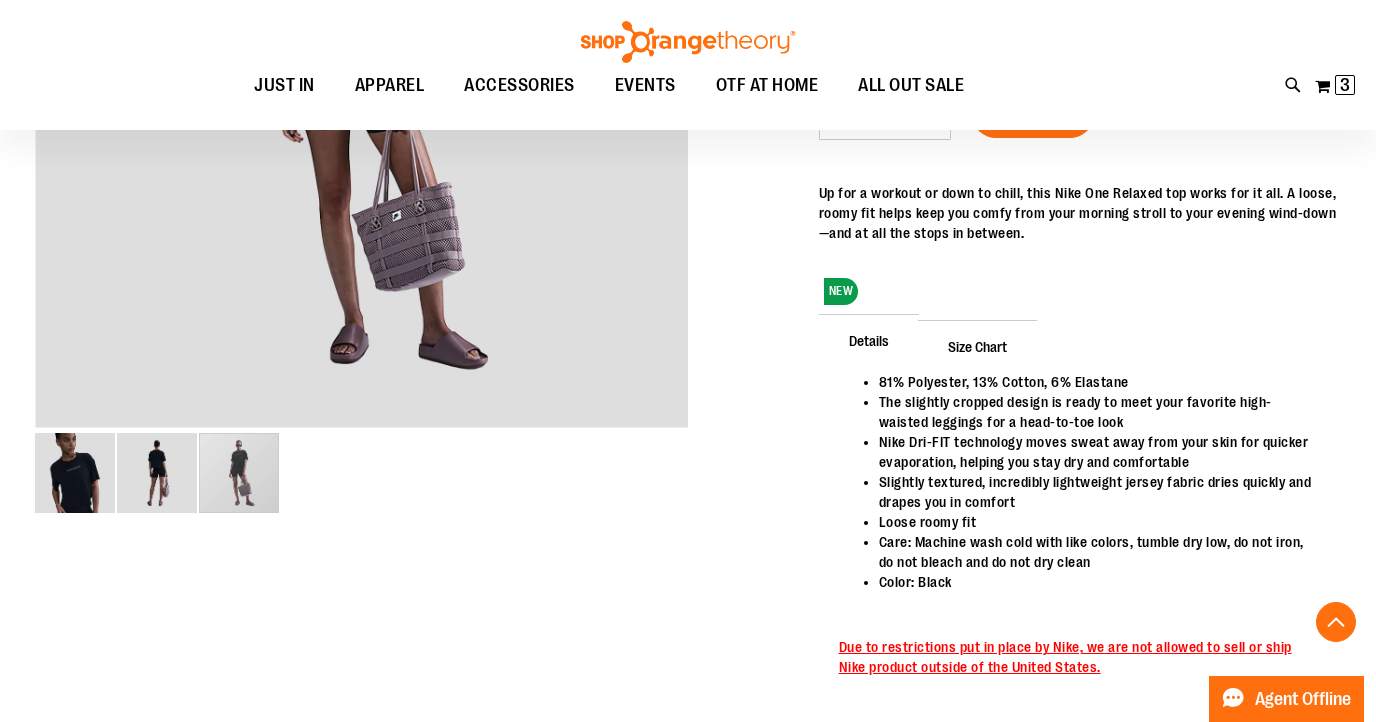 click on "Size Chart" at bounding box center (977, 346) 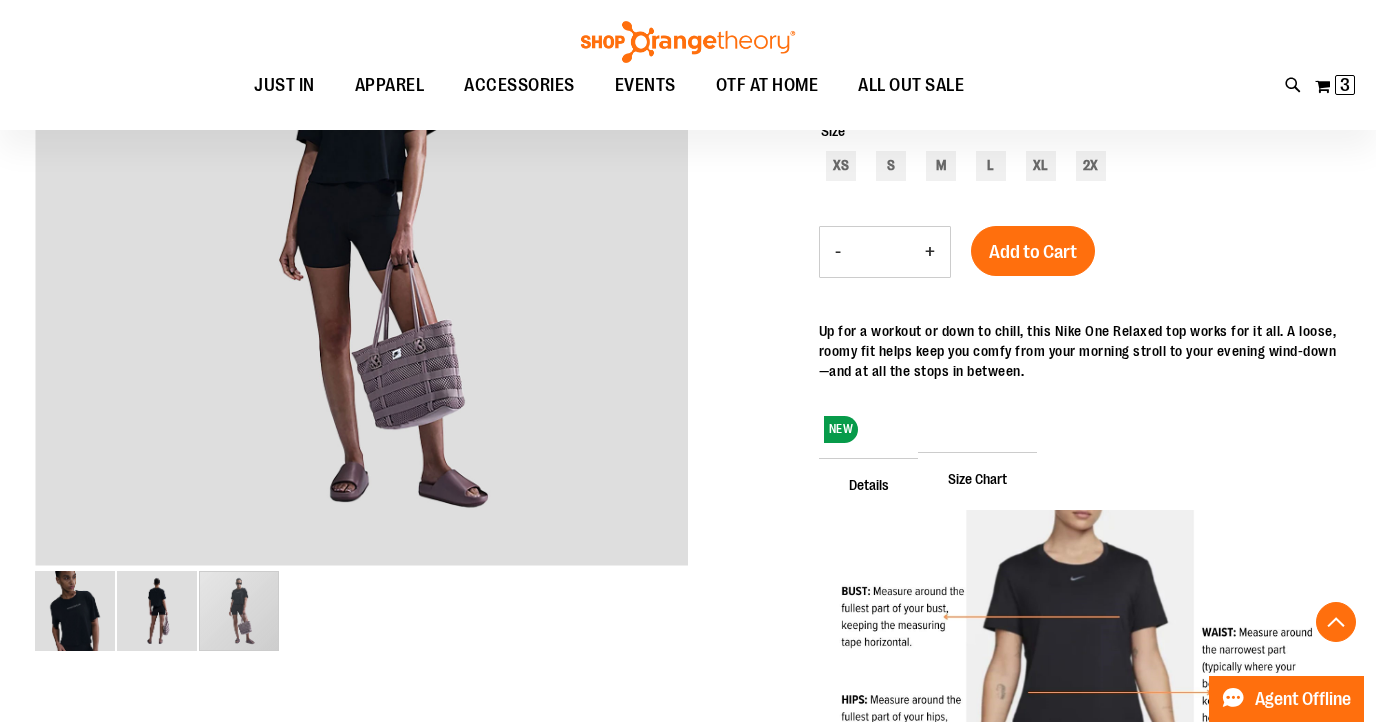 scroll, scrollTop: 372, scrollLeft: 0, axis: vertical 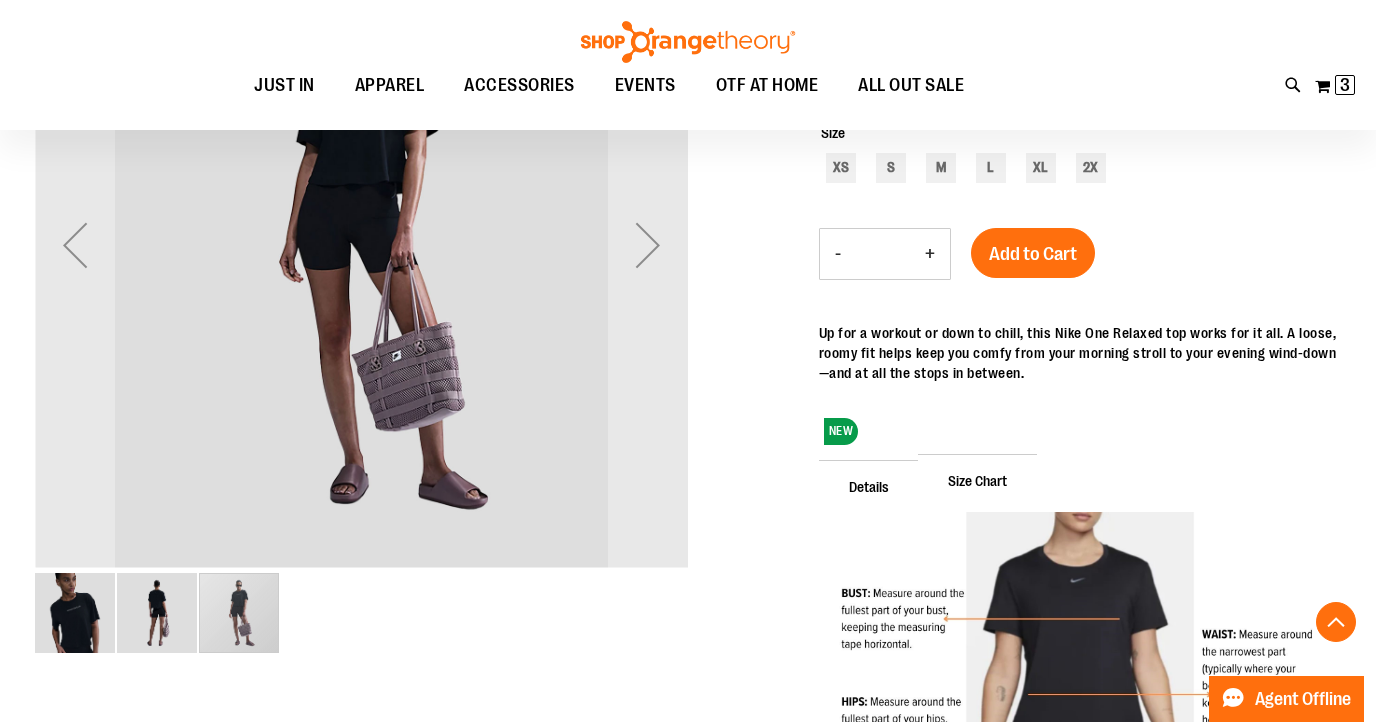 click at bounding box center (157, 613) 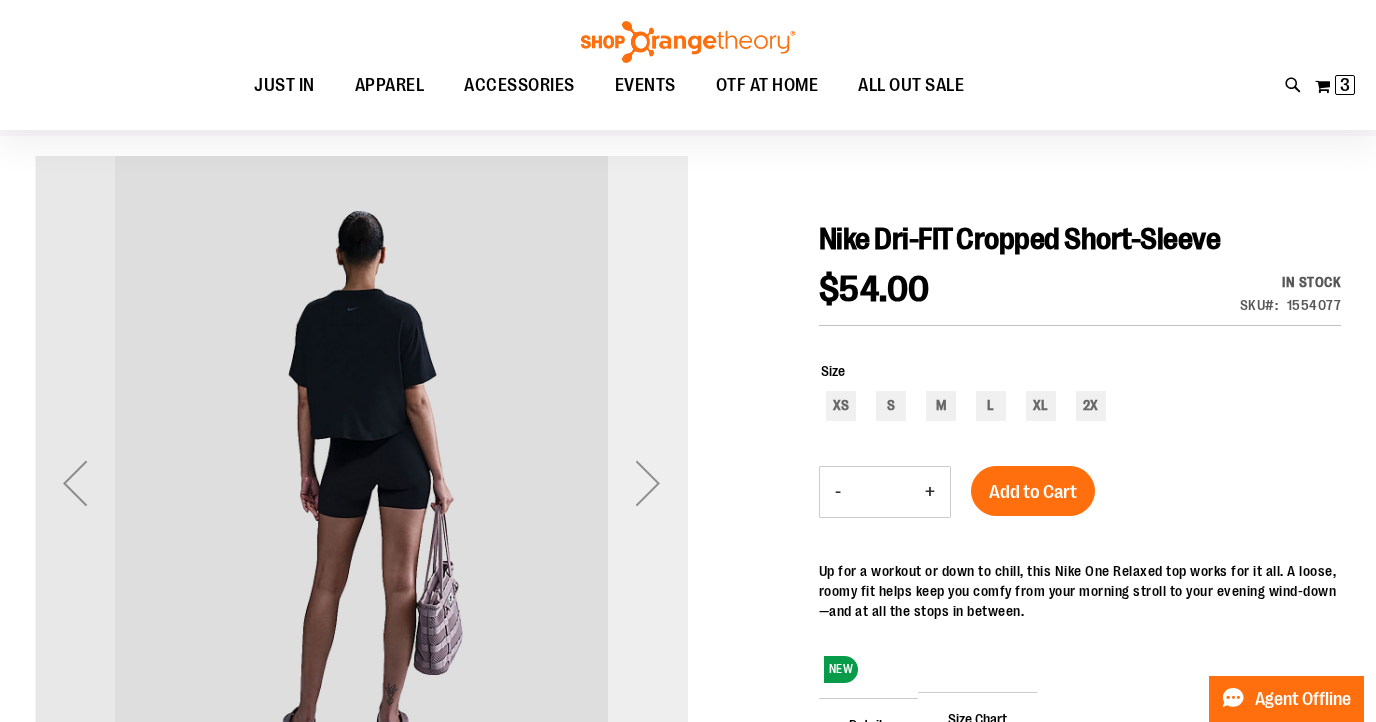 scroll, scrollTop: 110, scrollLeft: 0, axis: vertical 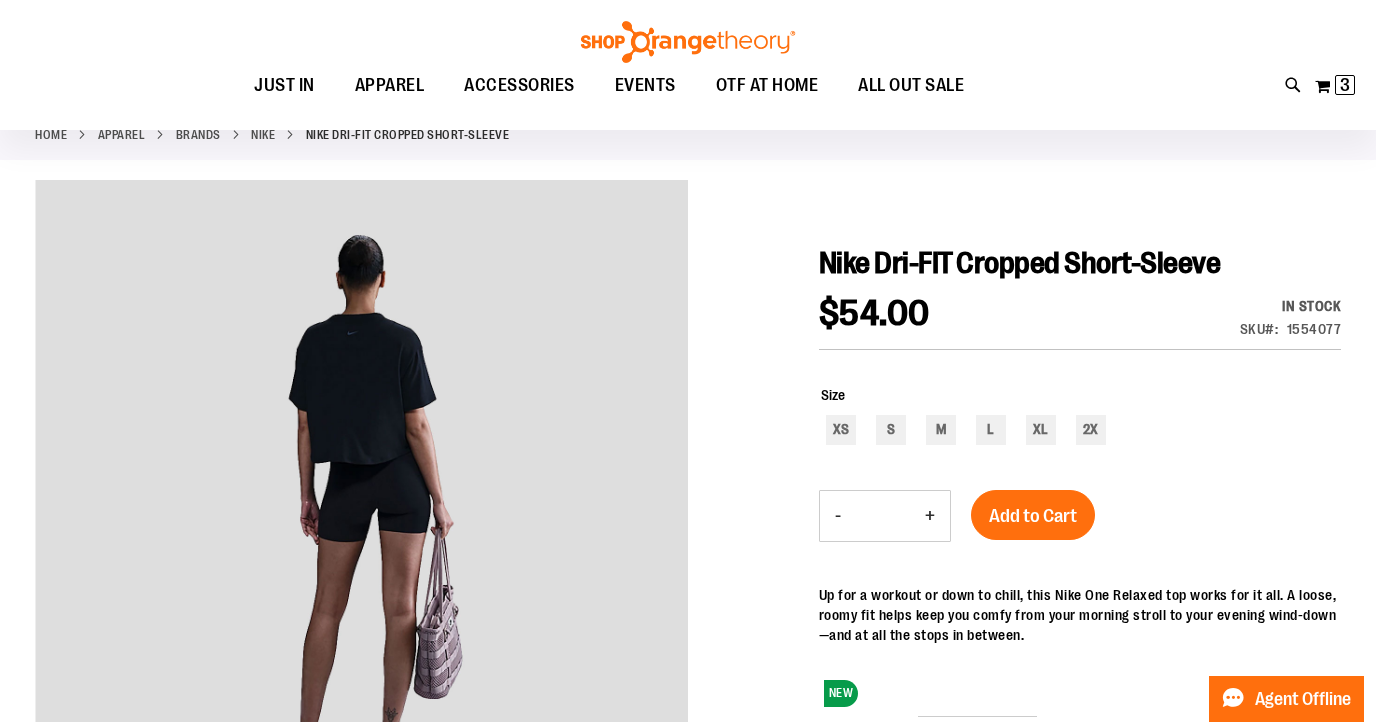 click on "Size XS S M L XL 2X" at bounding box center (1081, 417) 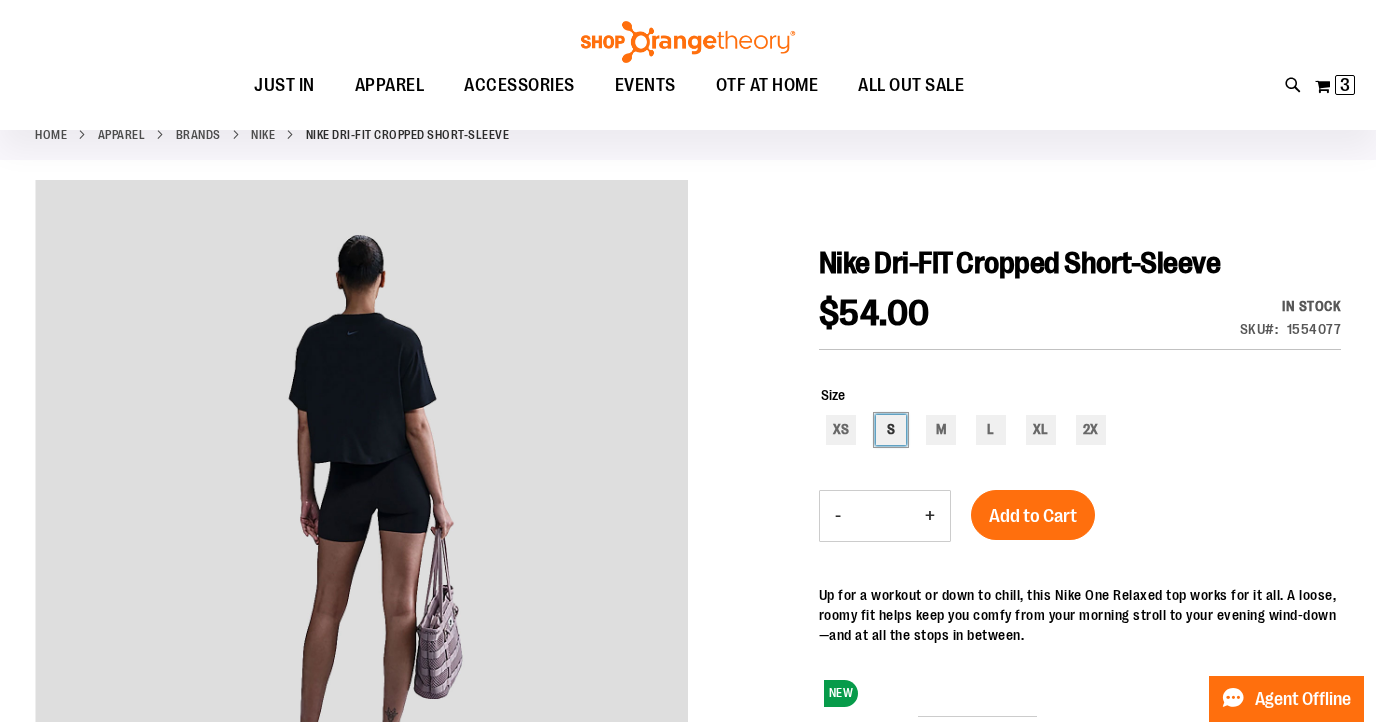 click on "S" at bounding box center (891, 430) 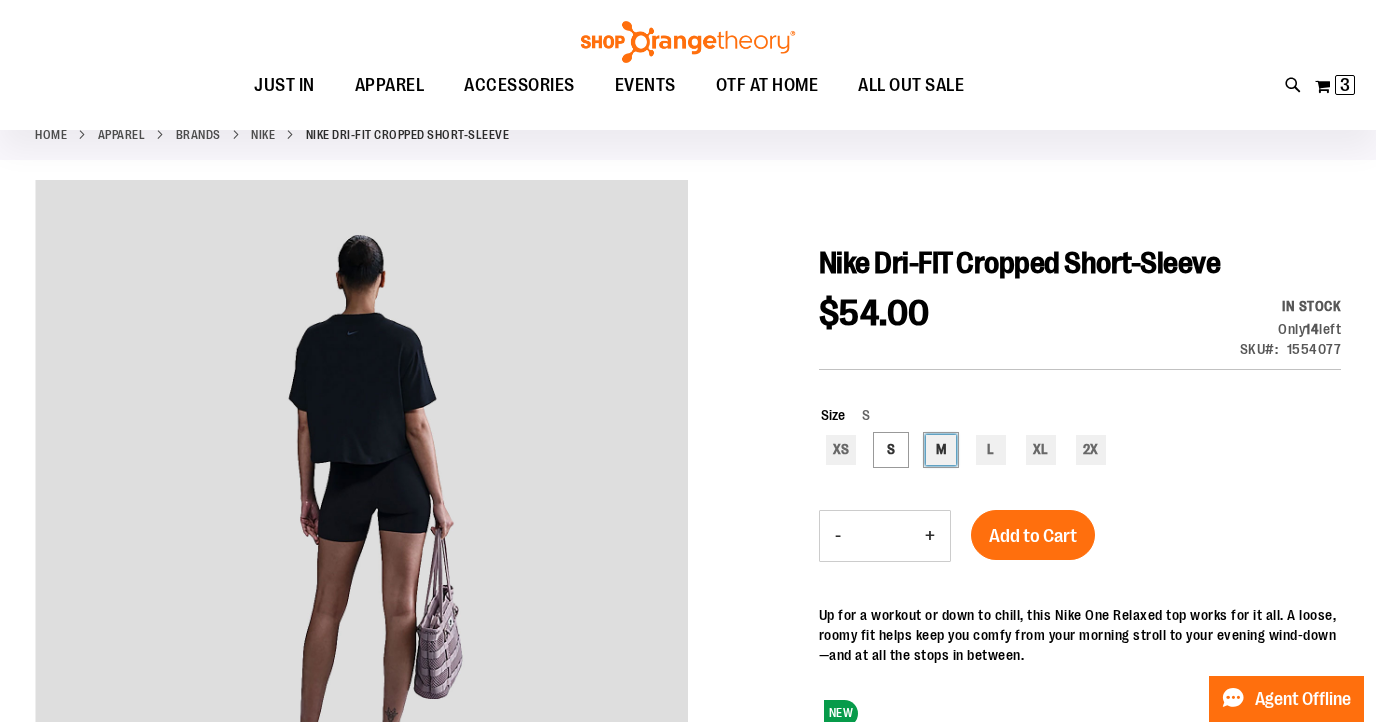 click on "M" at bounding box center (941, 450) 